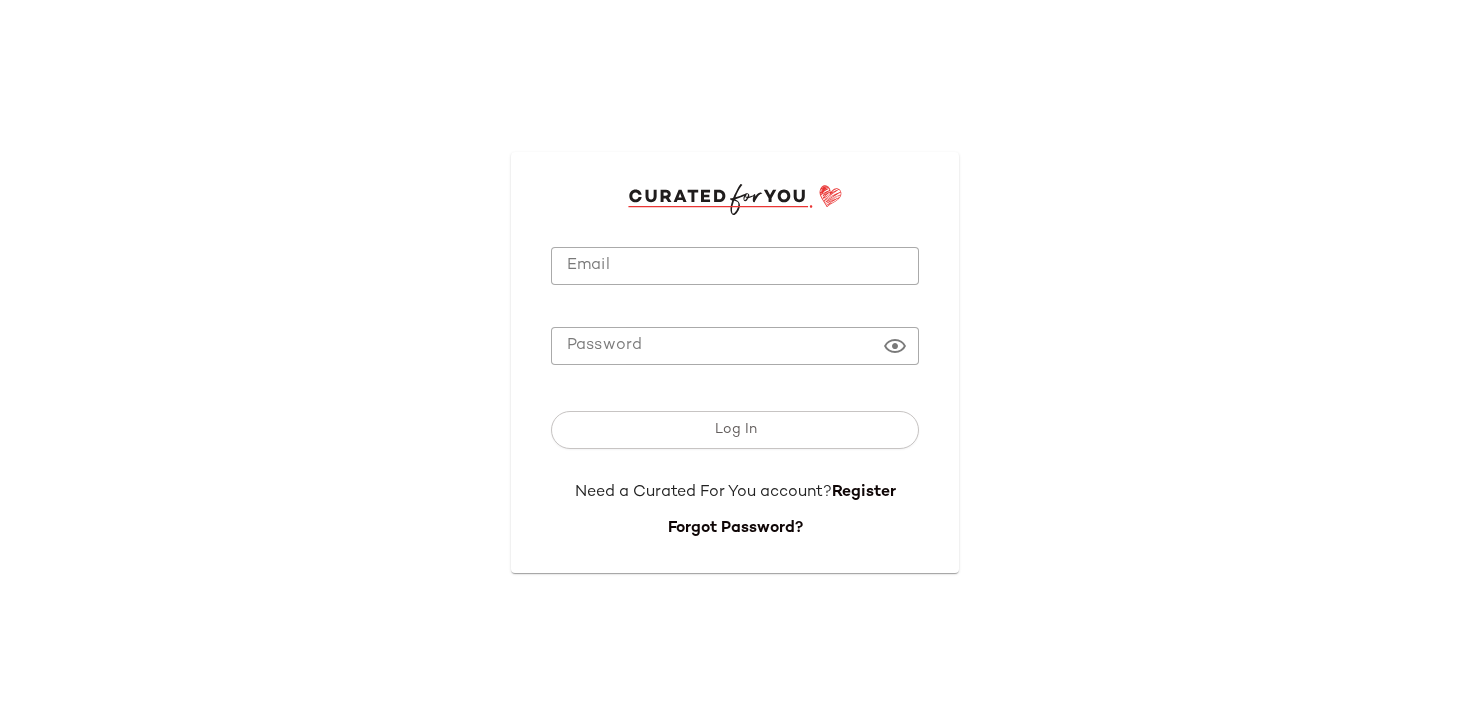 scroll, scrollTop: 0, scrollLeft: 0, axis: both 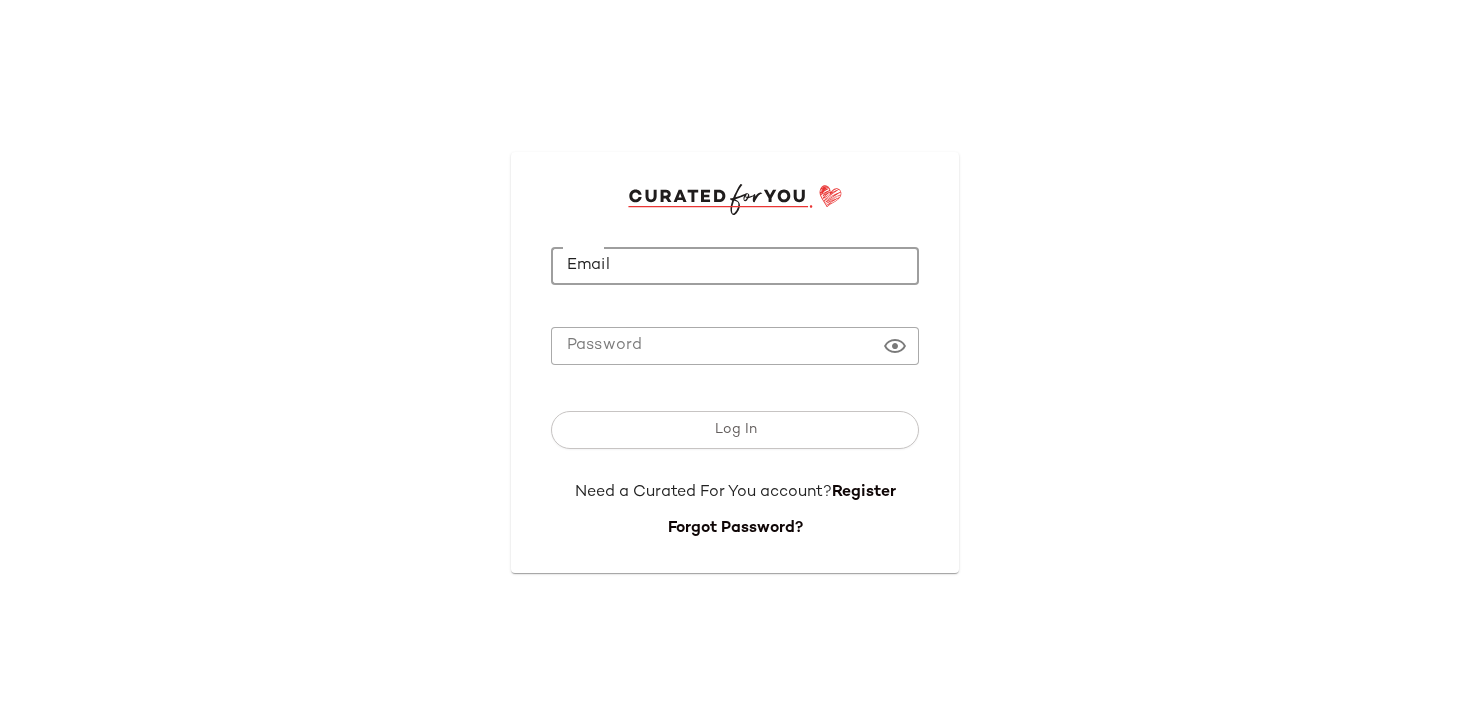 click on "Email" 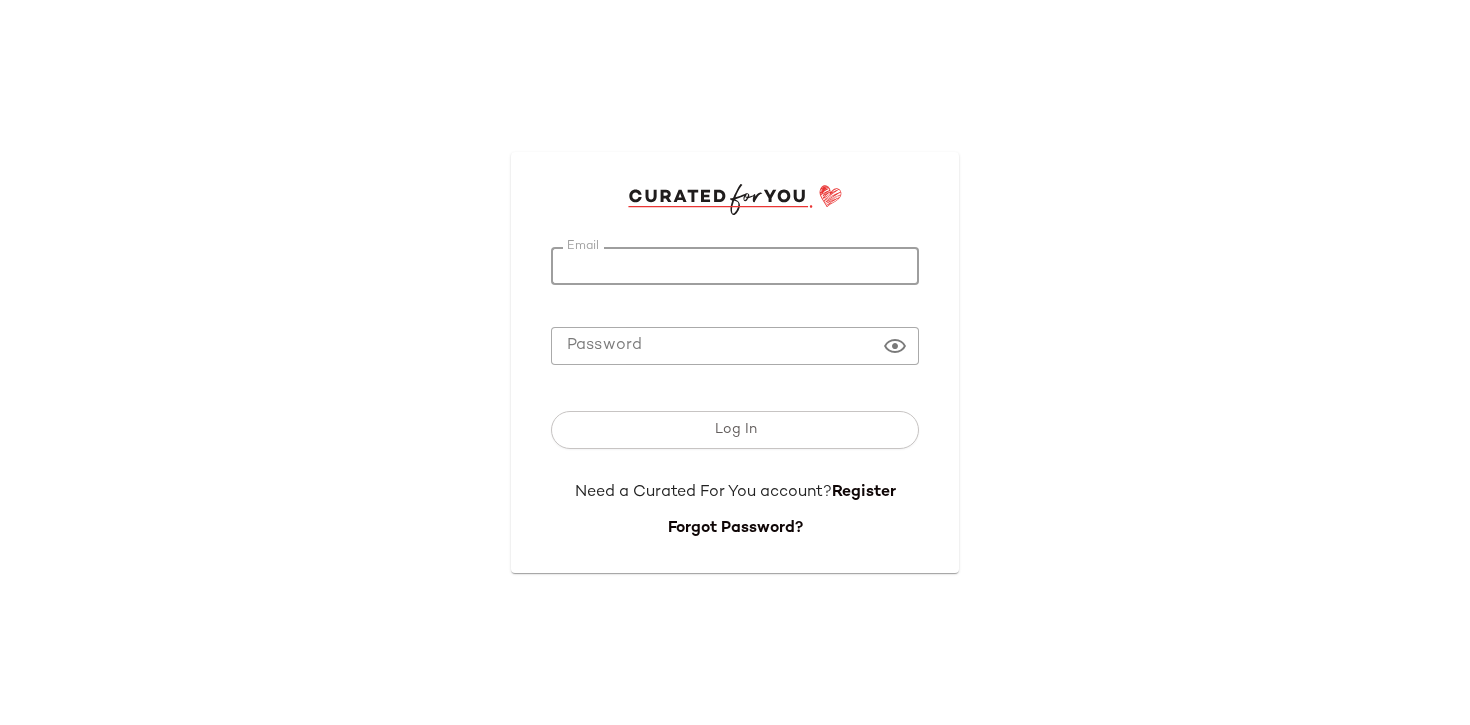 type on "**********" 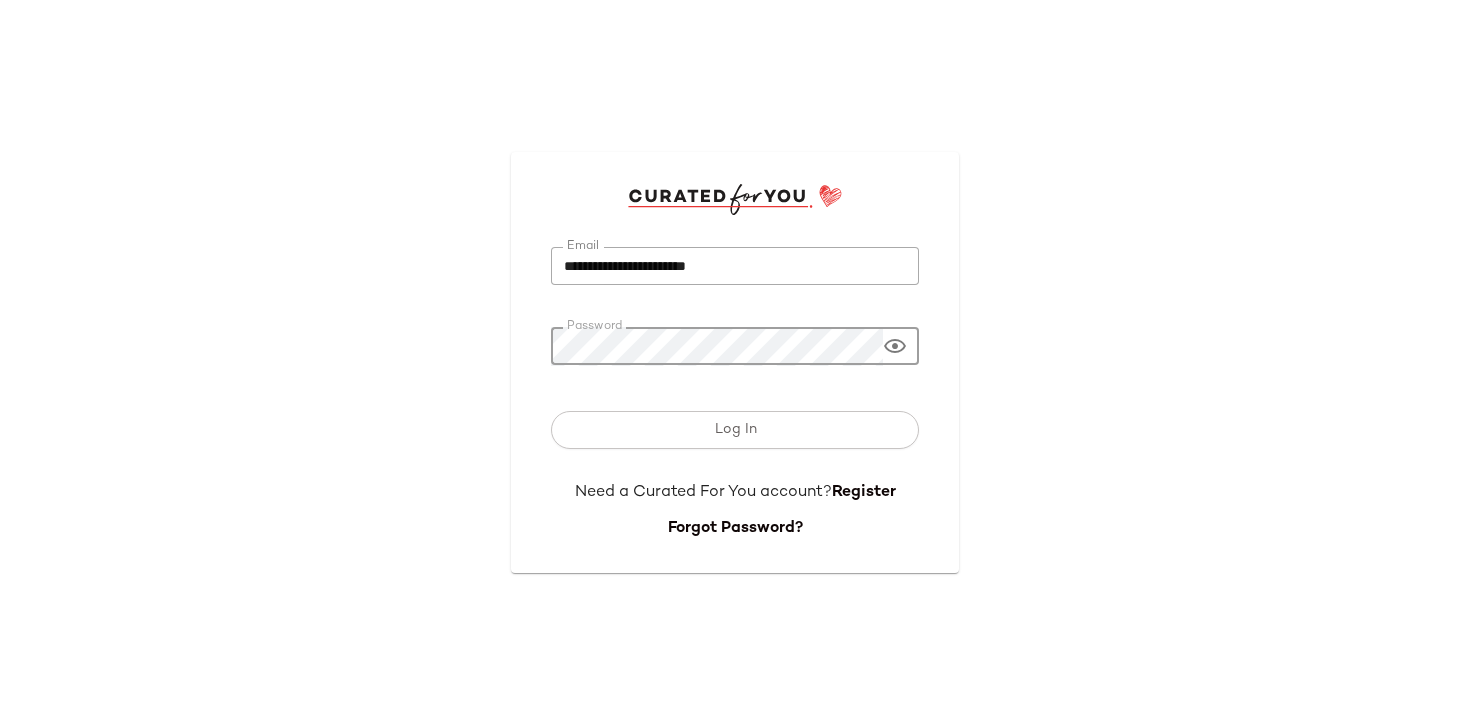 click 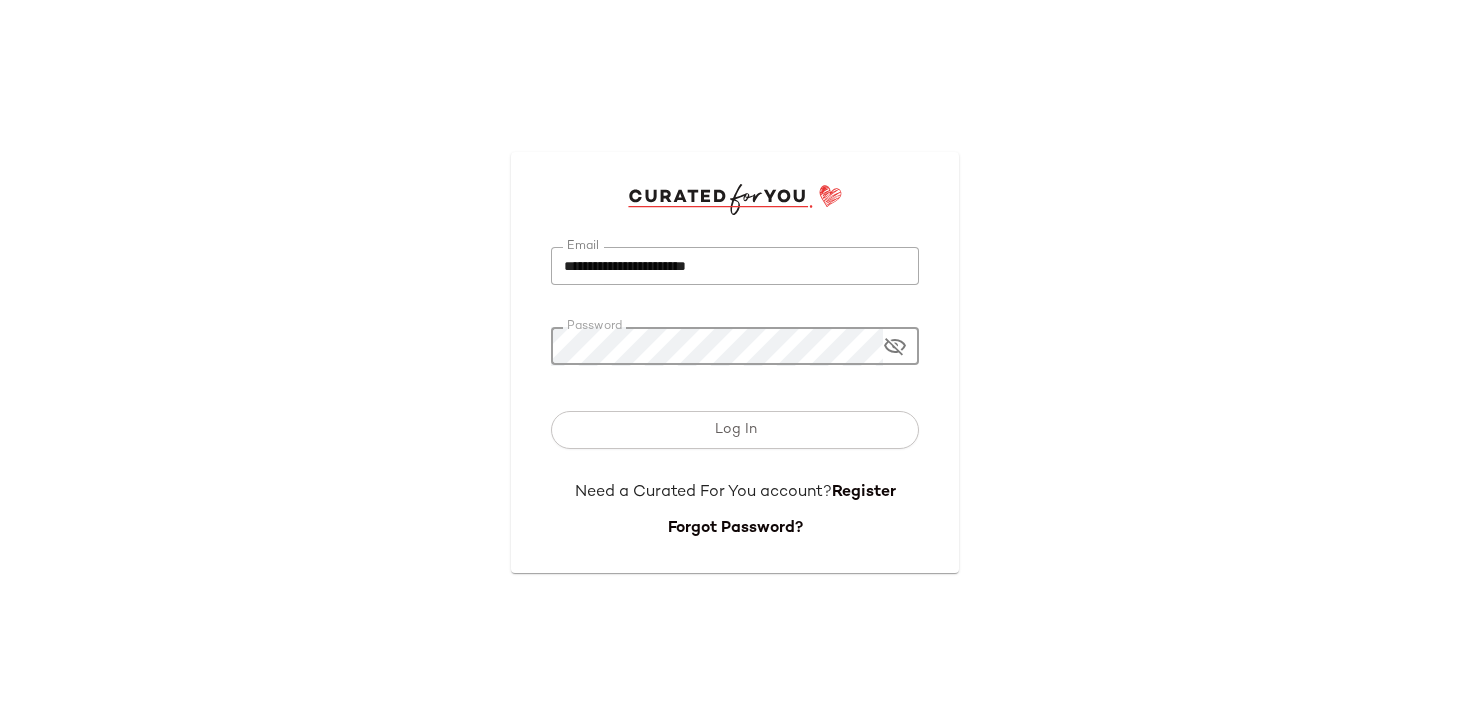 click 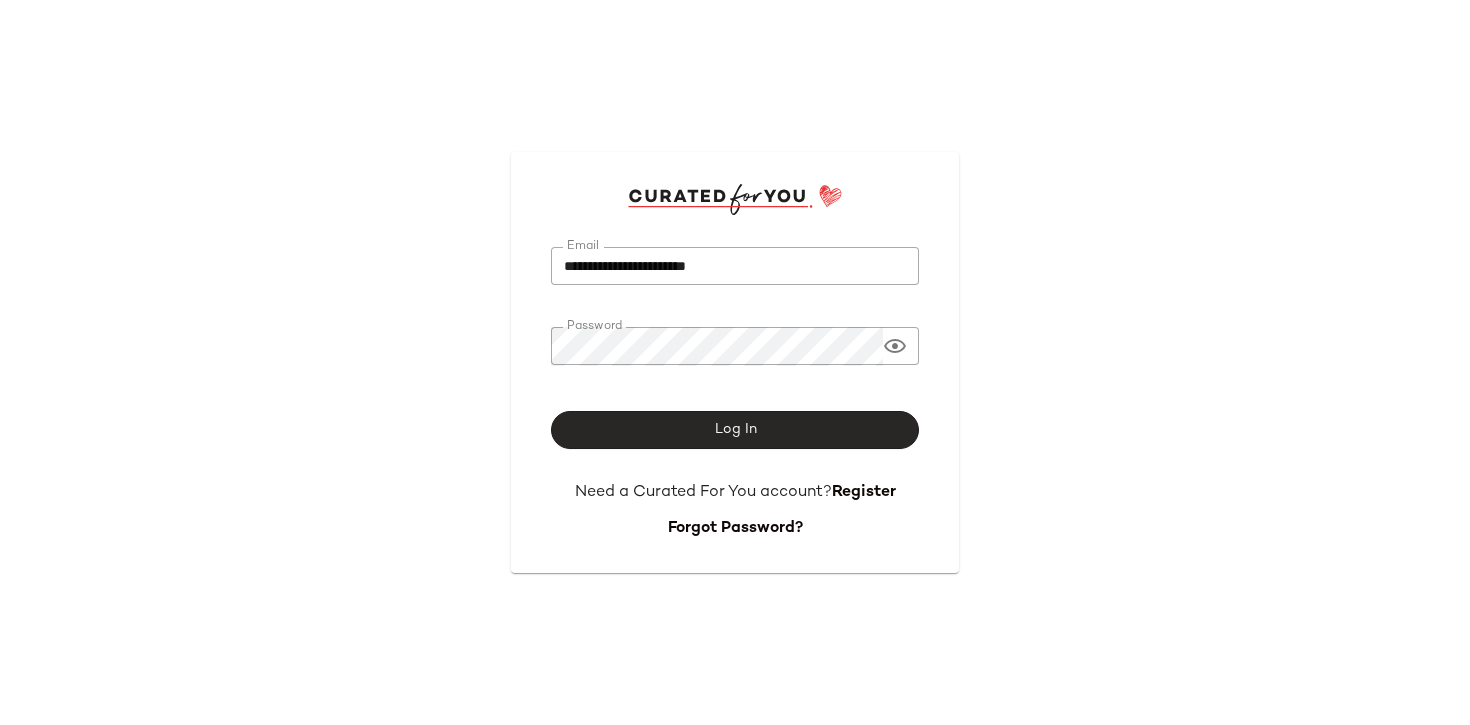 click on "Log In" at bounding box center [735, 430] 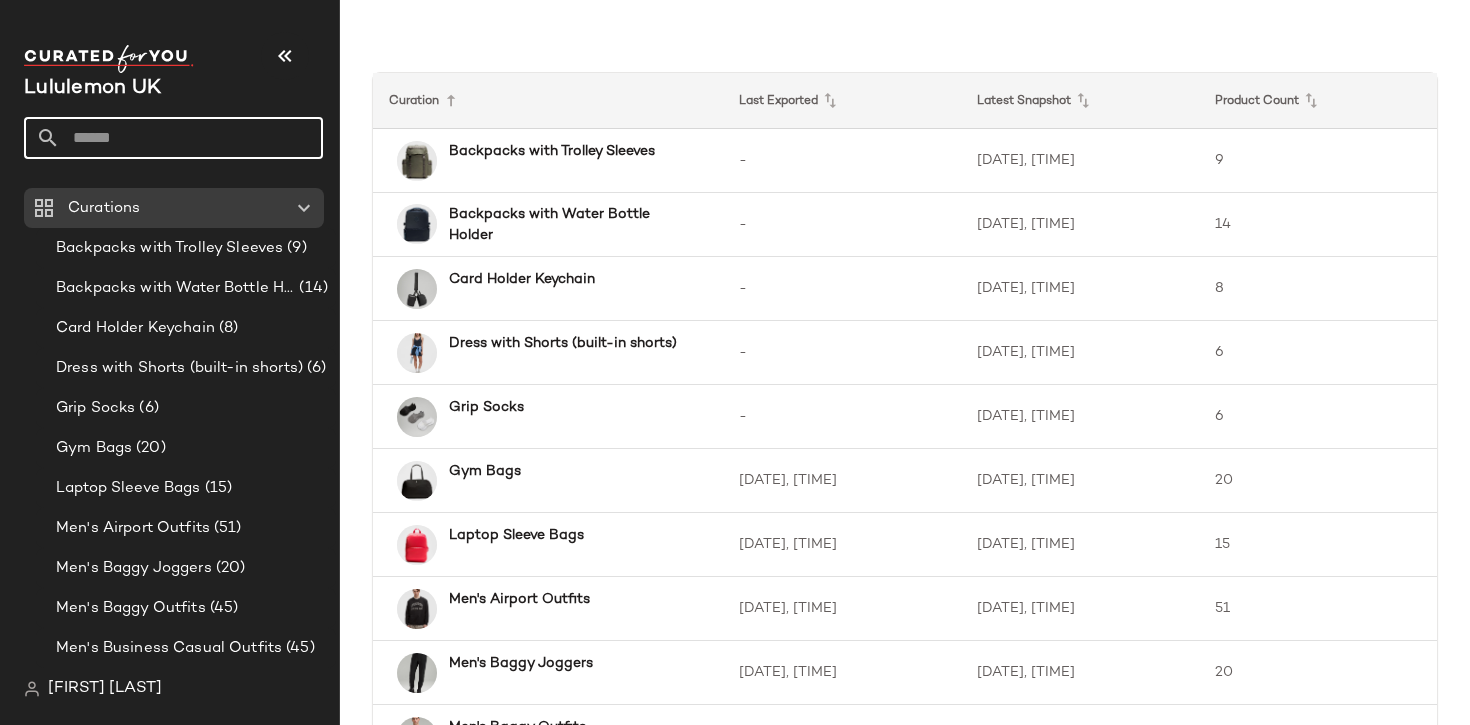 click 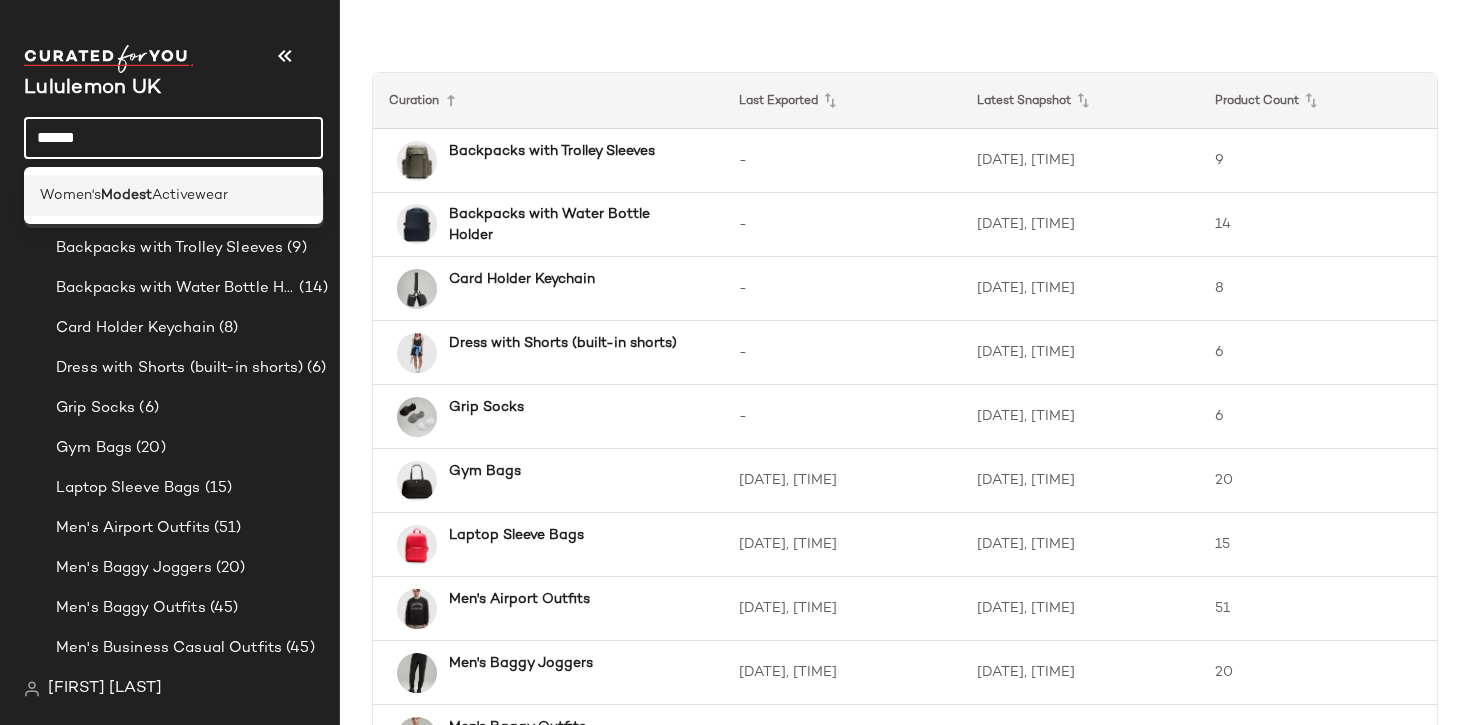 type on "******" 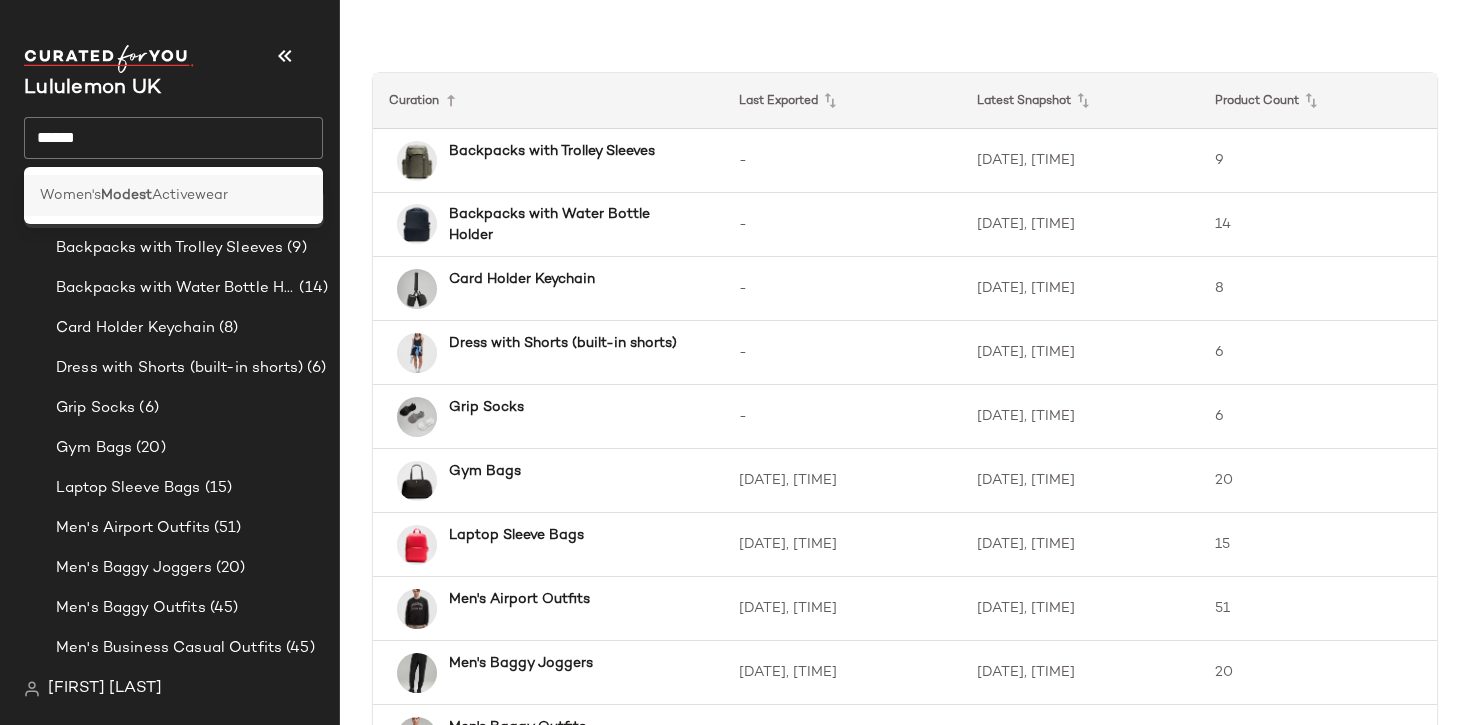 click on "Modest" at bounding box center (126, 195) 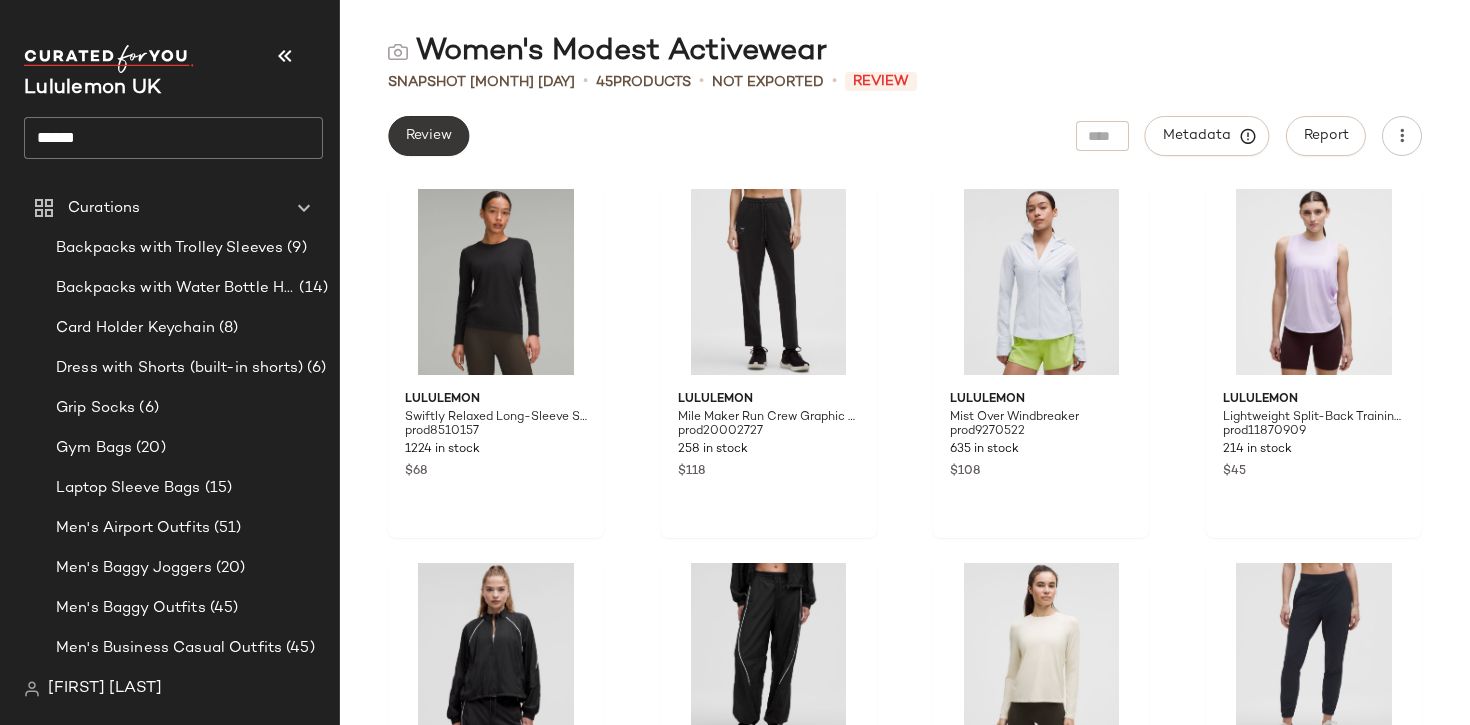 click on "Review" at bounding box center (428, 136) 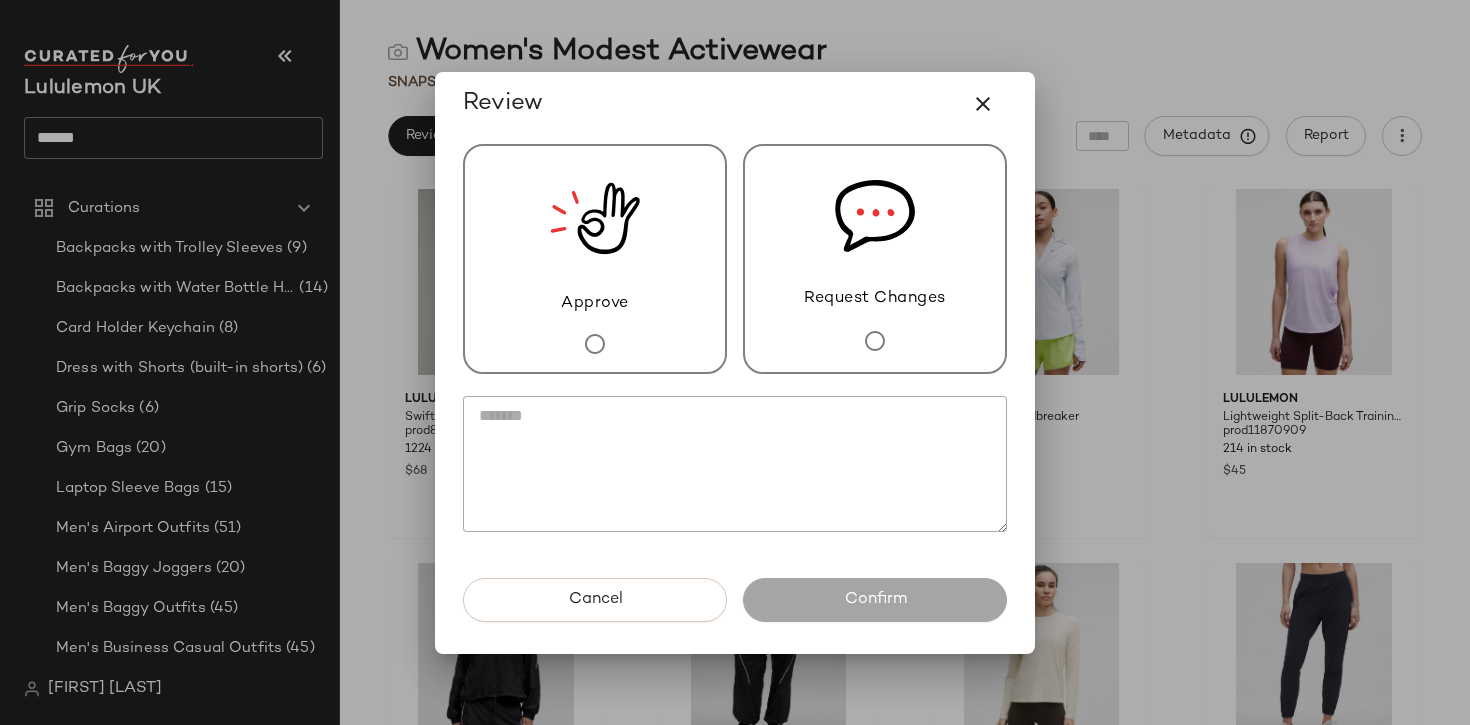 click on "Approve" at bounding box center [595, 259] 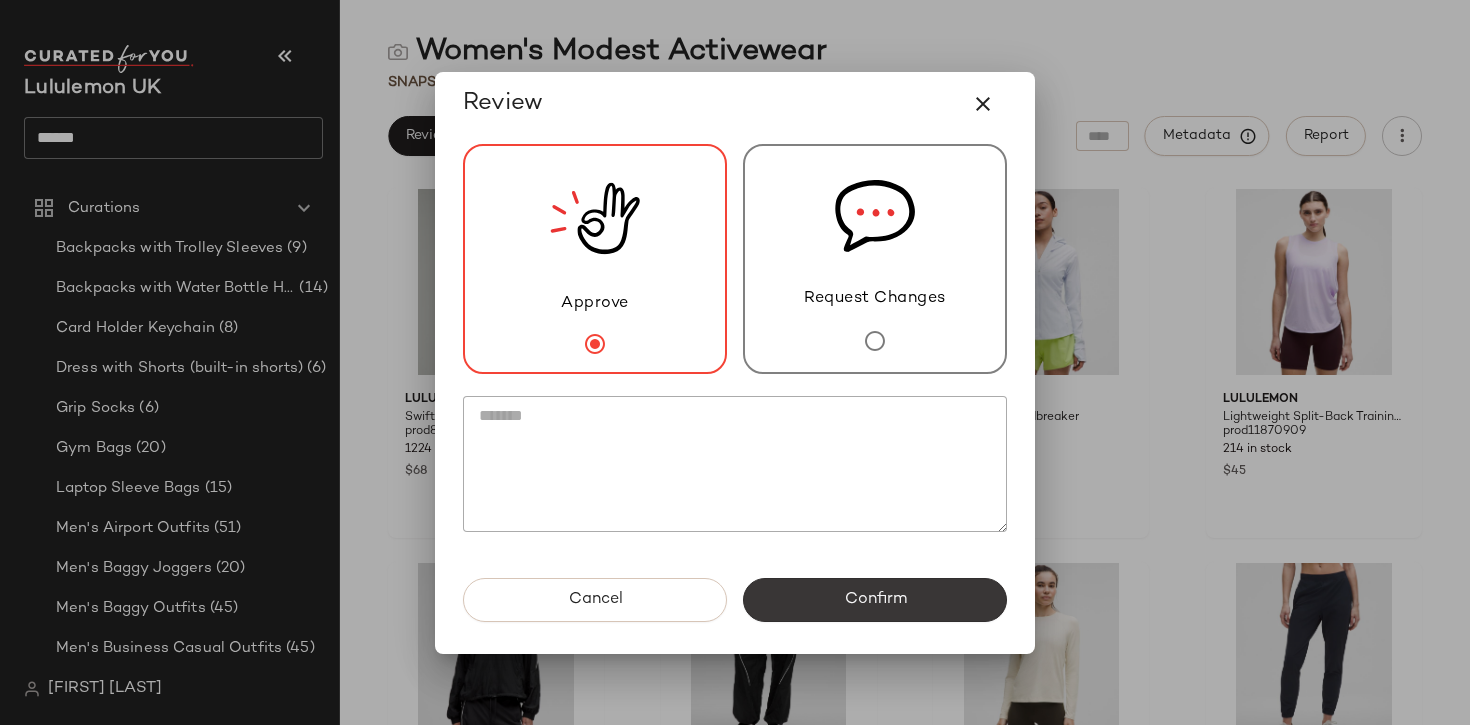 click on "Confirm" at bounding box center [875, 600] 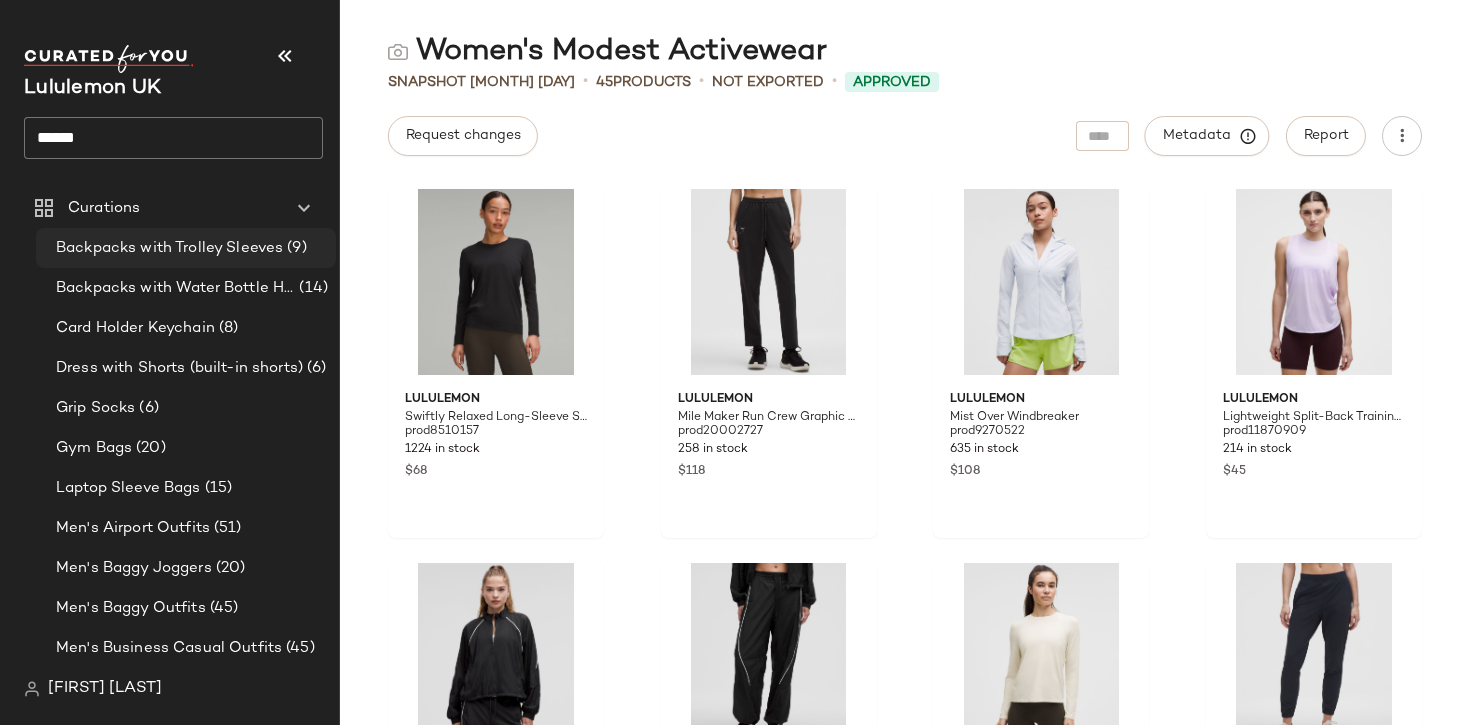 click on "Backpacks with Trolley Sleeves" at bounding box center [169, 248] 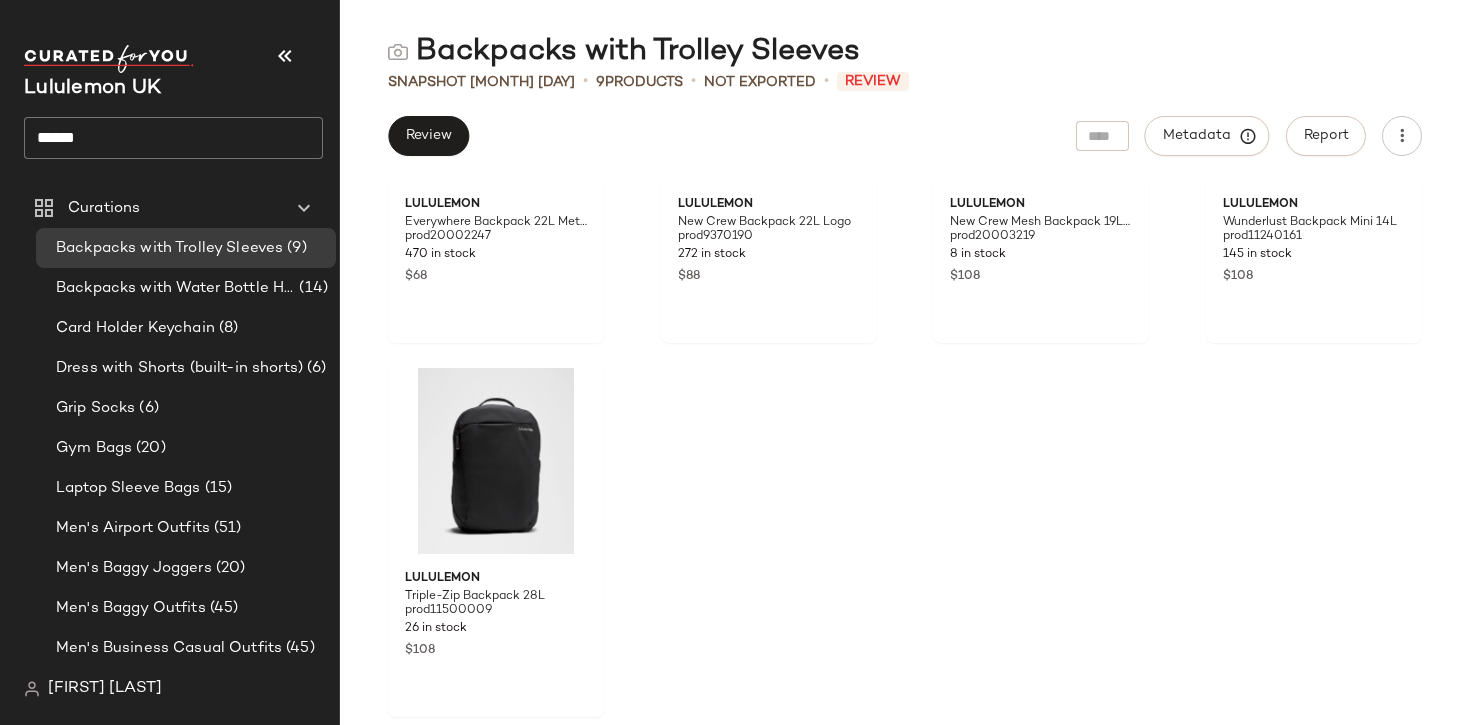 scroll, scrollTop: 0, scrollLeft: 0, axis: both 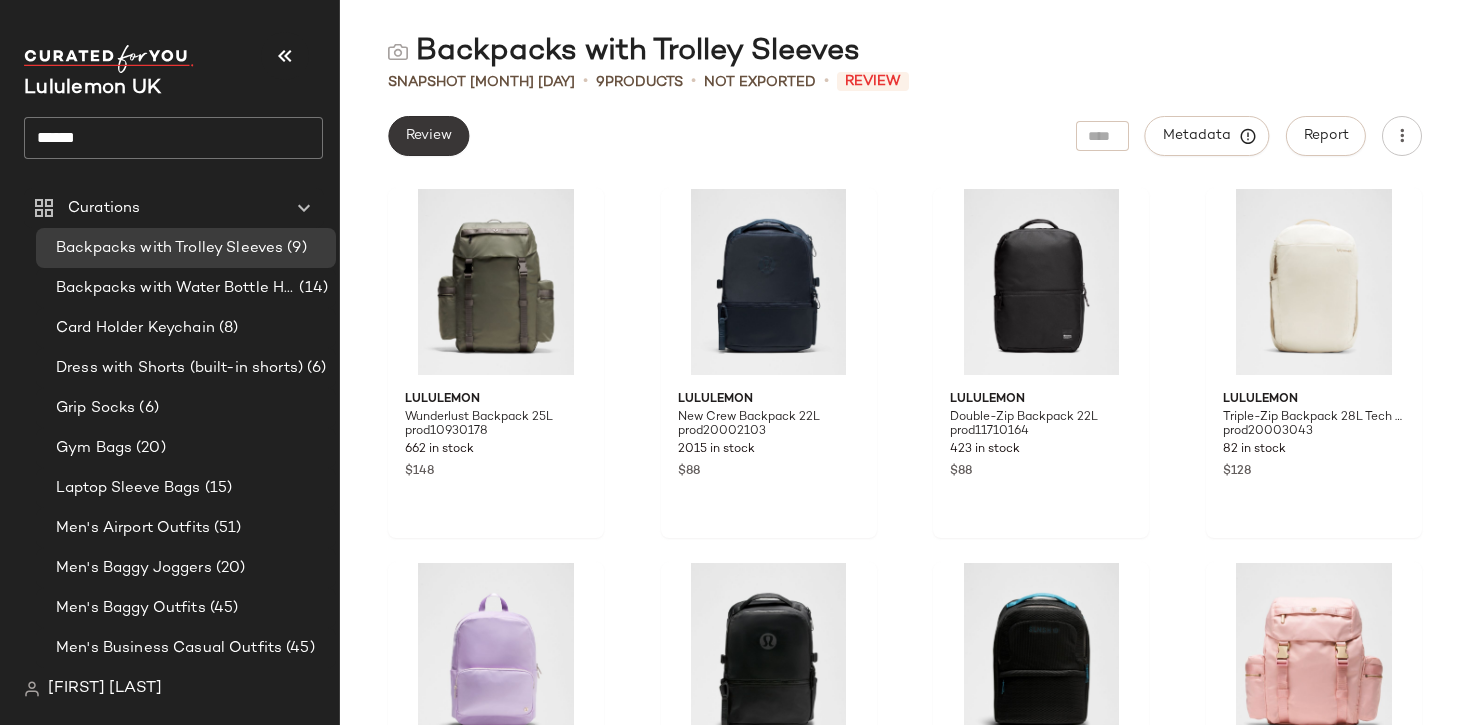 click on "Review" 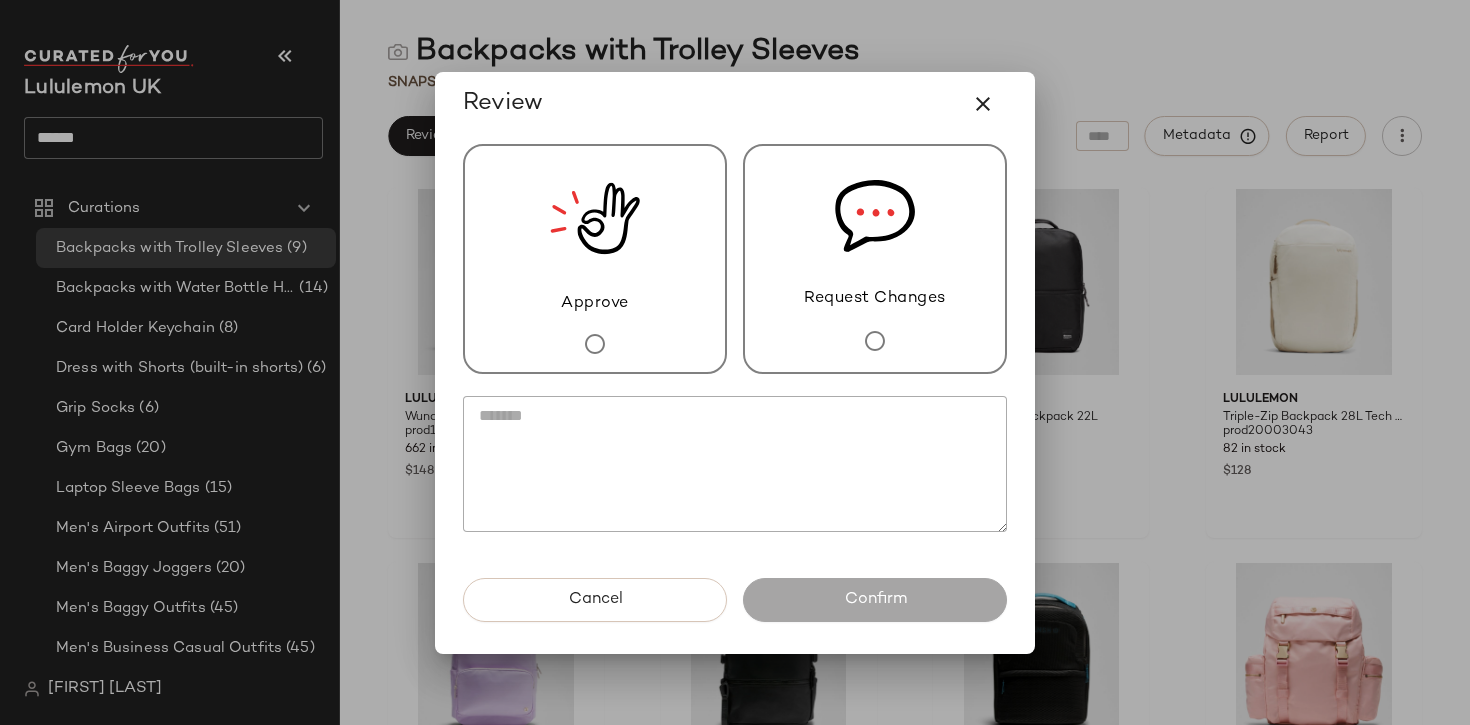 click on "Approve" at bounding box center [595, 304] 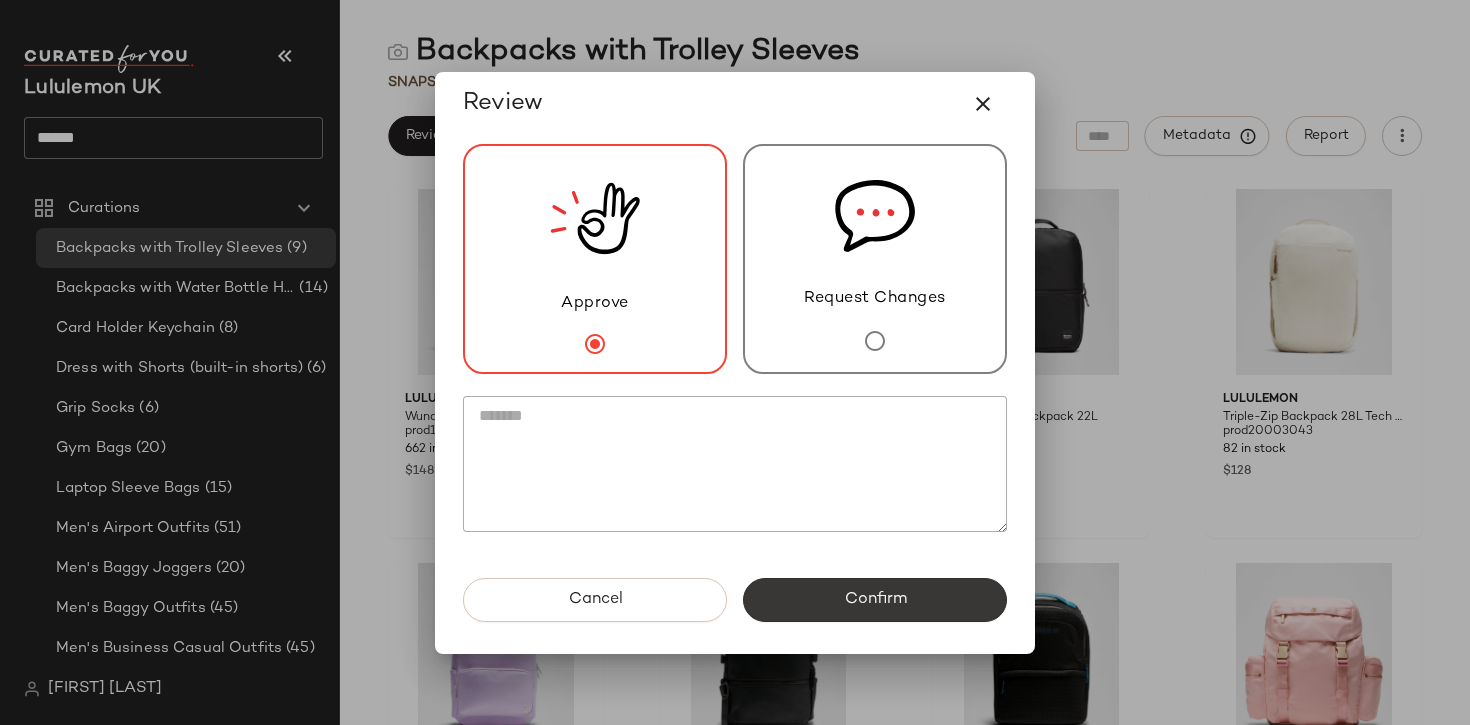 click on "Confirm" at bounding box center [875, 600] 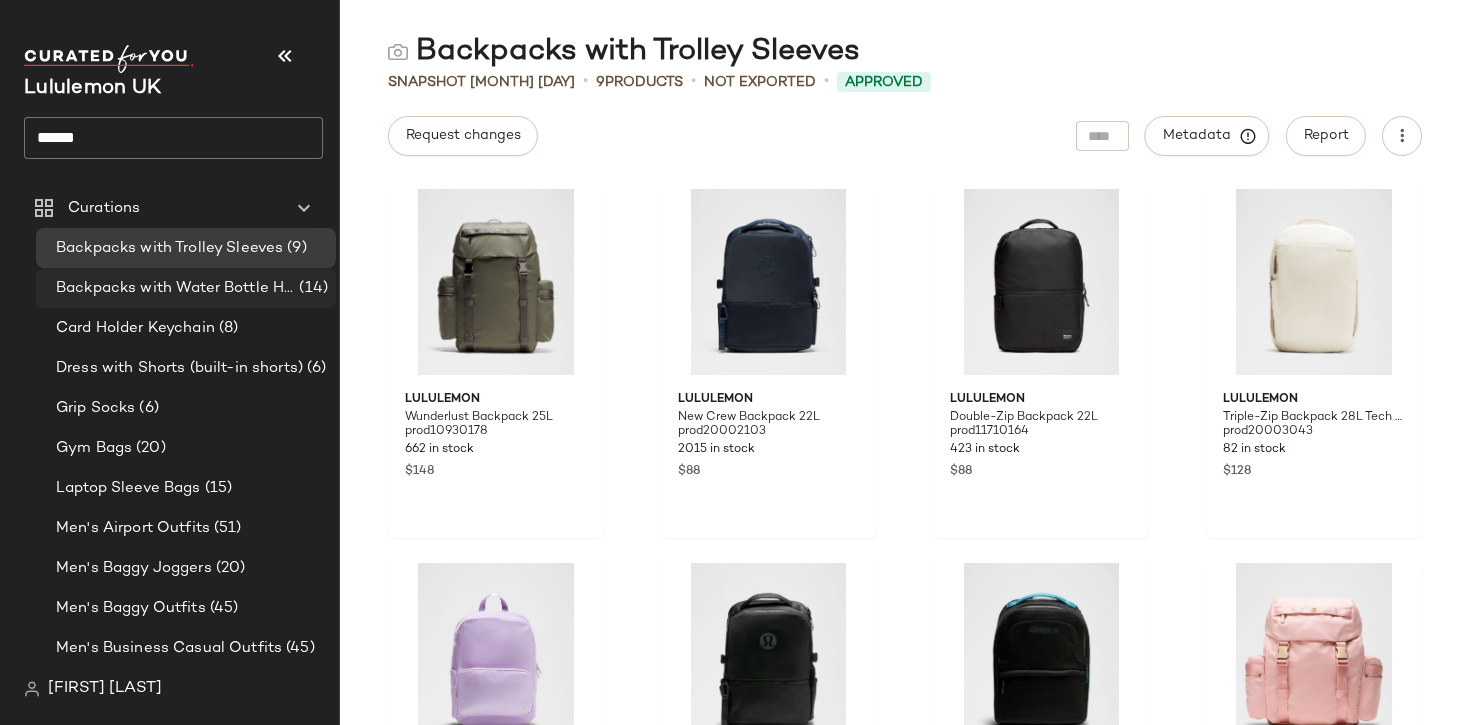 click on "Backpacks with Water Bottle Holder" at bounding box center (175, 288) 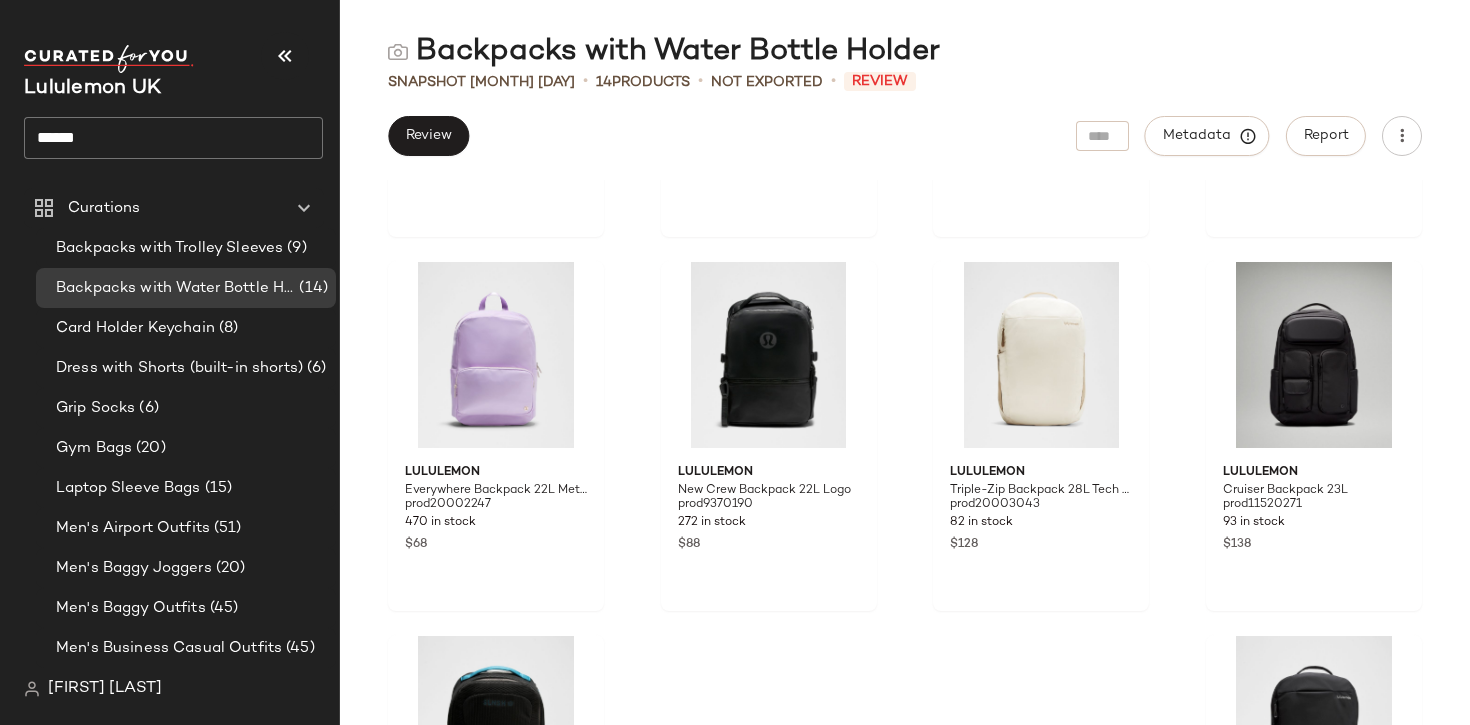 scroll, scrollTop: 0, scrollLeft: 0, axis: both 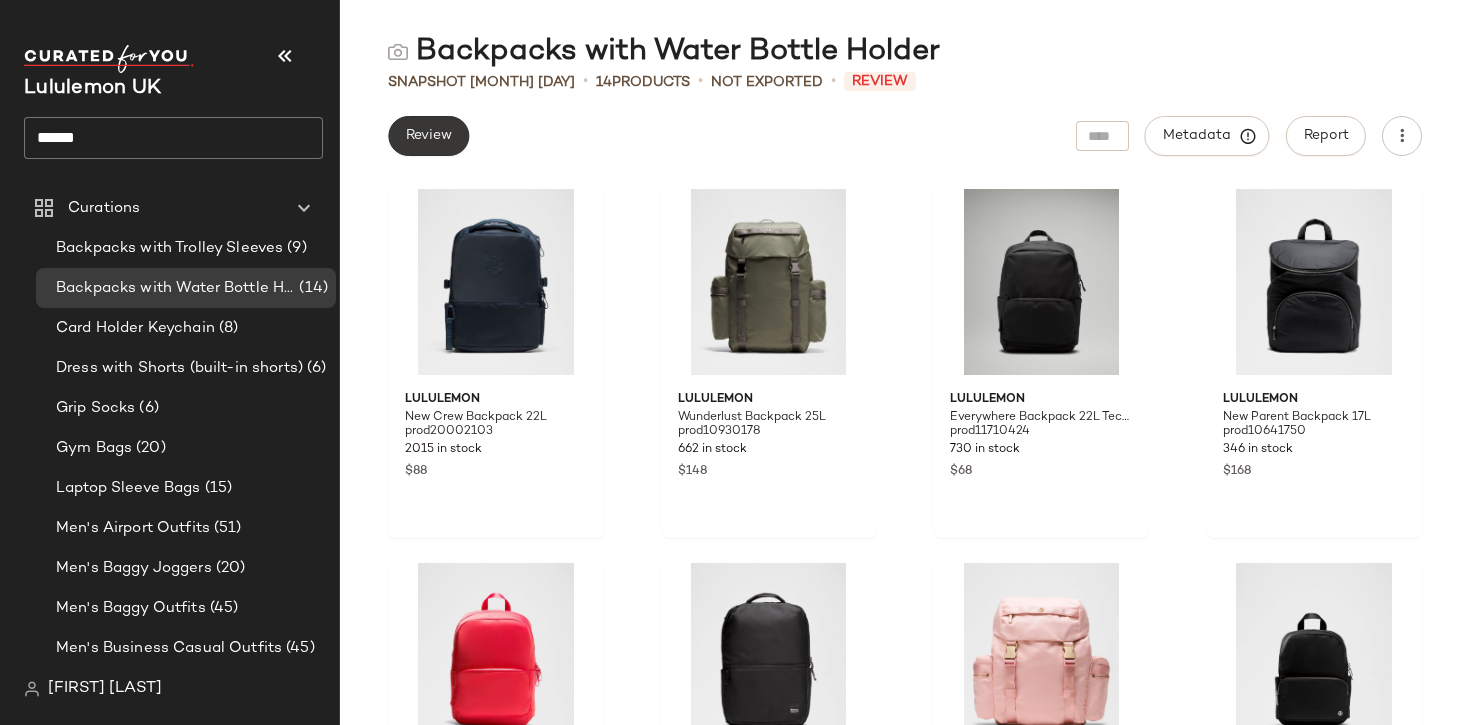 click on "Review" at bounding box center [428, 136] 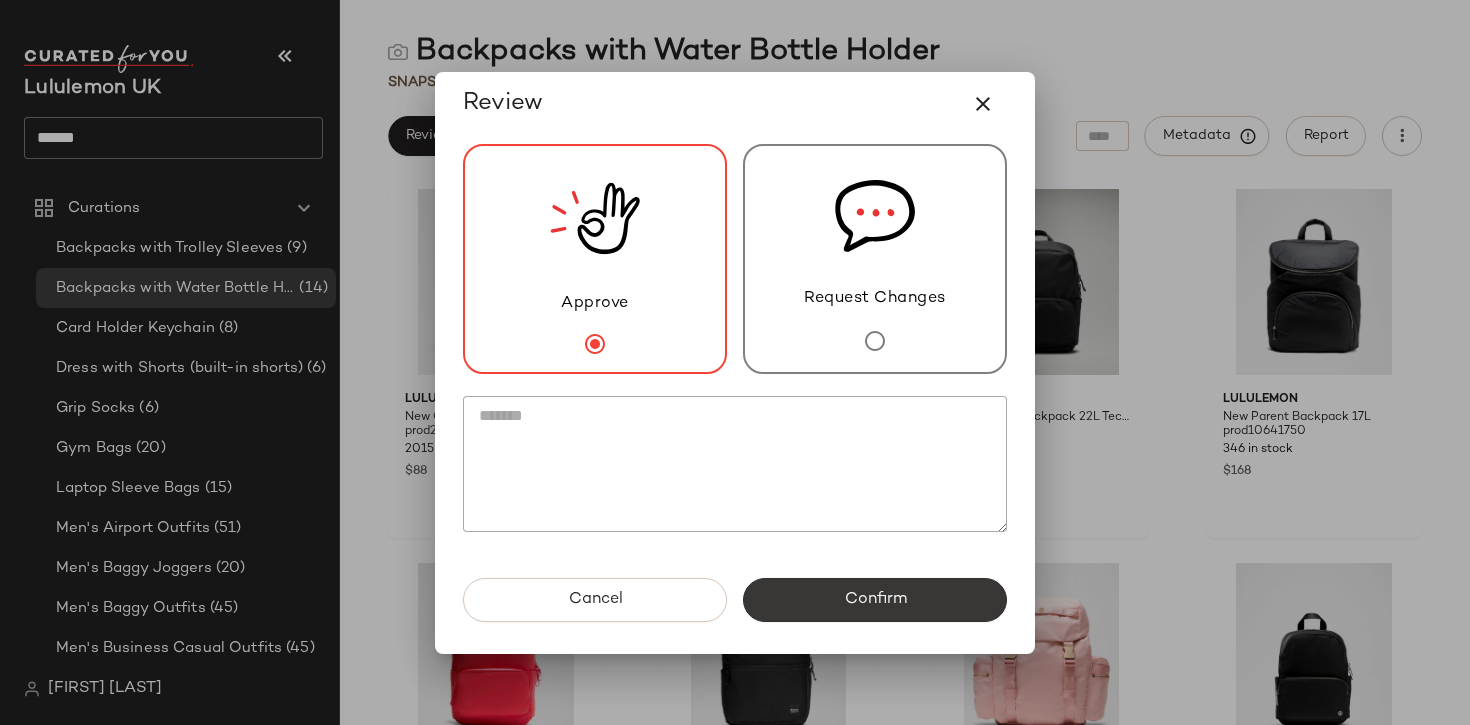 click on "Confirm" at bounding box center [875, 600] 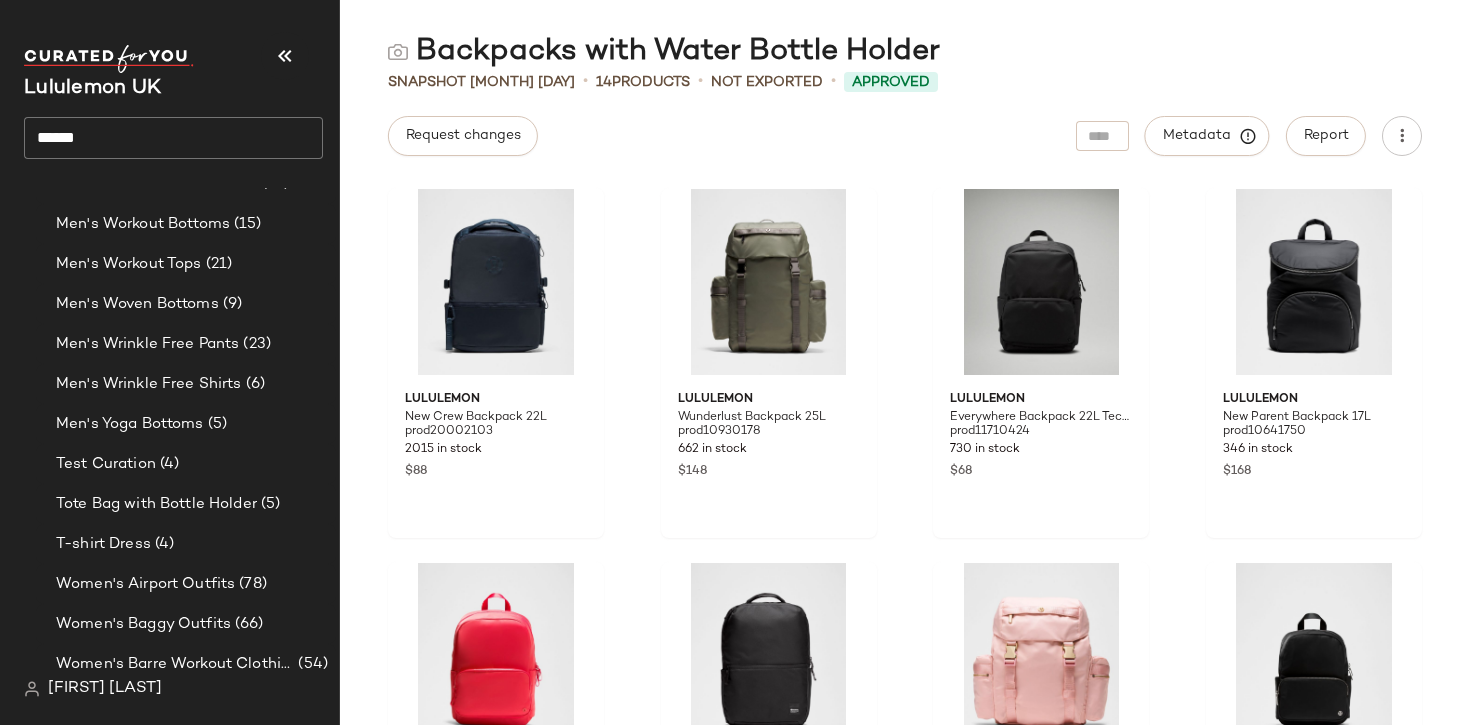 scroll, scrollTop: 2255, scrollLeft: 0, axis: vertical 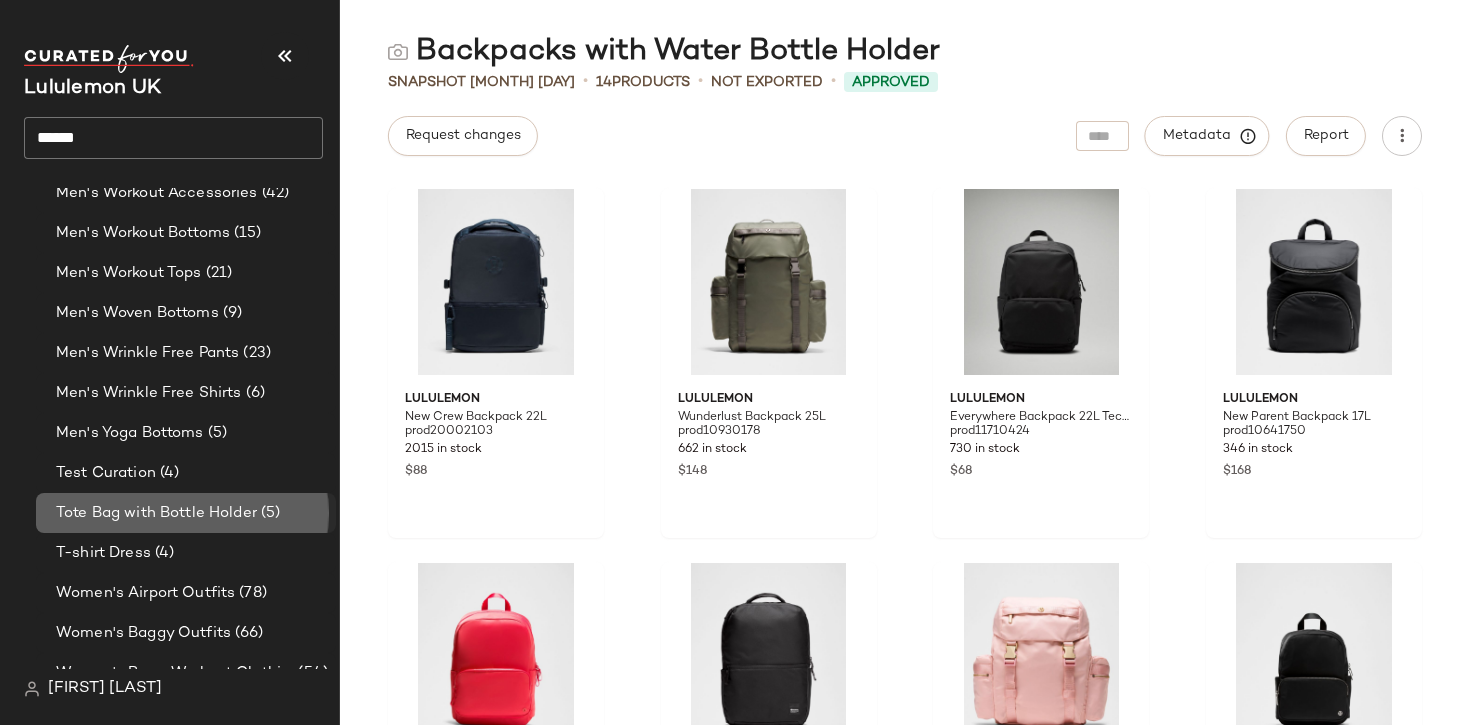 click on "Tote Bag with Bottle Holder (5)" 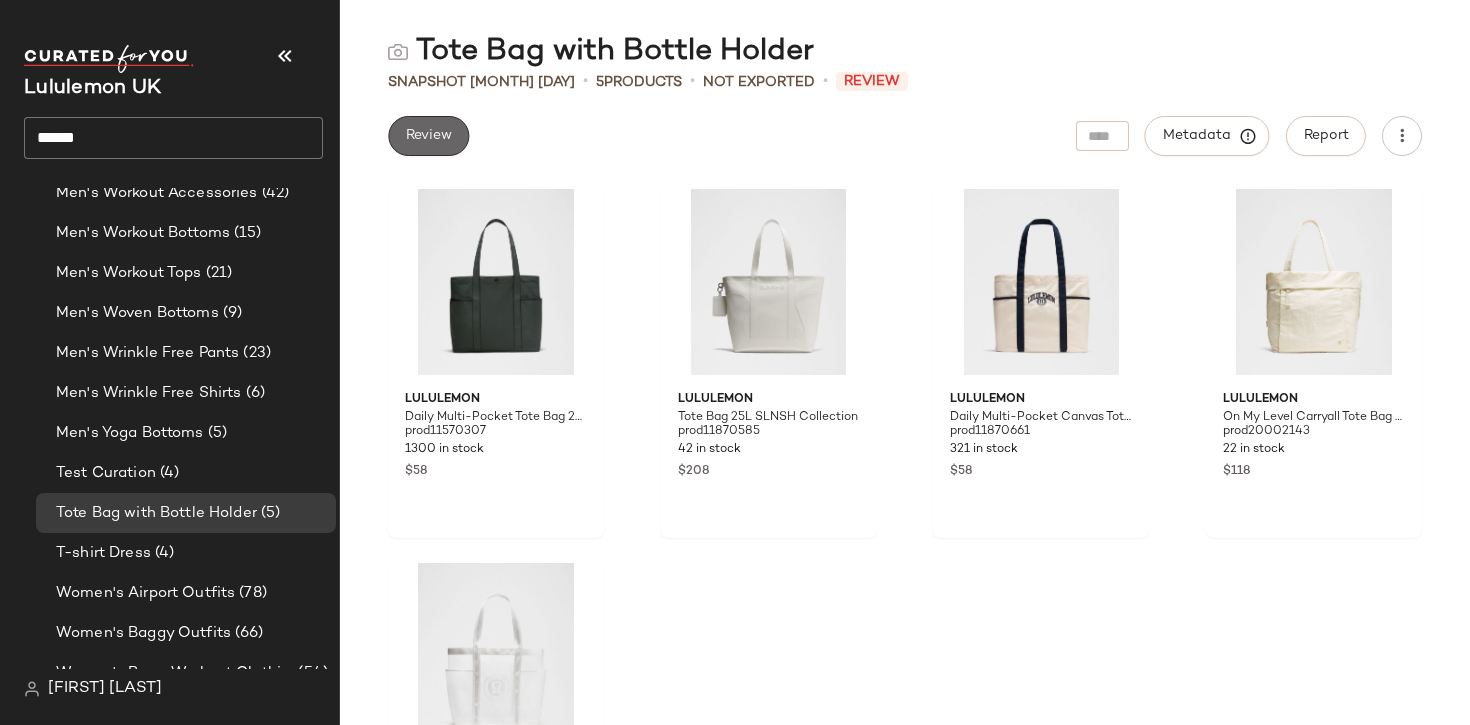 click on "Review" 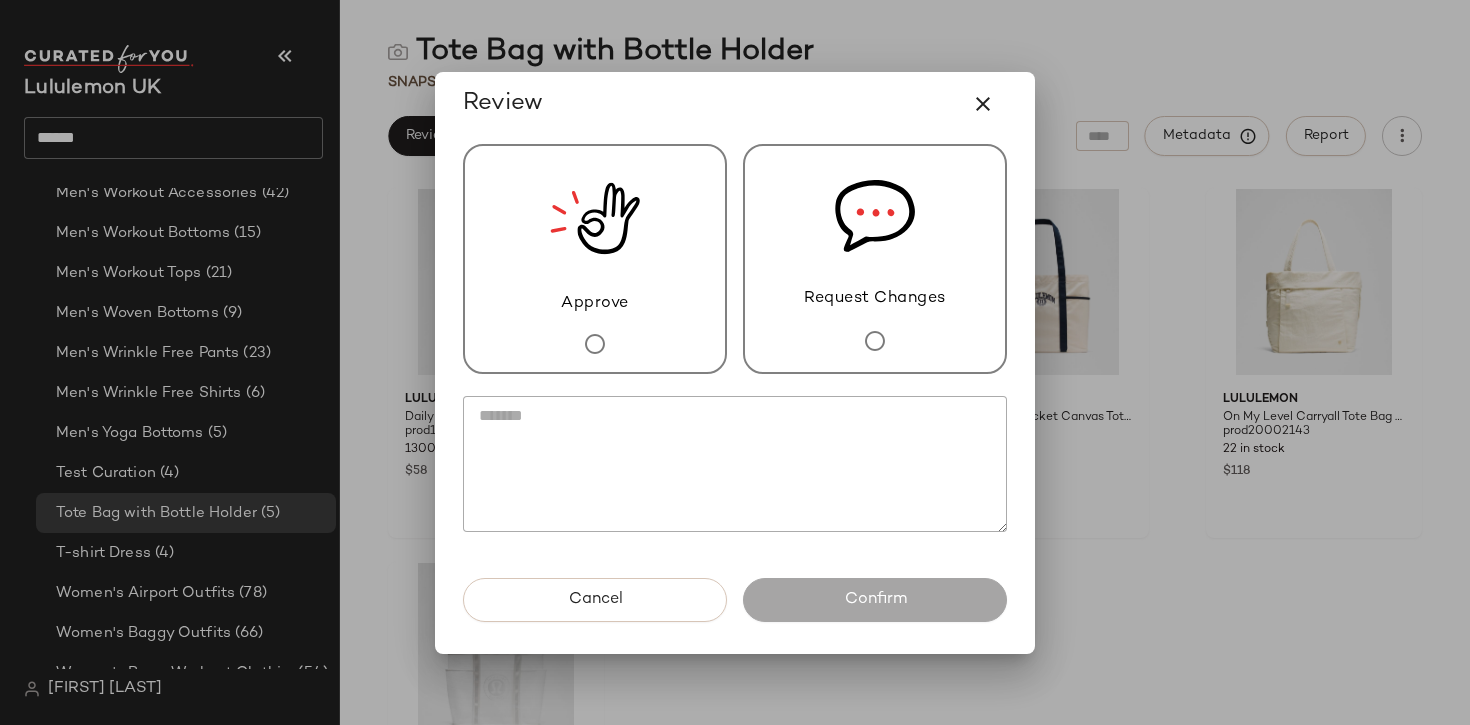 click 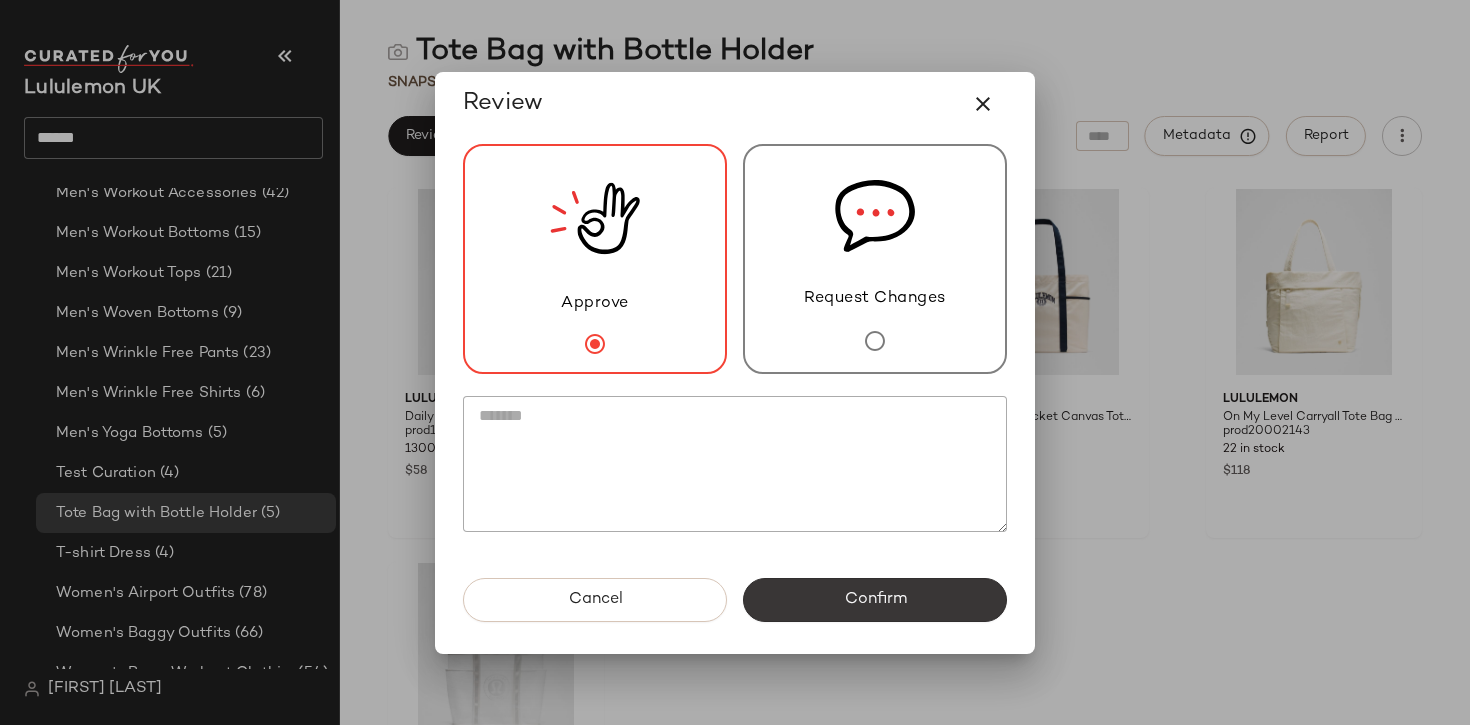 click on "Confirm" at bounding box center (875, 600) 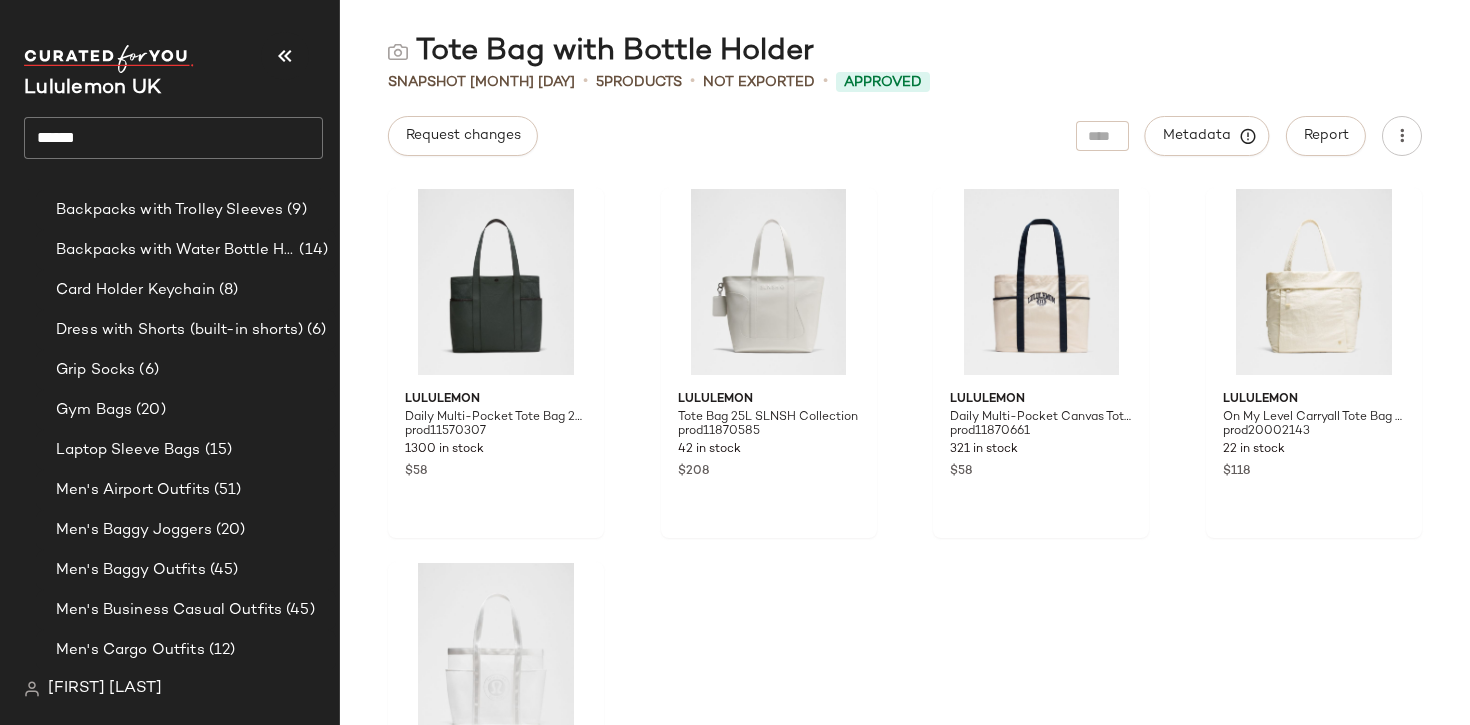 scroll, scrollTop: 0, scrollLeft: 0, axis: both 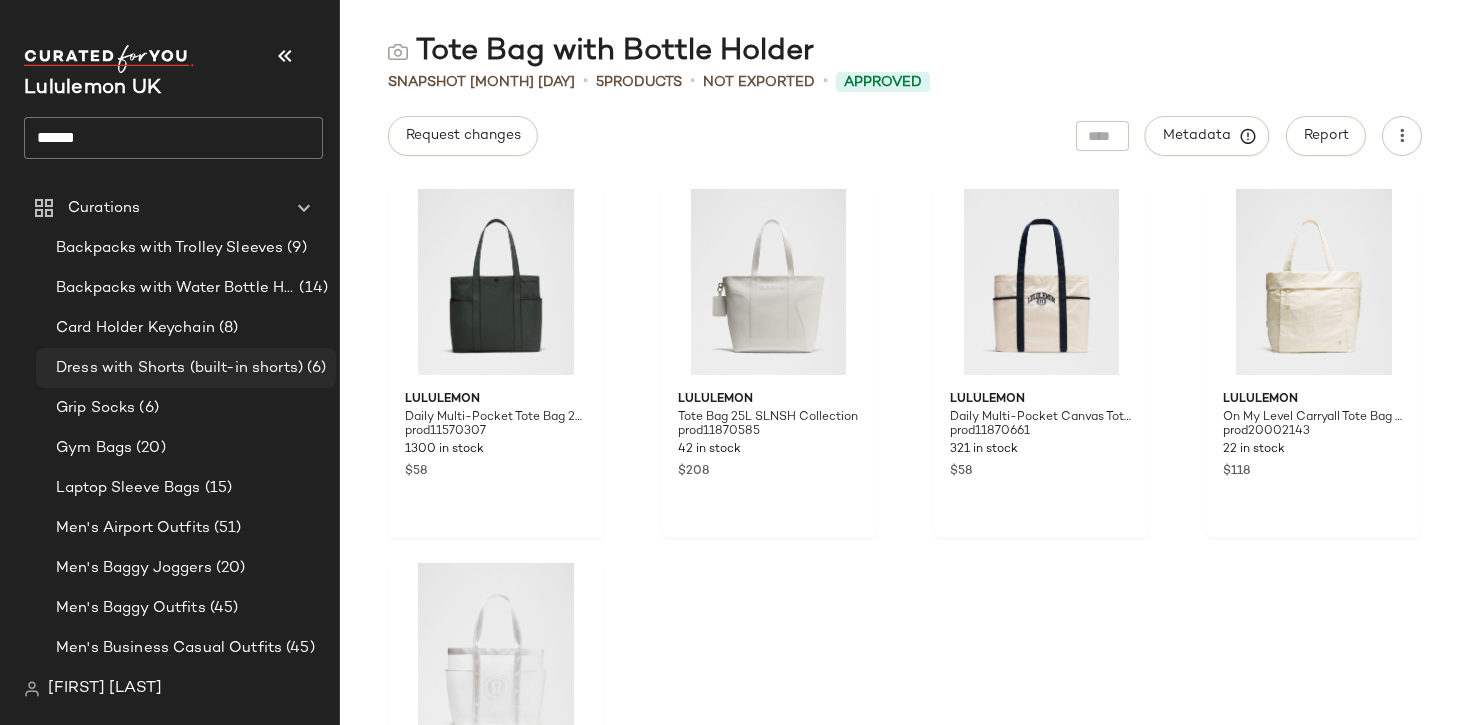 click on "Dress with Shorts (built-in shorts) (6)" 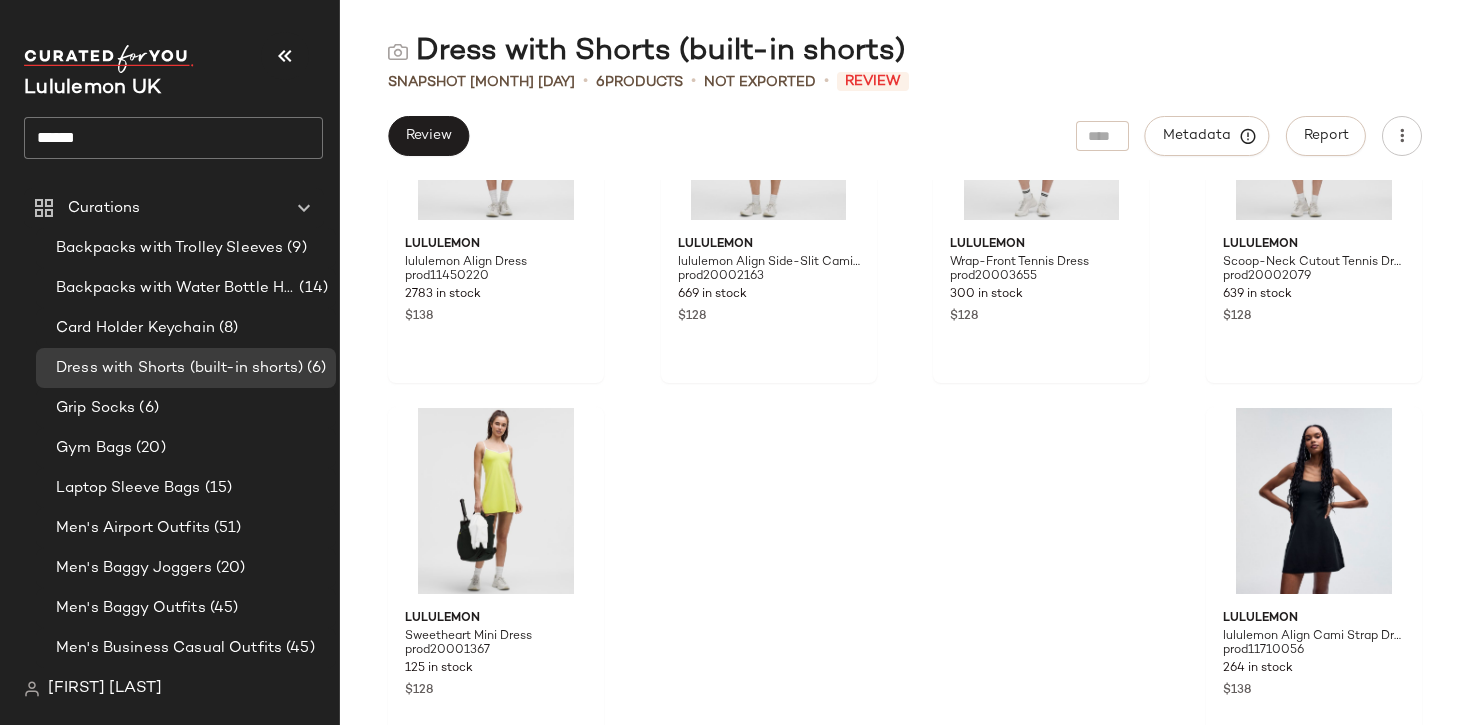 scroll, scrollTop: 0, scrollLeft: 0, axis: both 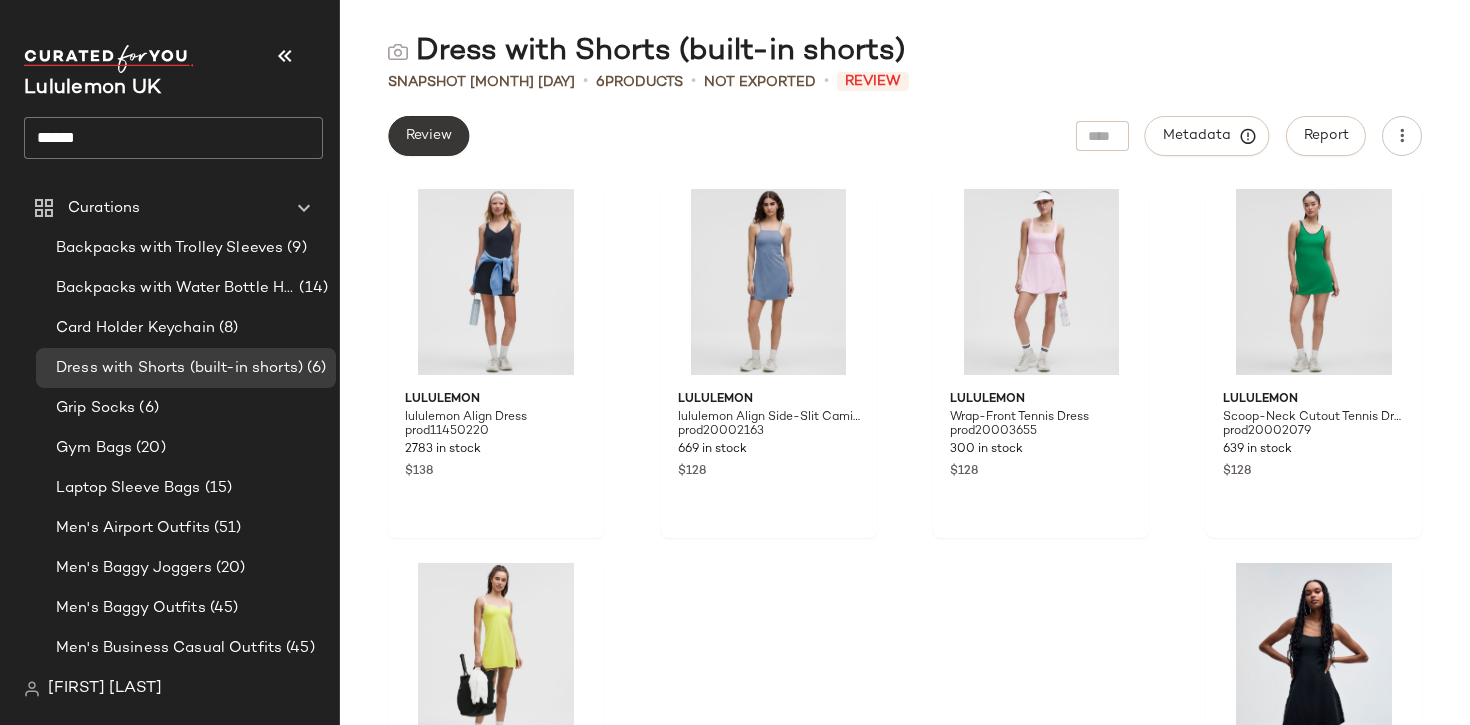 click on "Review" 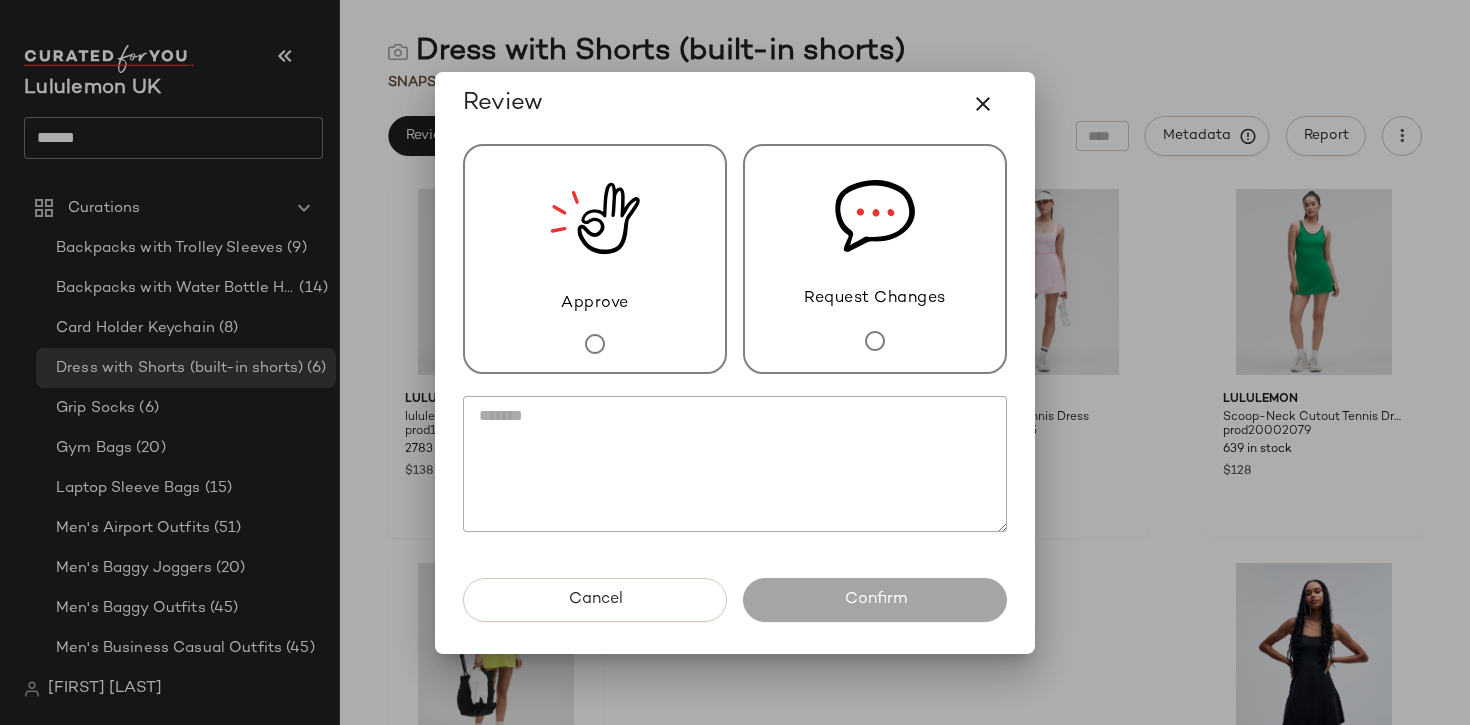 click on "Approve" at bounding box center [595, 259] 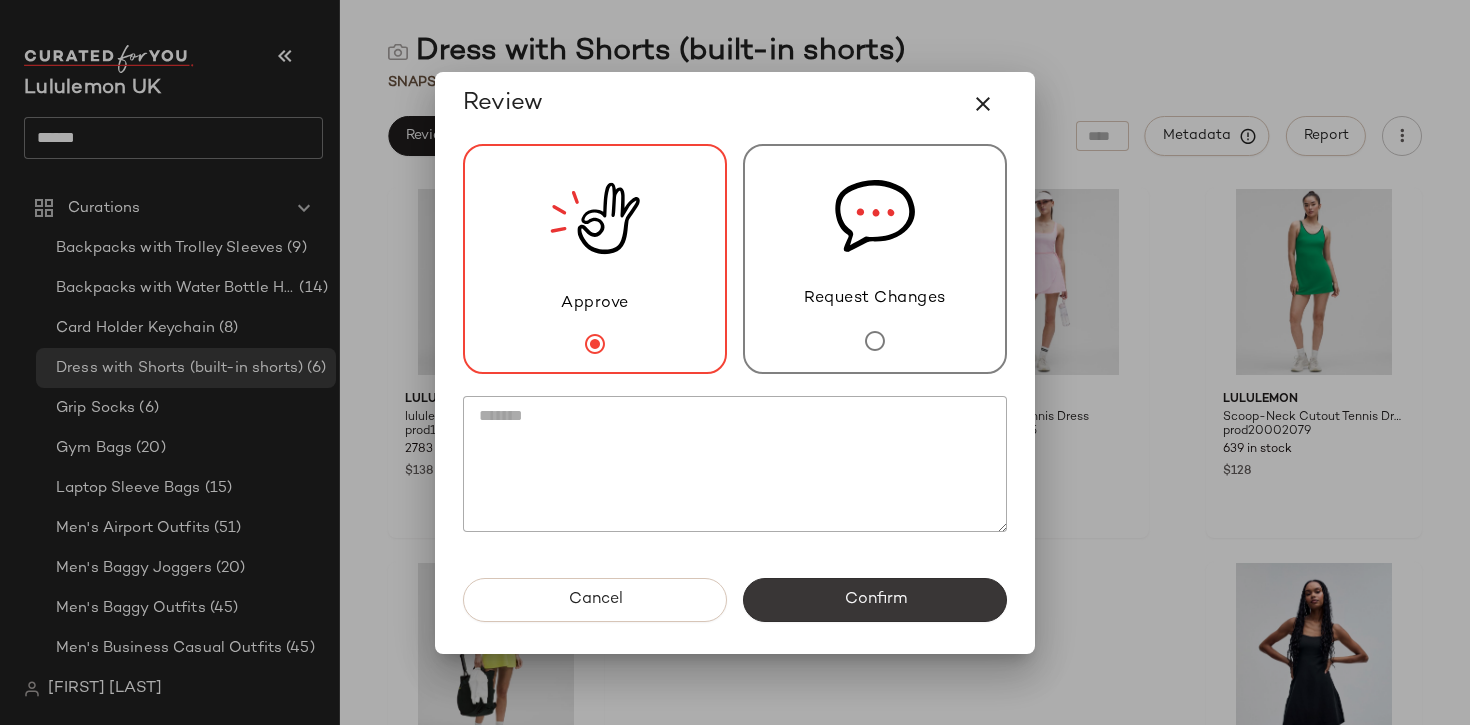click on "Confirm" at bounding box center [875, 600] 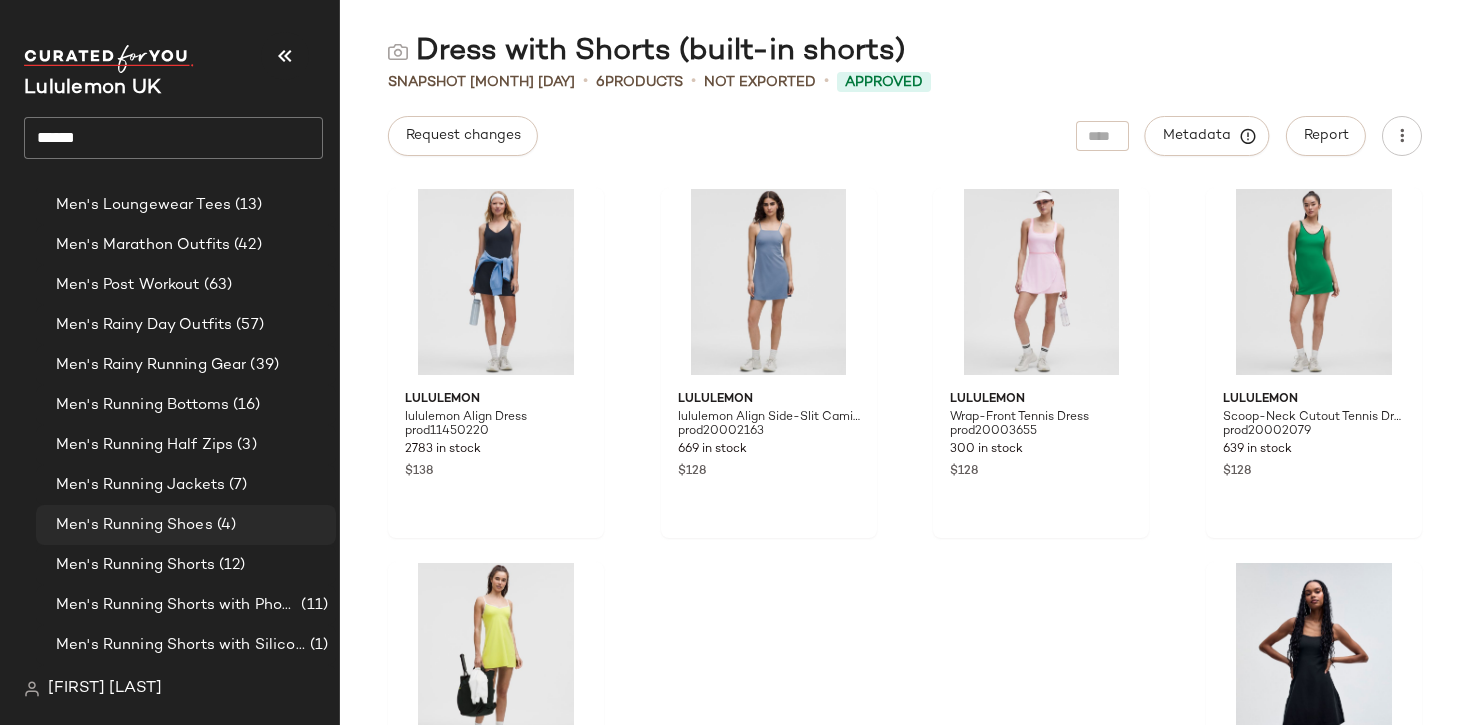 scroll, scrollTop: 1513, scrollLeft: 0, axis: vertical 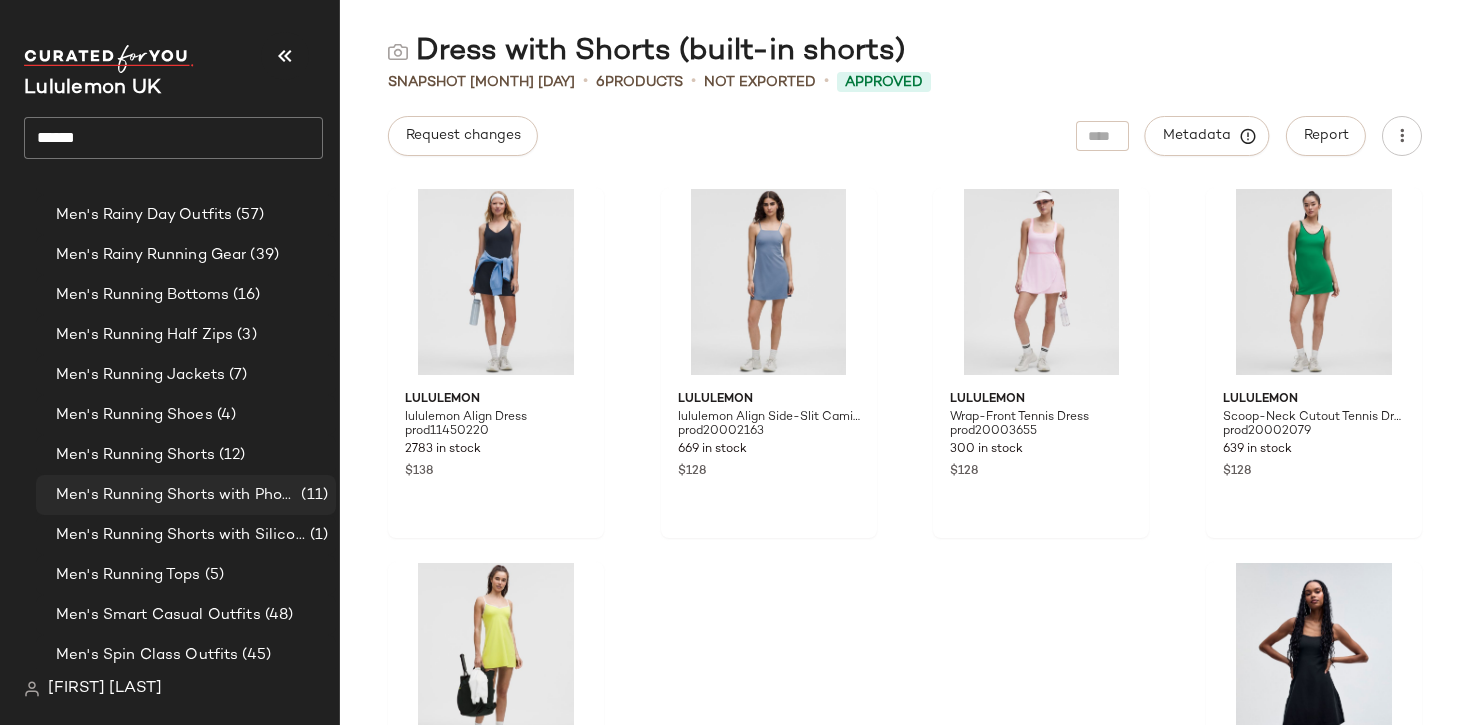 click on "Men's Running Shorts with Phone Pocket" at bounding box center (176, 495) 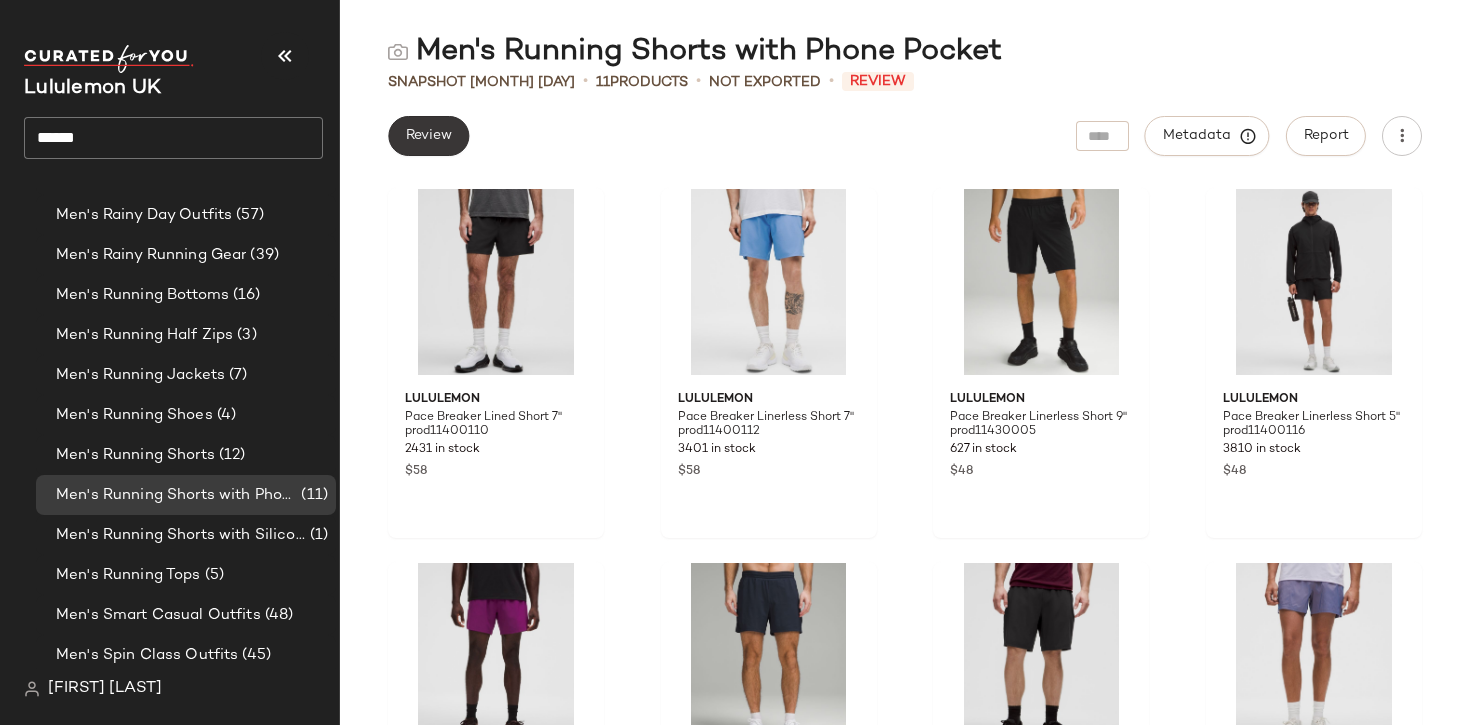 click on "Review" 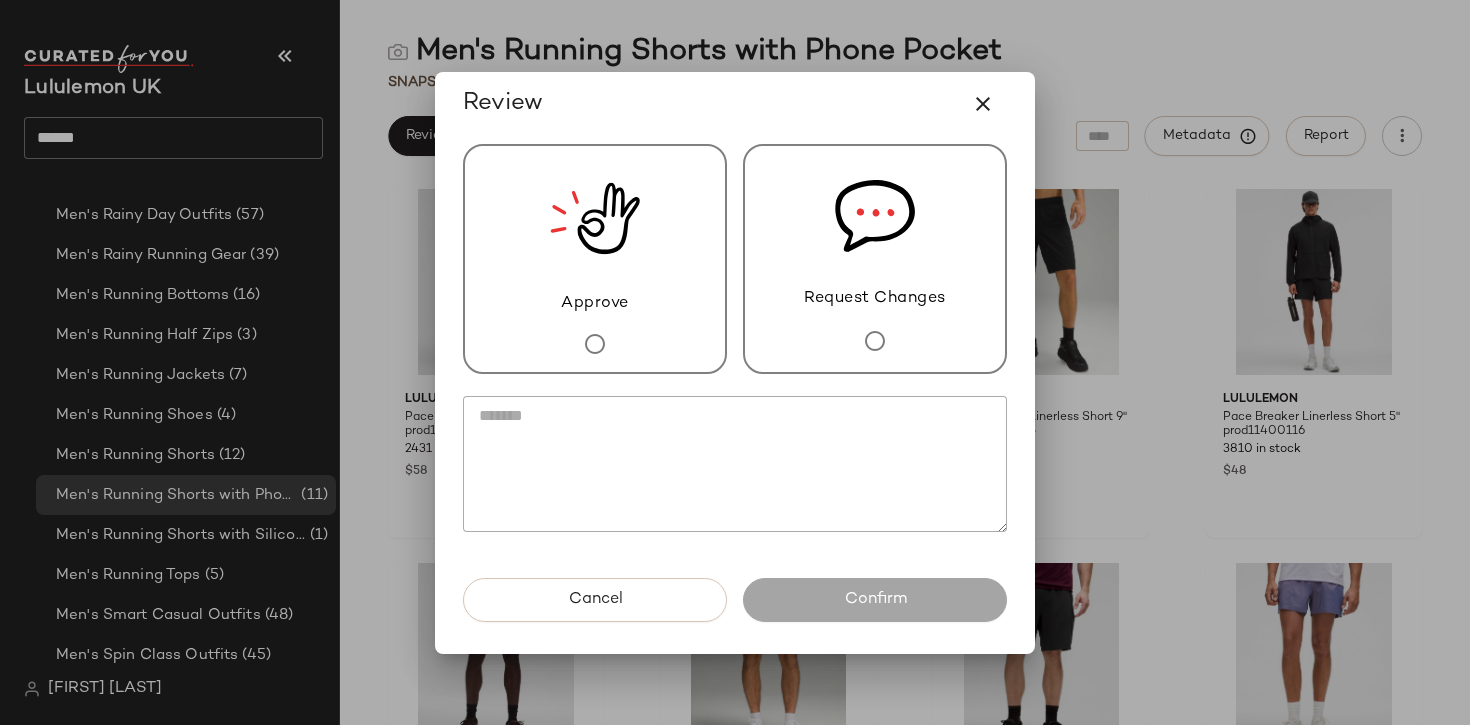click on "Approve" at bounding box center [595, 304] 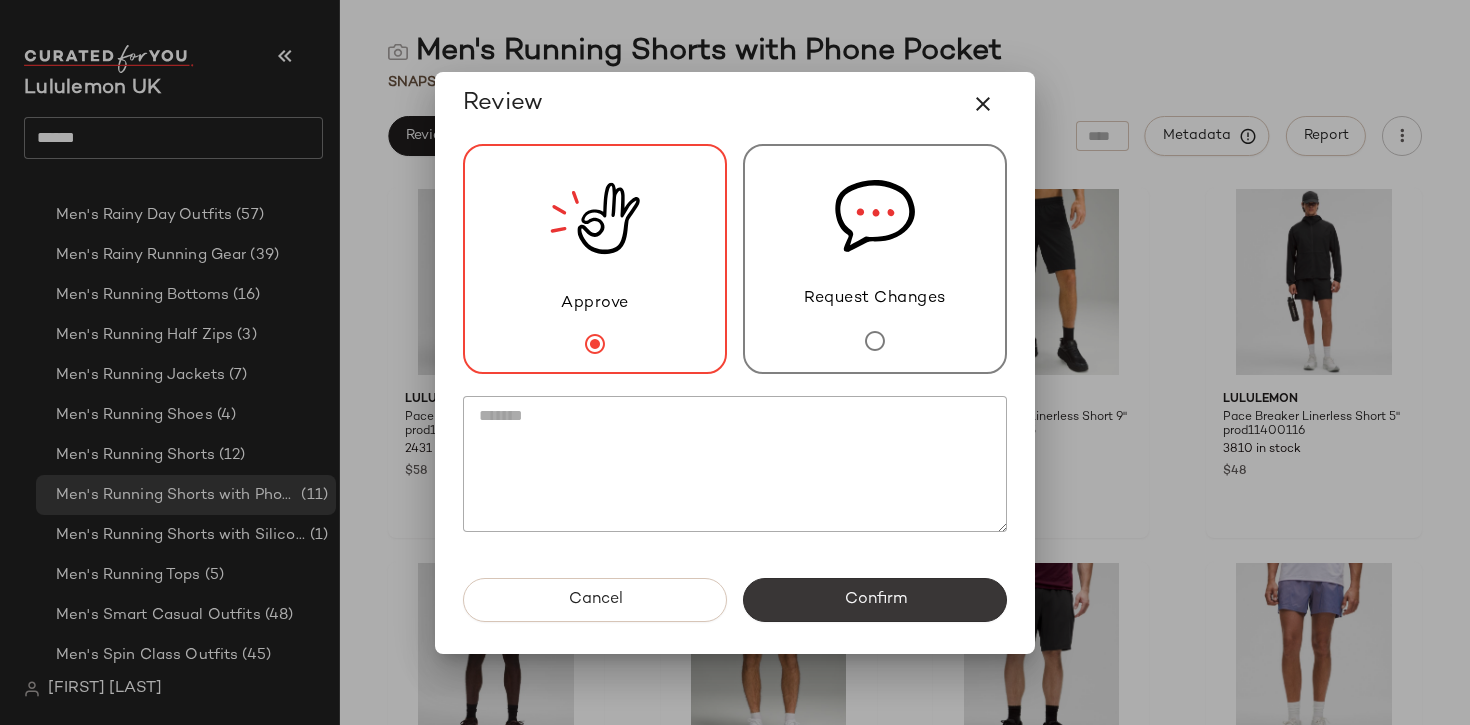 click on "Confirm" at bounding box center (875, 600) 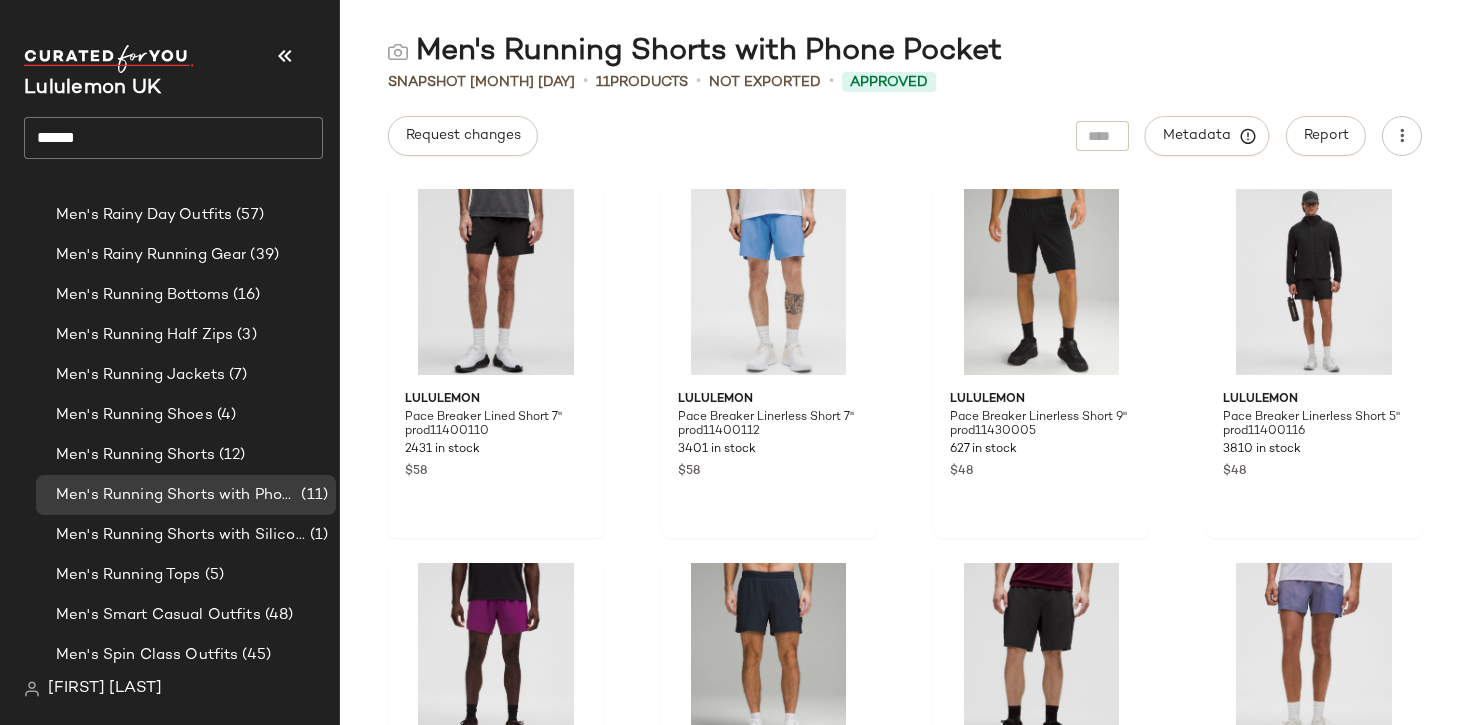 click on "lululemon Pace Breaker Lined Short 7" prod11400110 2431 in stock $58 lululemon Pace Breaker Linerless Short 7" prod11400112 3401 in stock $58 lululemon Pace Breaker Linerless Short 9" prod11430005 627 in stock $48 lululemon Pace Breaker Linerless Short 5" prod11400116 3810 in stock $48 lululemon Mile Maker Run Crew Ripstop Lined Short 6" prod11870326 584 in stock $68 lululemon Pace Breaker Lined Short 5" prod11400108 280 in stock $58 lululemon Pace Breaker Lined Short 9" prod11430004 137 in stock $58 lululemon Pace Breaker Linerless Short 5" Iridescent prod11680621 99 in stock $78 lululemon Pace Breaker Linerless Short 7" Iridescent prod11680701 104 in stock $68 lululemon Swift Lightweight Linerless Short 6" SLNSH Collection prod20003251 109 in stock $68 lululemon Multi-Pocket Trail Running Short 6" prod20003011 17 in stock $78" 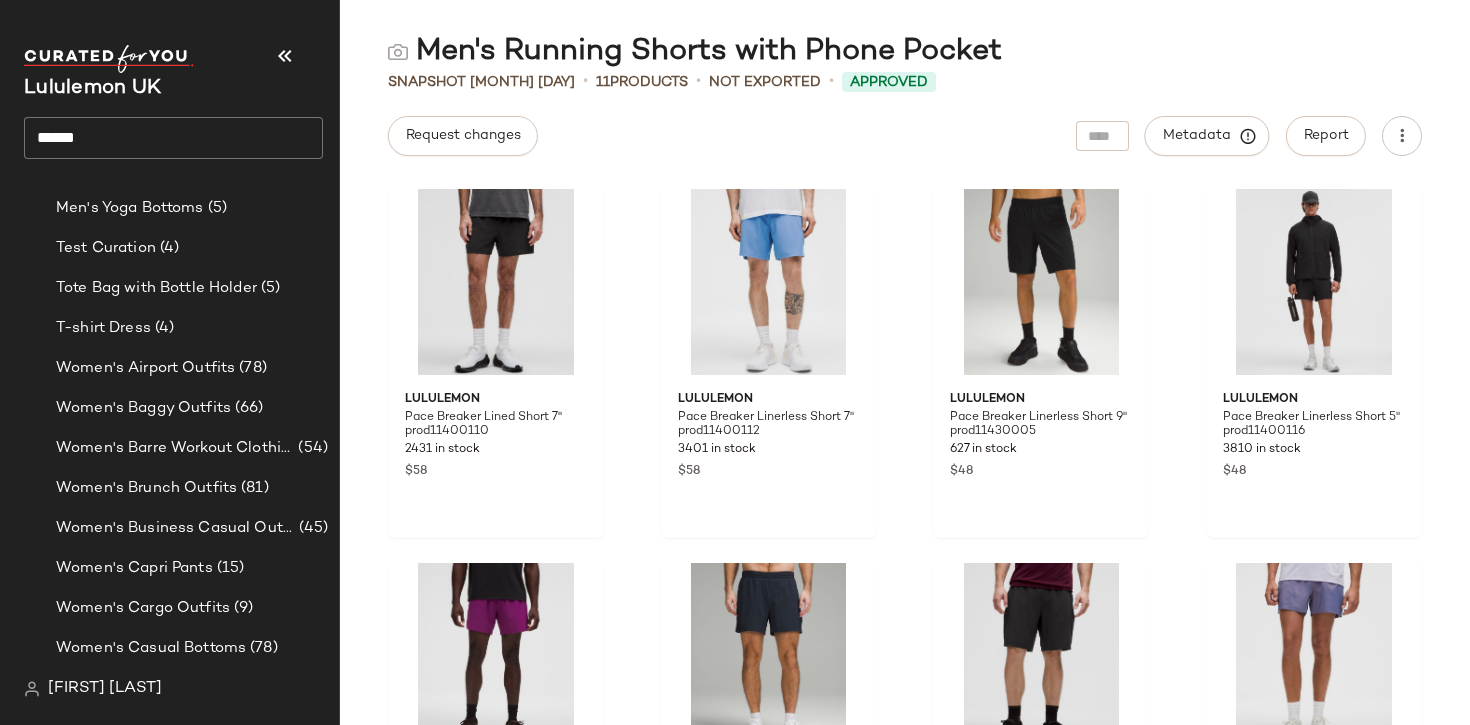scroll, scrollTop: 2481, scrollLeft: 0, axis: vertical 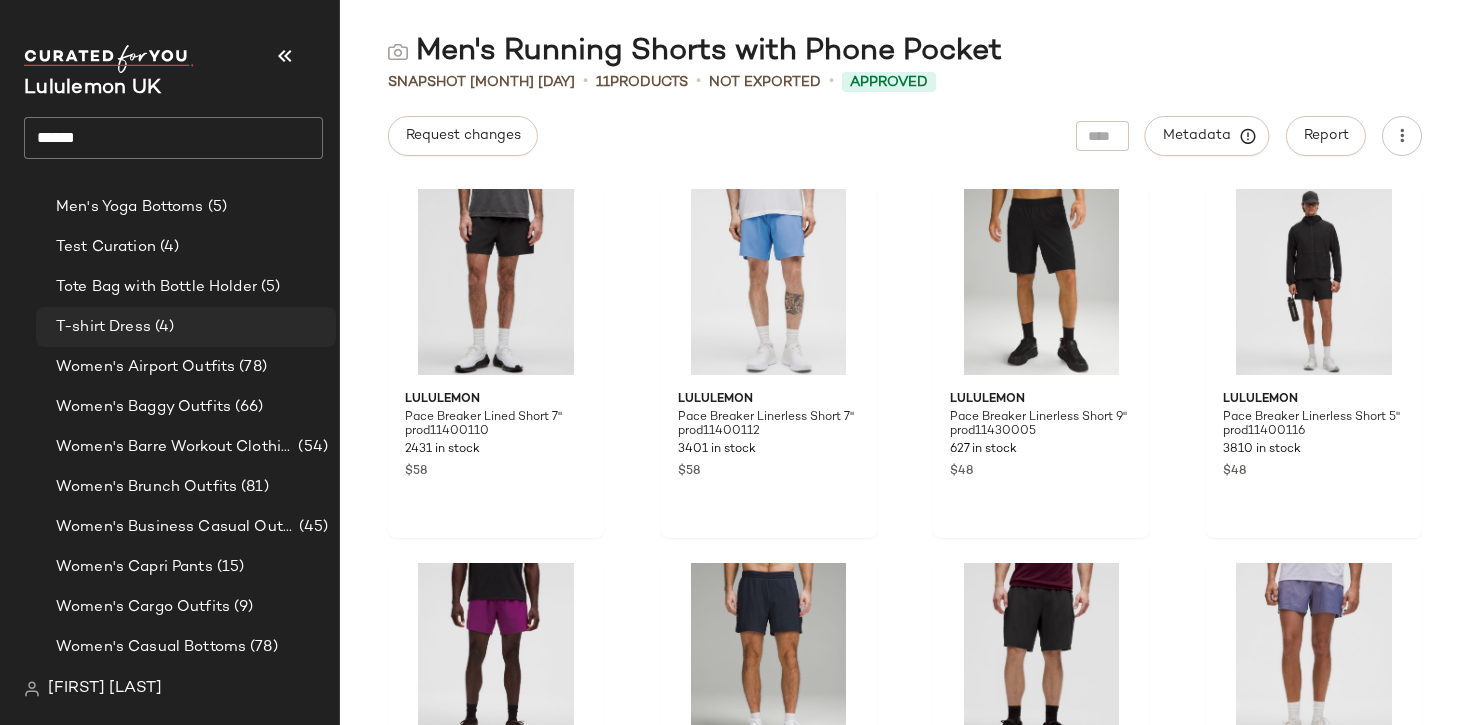 click on "T-shirt Dress" at bounding box center (103, 327) 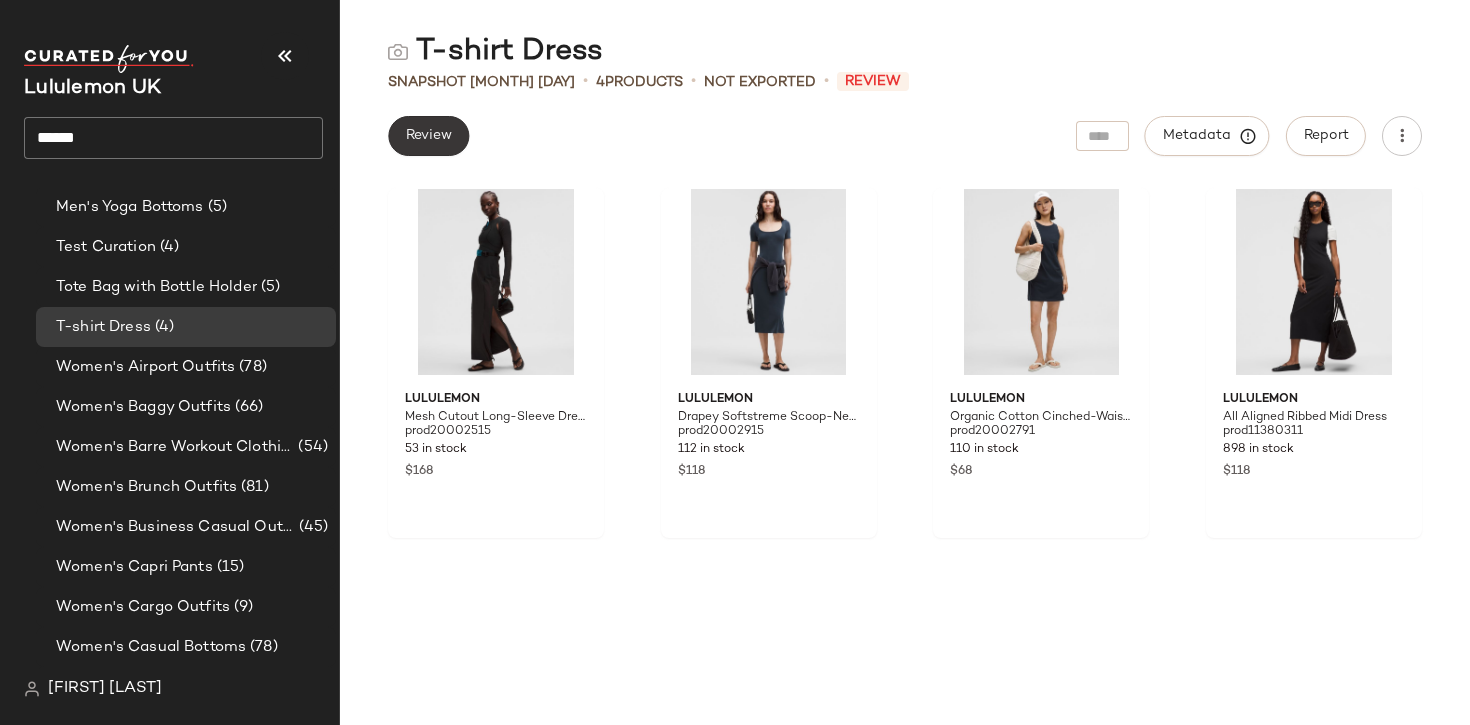 click on "Review" 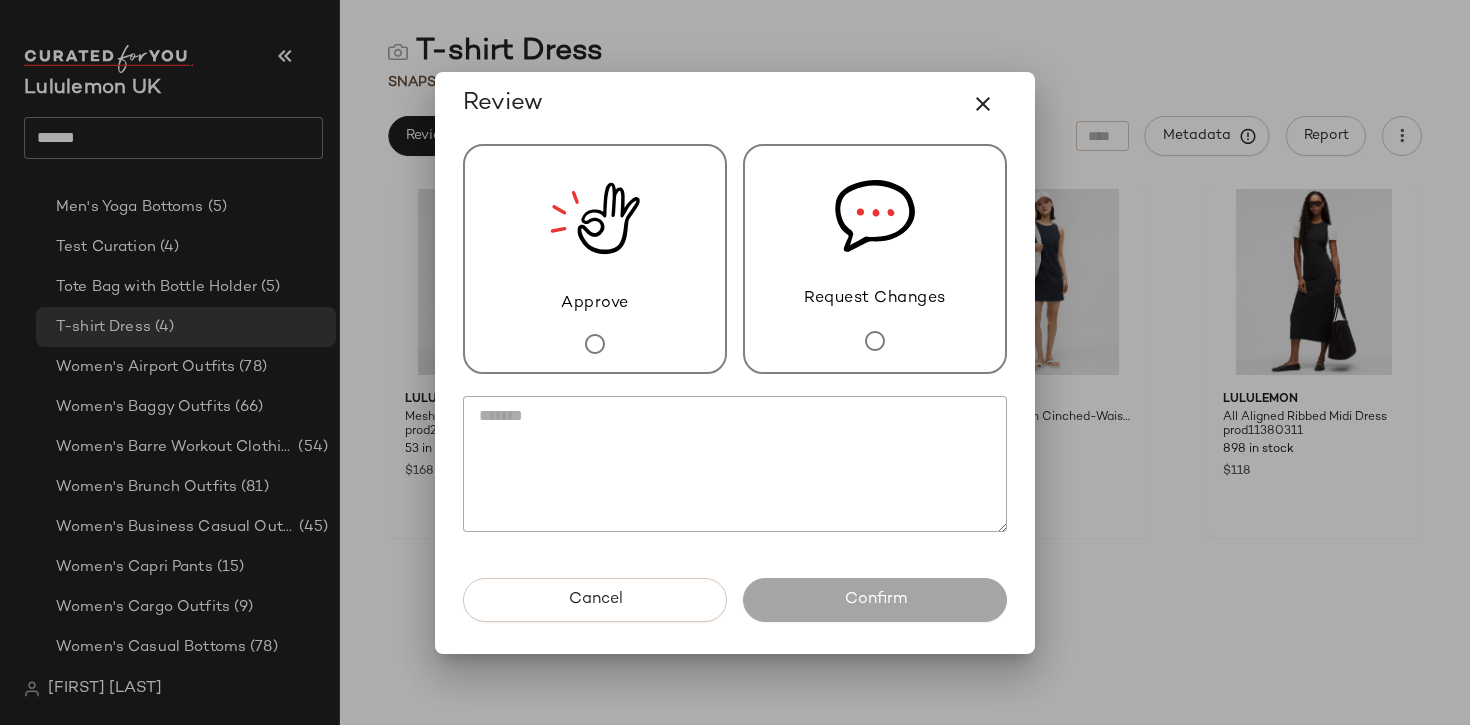 click on "Approve" at bounding box center [595, 259] 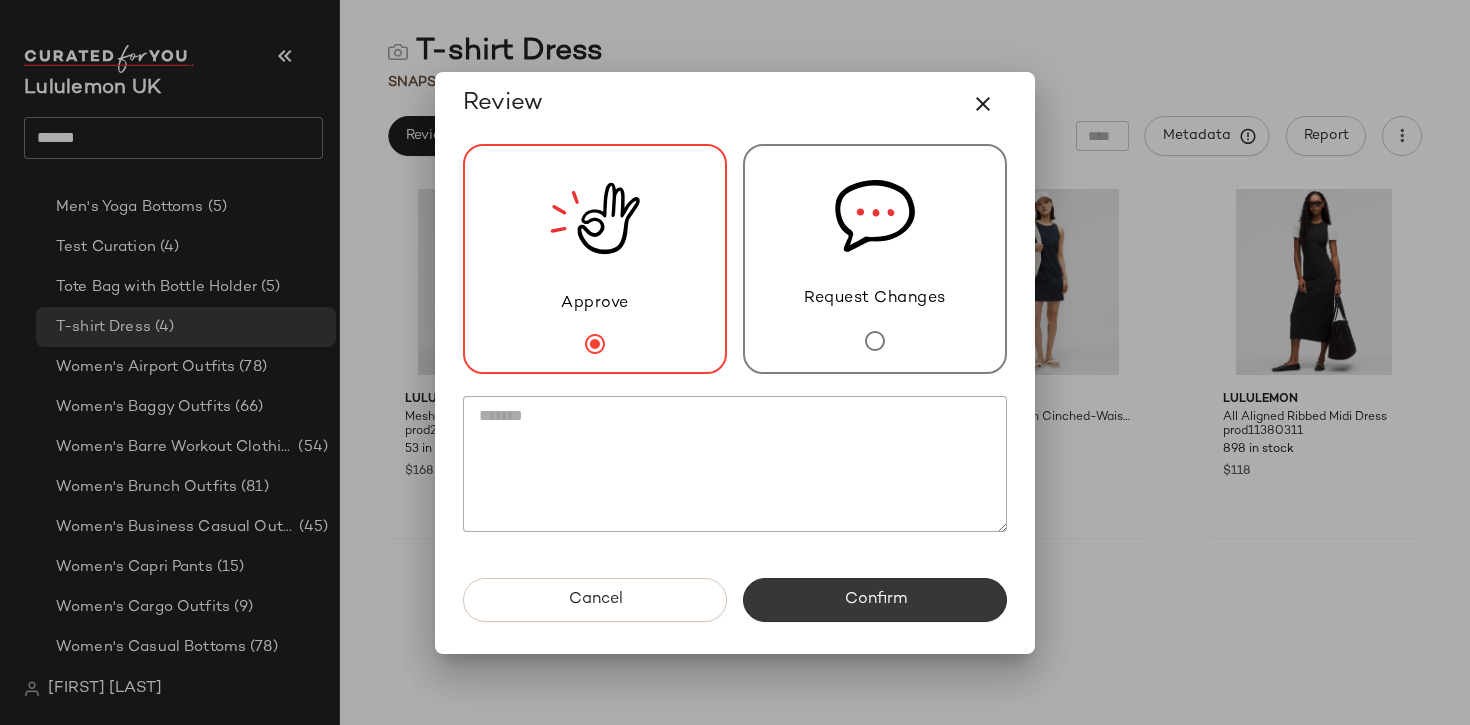 click on "Confirm" at bounding box center (875, 600) 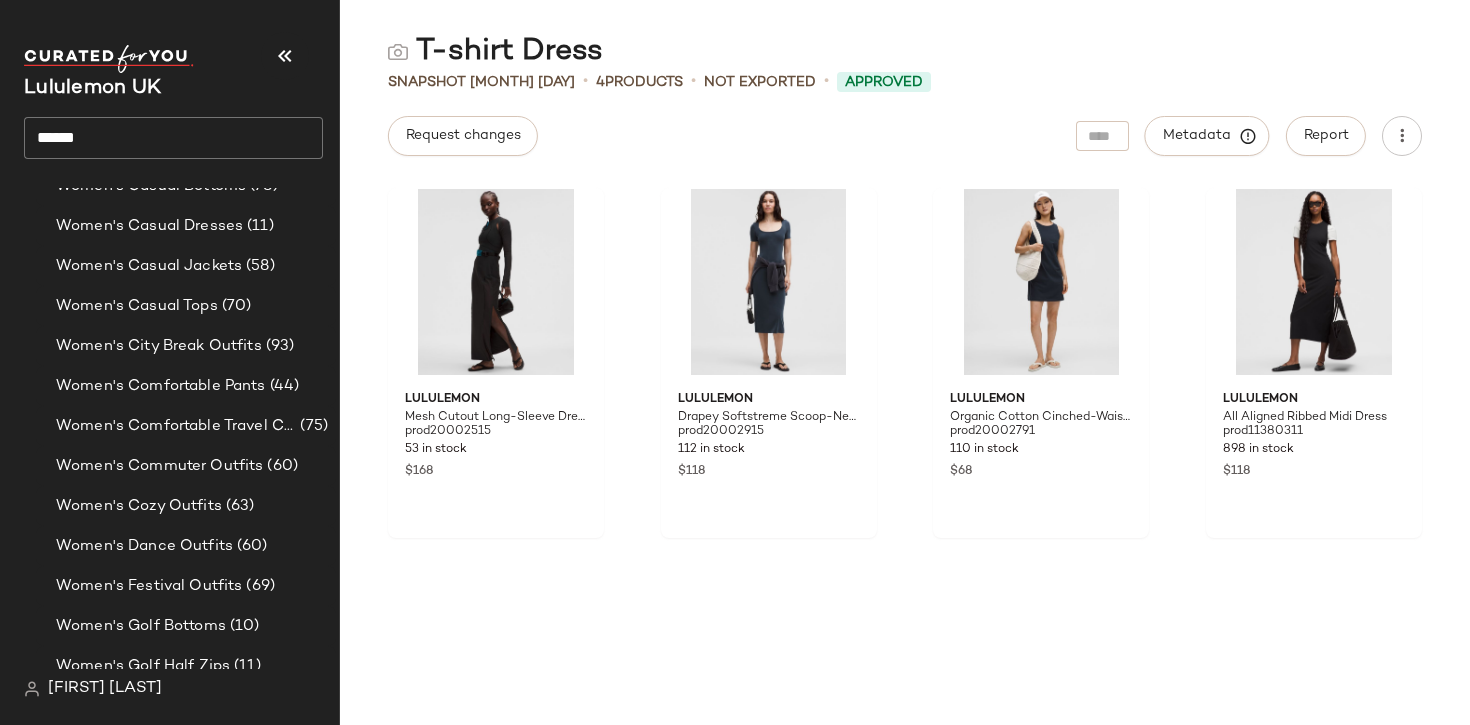 scroll, scrollTop: 2956, scrollLeft: 0, axis: vertical 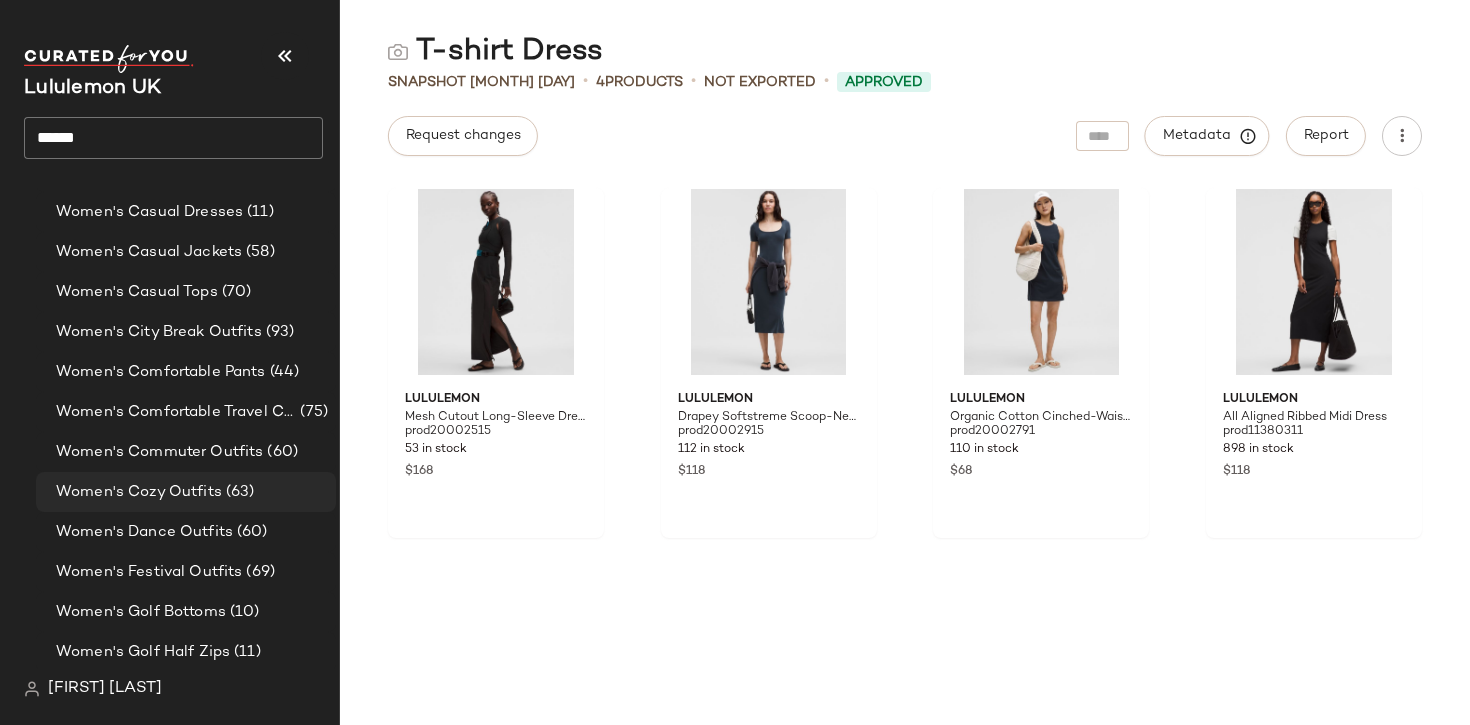 click on "Women's Cozy Outfits" at bounding box center [139, 492] 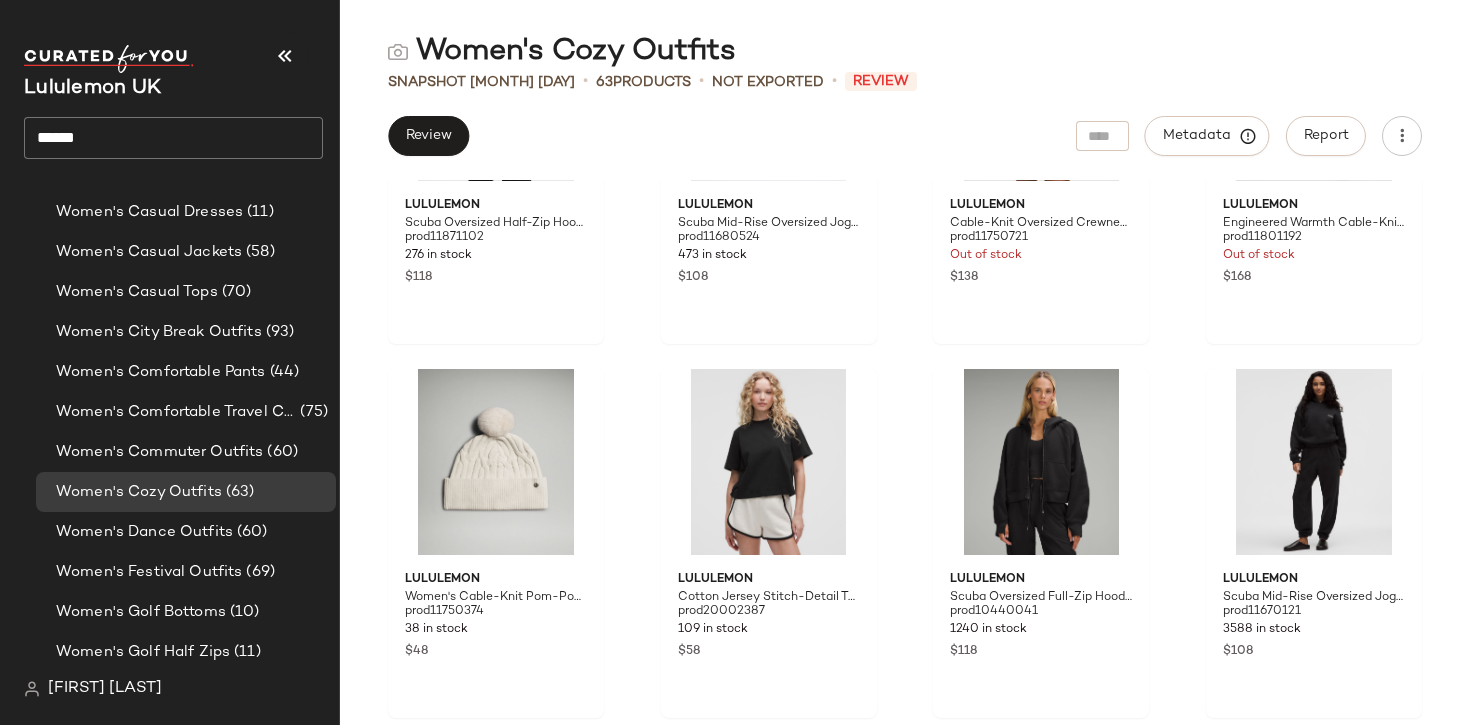 scroll, scrollTop: 1724, scrollLeft: 0, axis: vertical 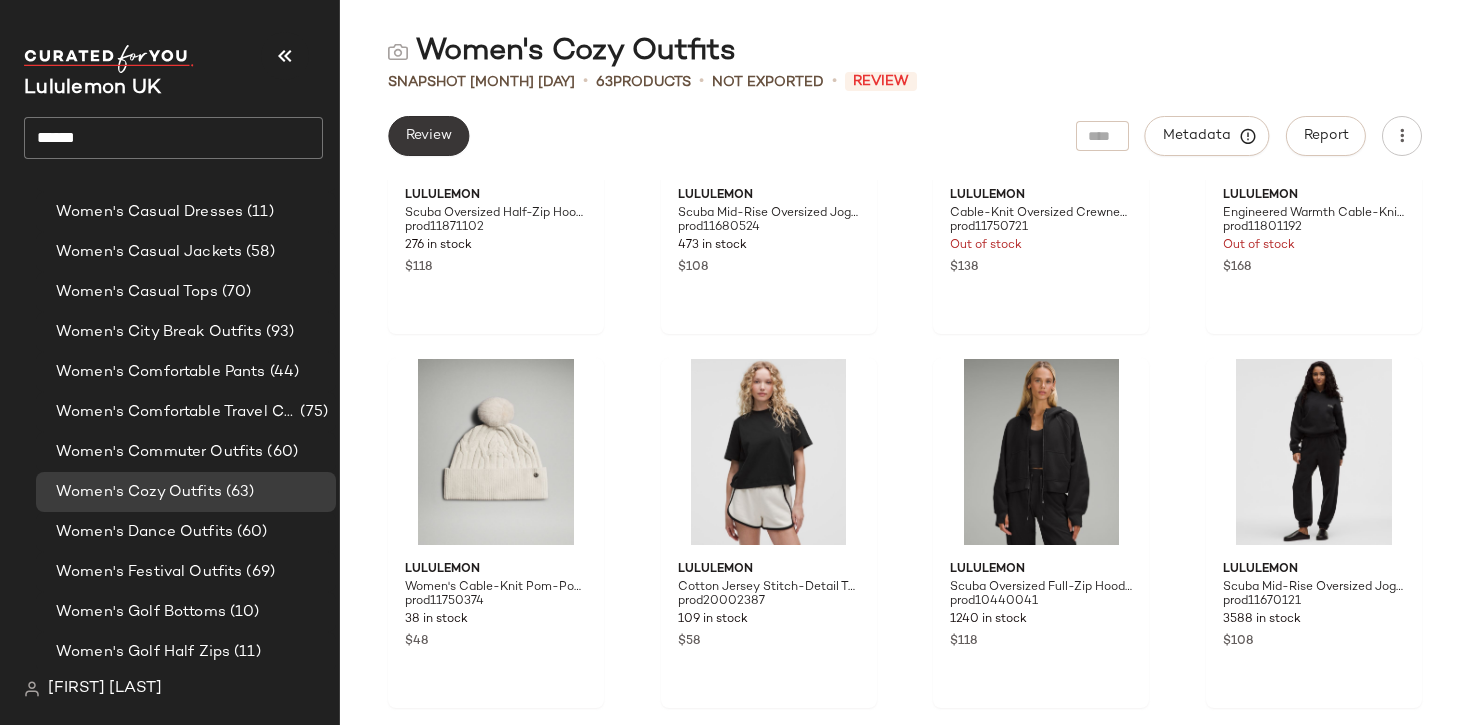 click on "Review" 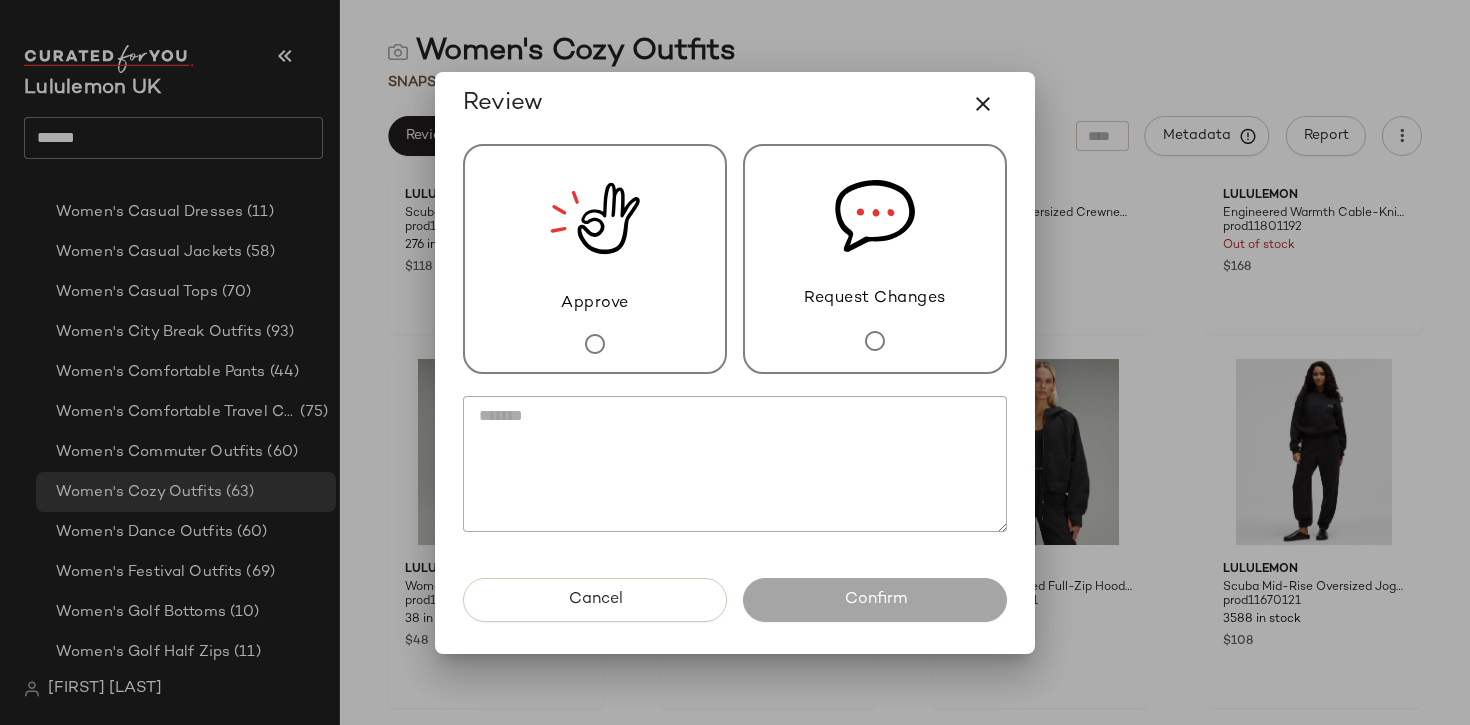 click on "Approve" at bounding box center (595, 259) 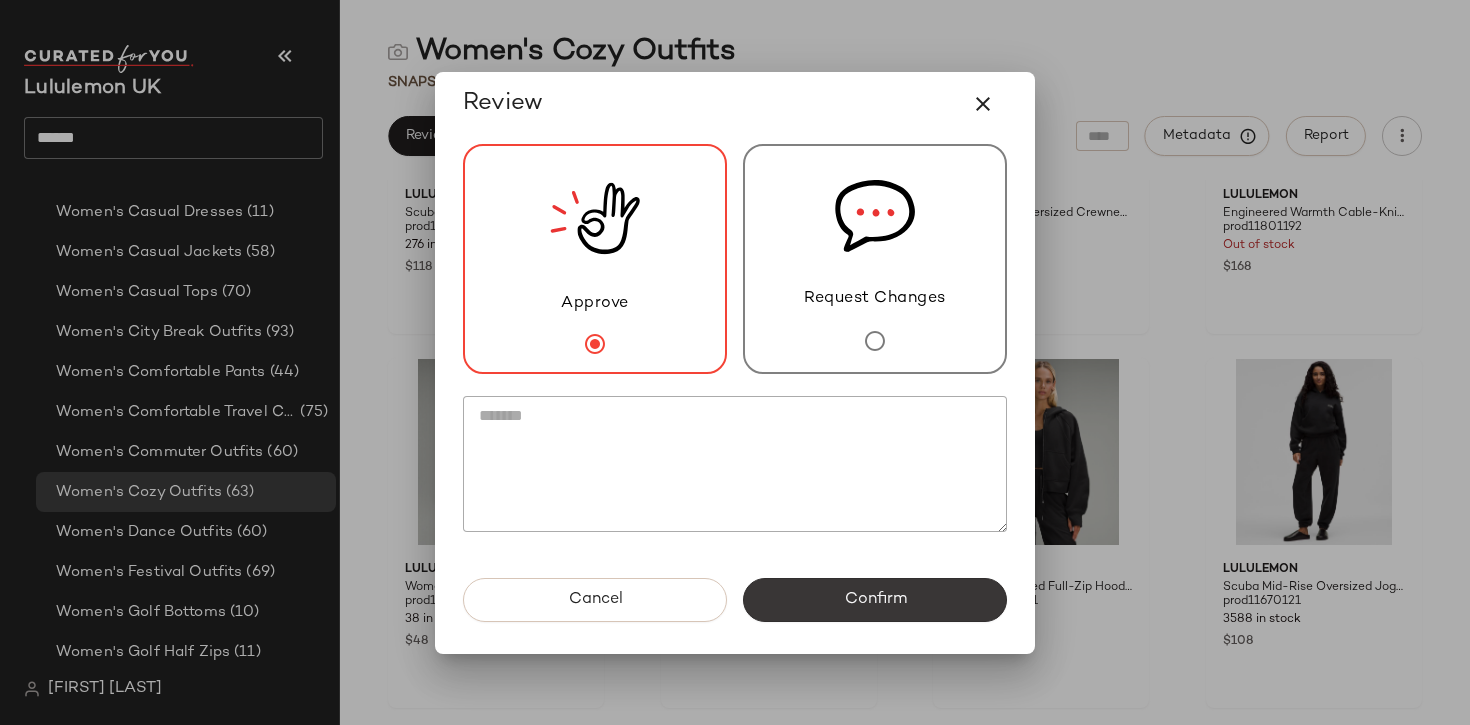 click on "Confirm" at bounding box center [875, 600] 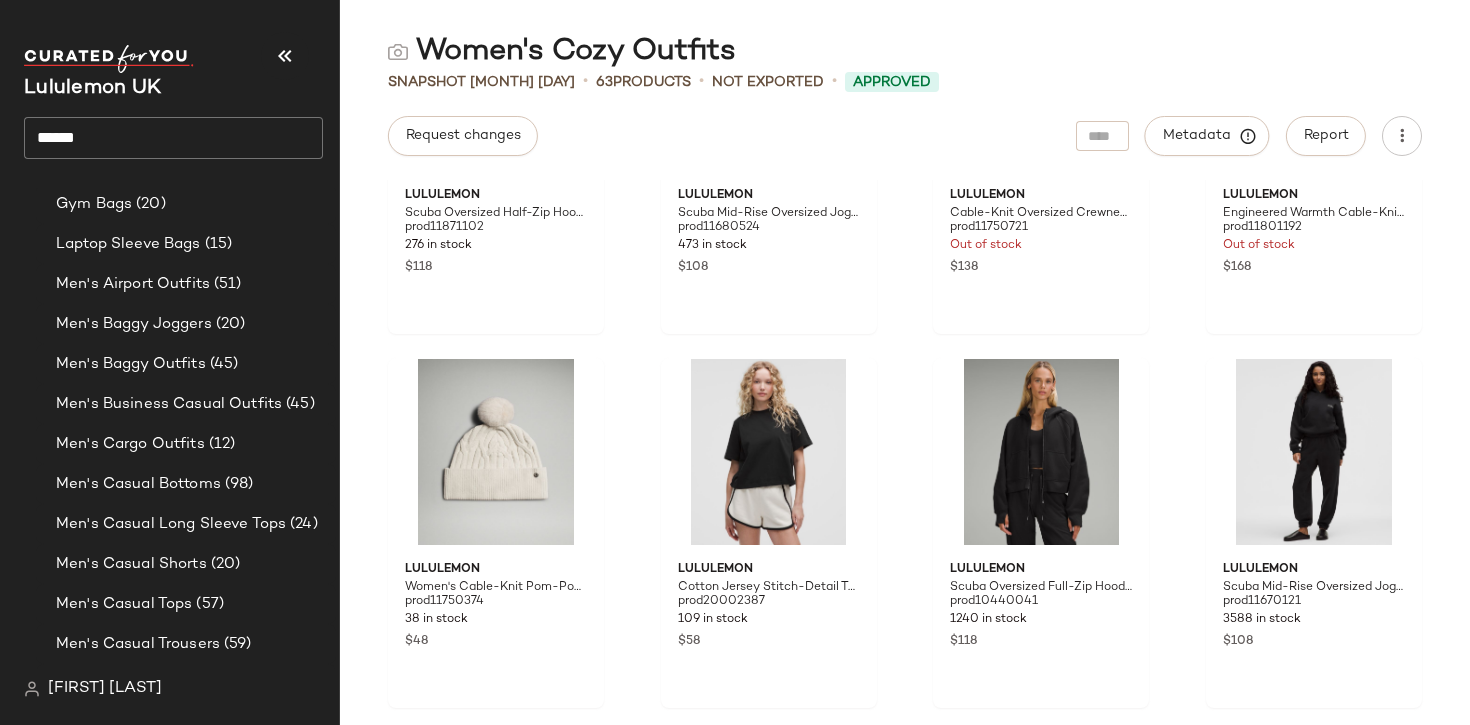 scroll, scrollTop: 0, scrollLeft: 0, axis: both 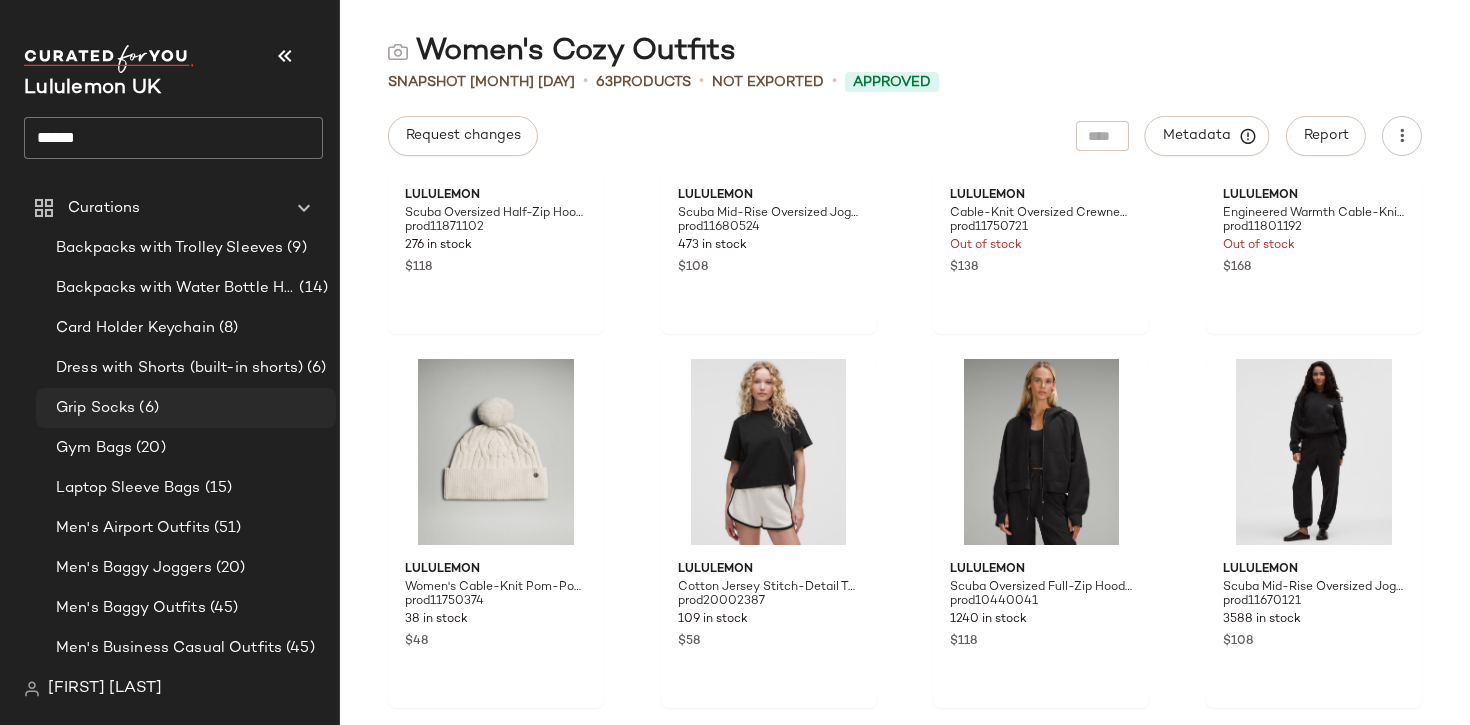 click on "Grip Socks (6)" 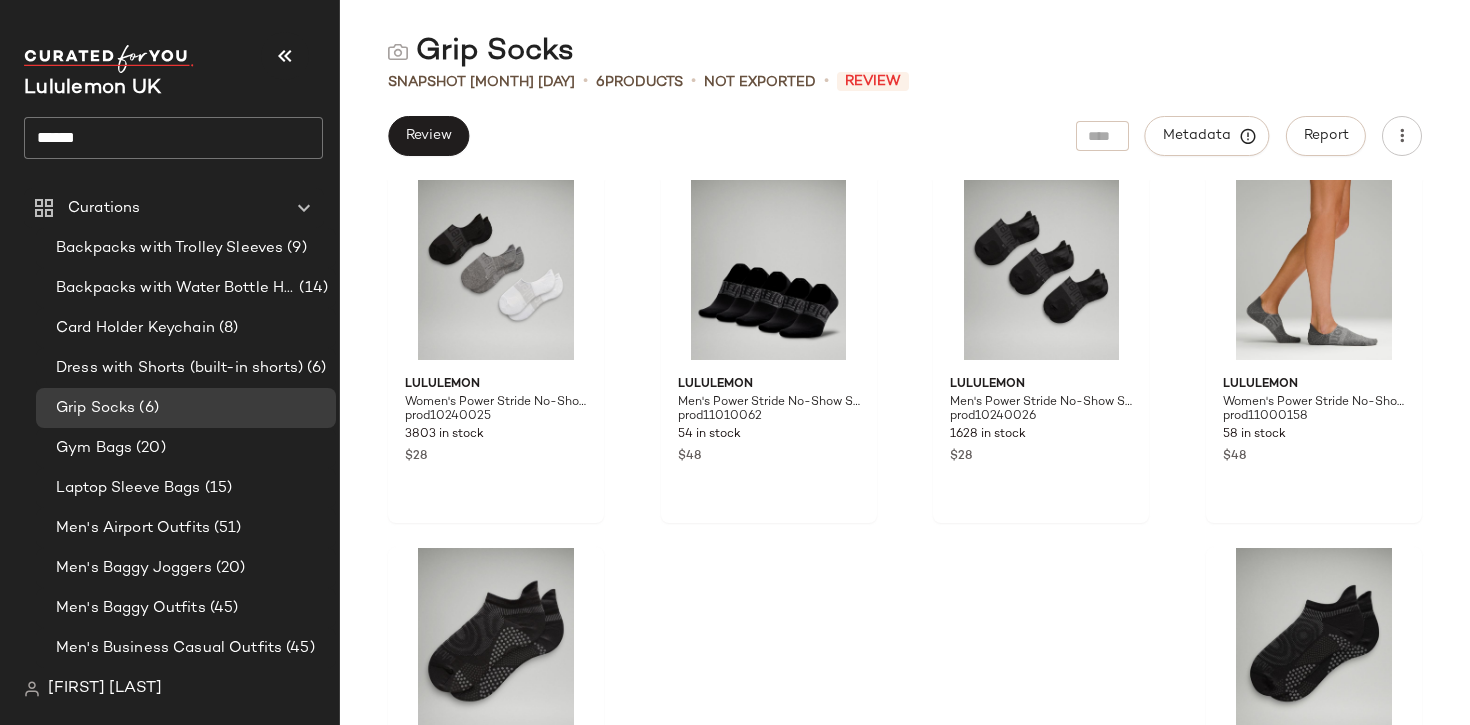 scroll, scrollTop: 0, scrollLeft: 0, axis: both 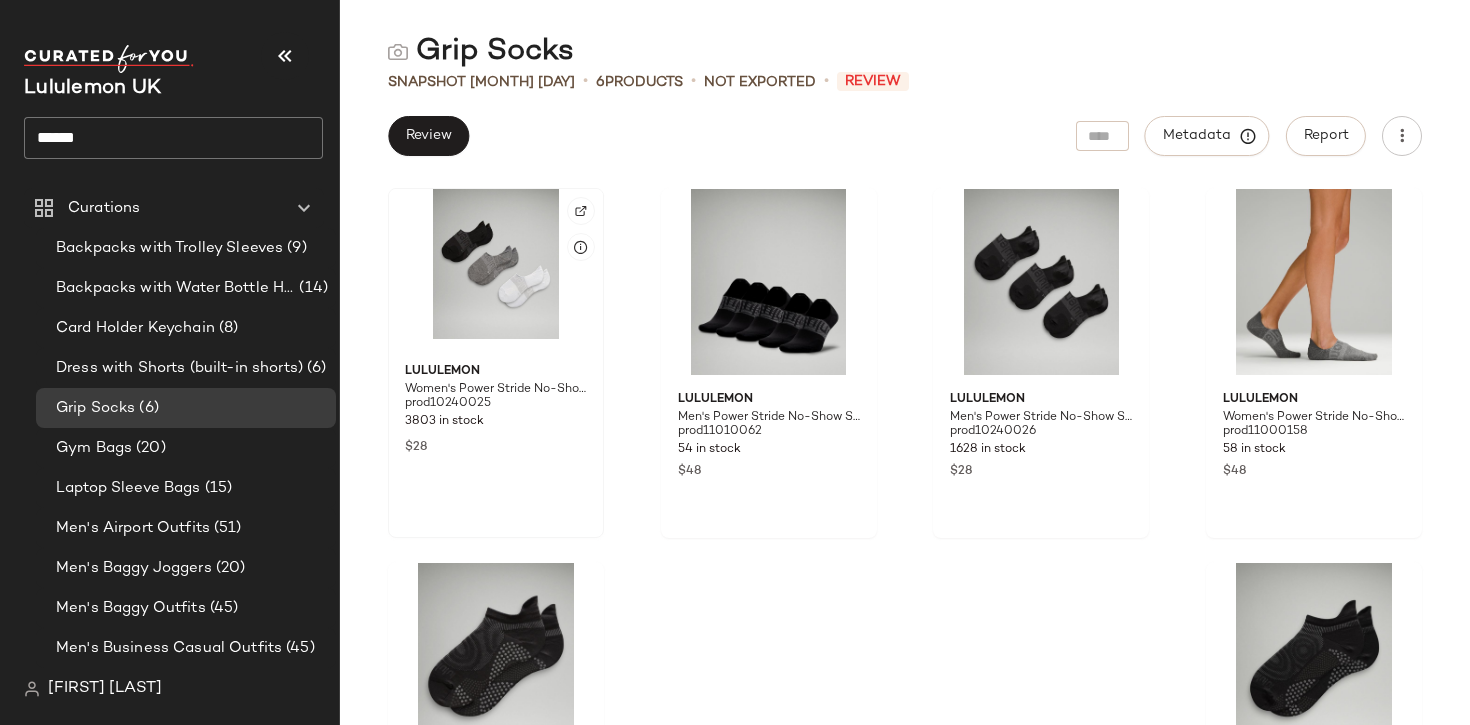 click 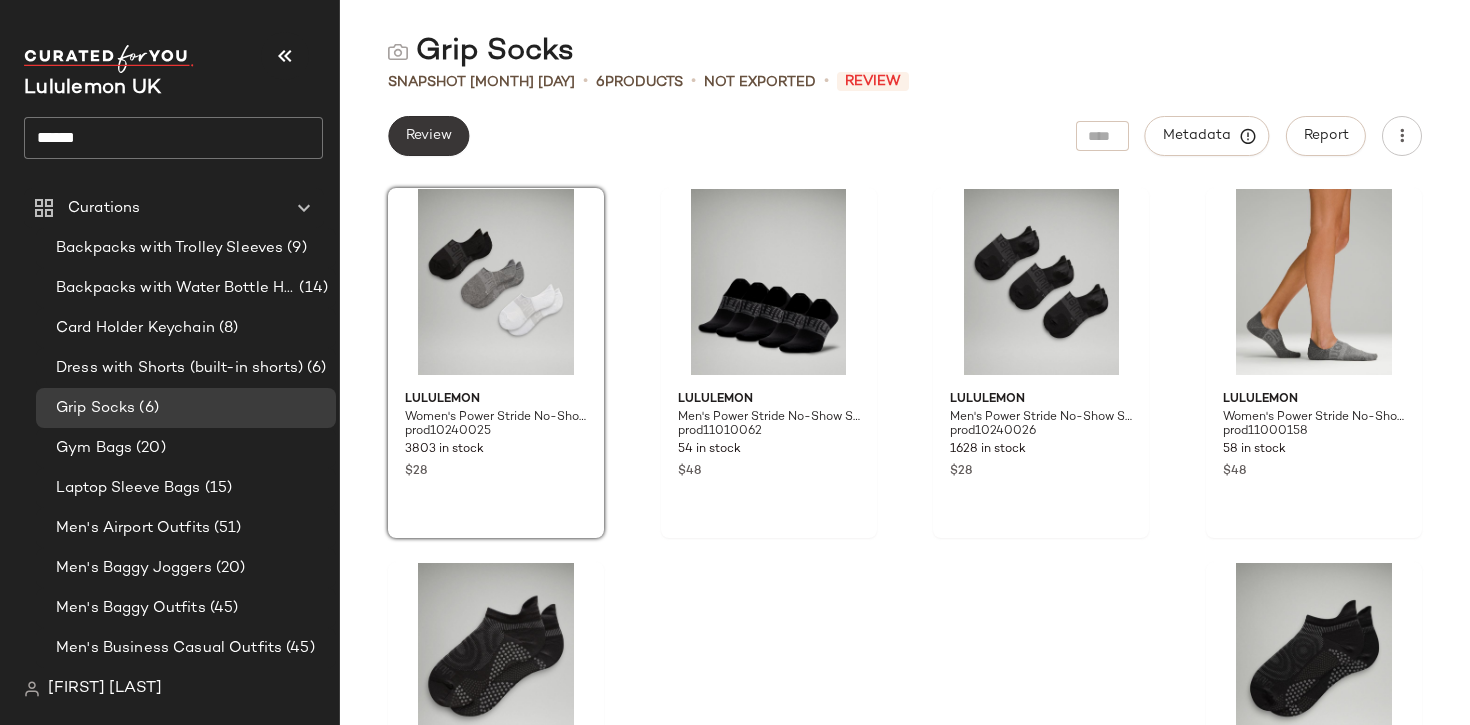 click on "Review" at bounding box center (428, 136) 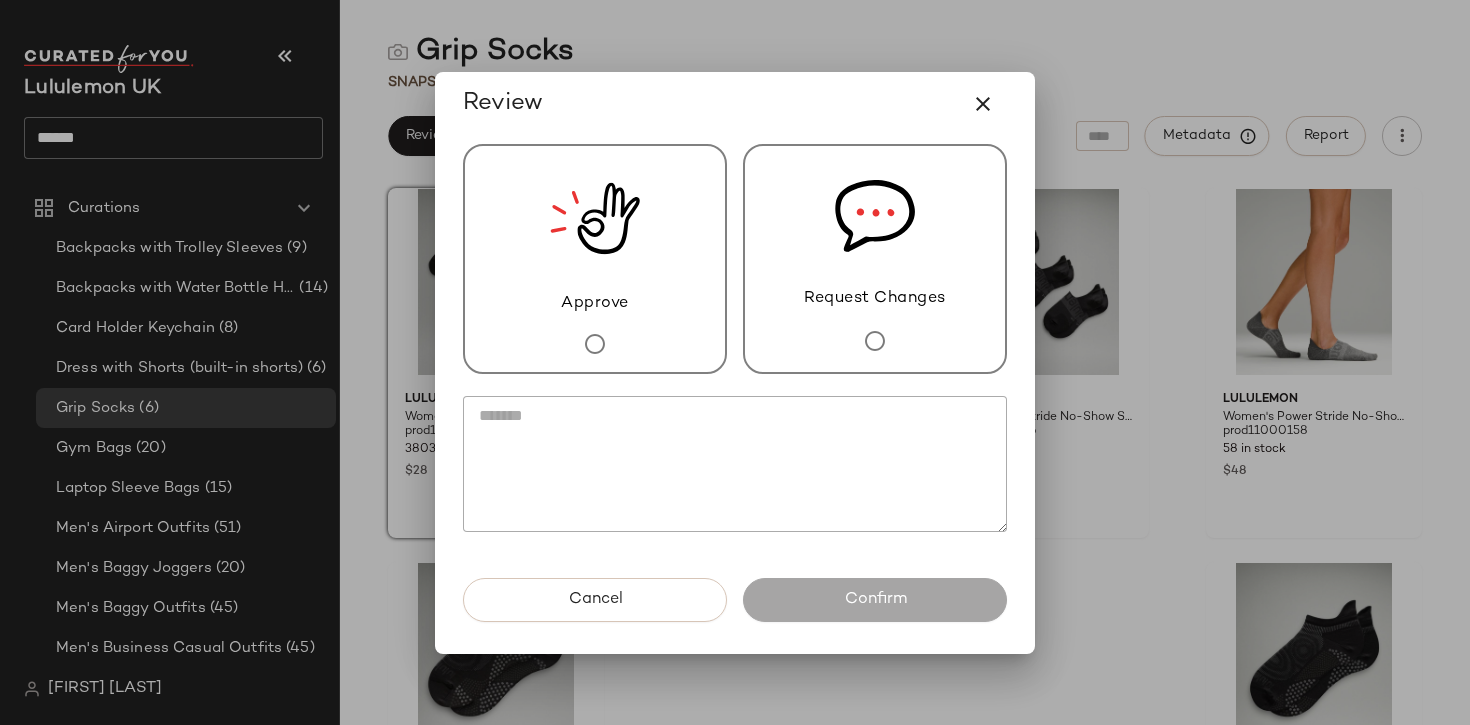 click on "Approve" at bounding box center [595, 259] 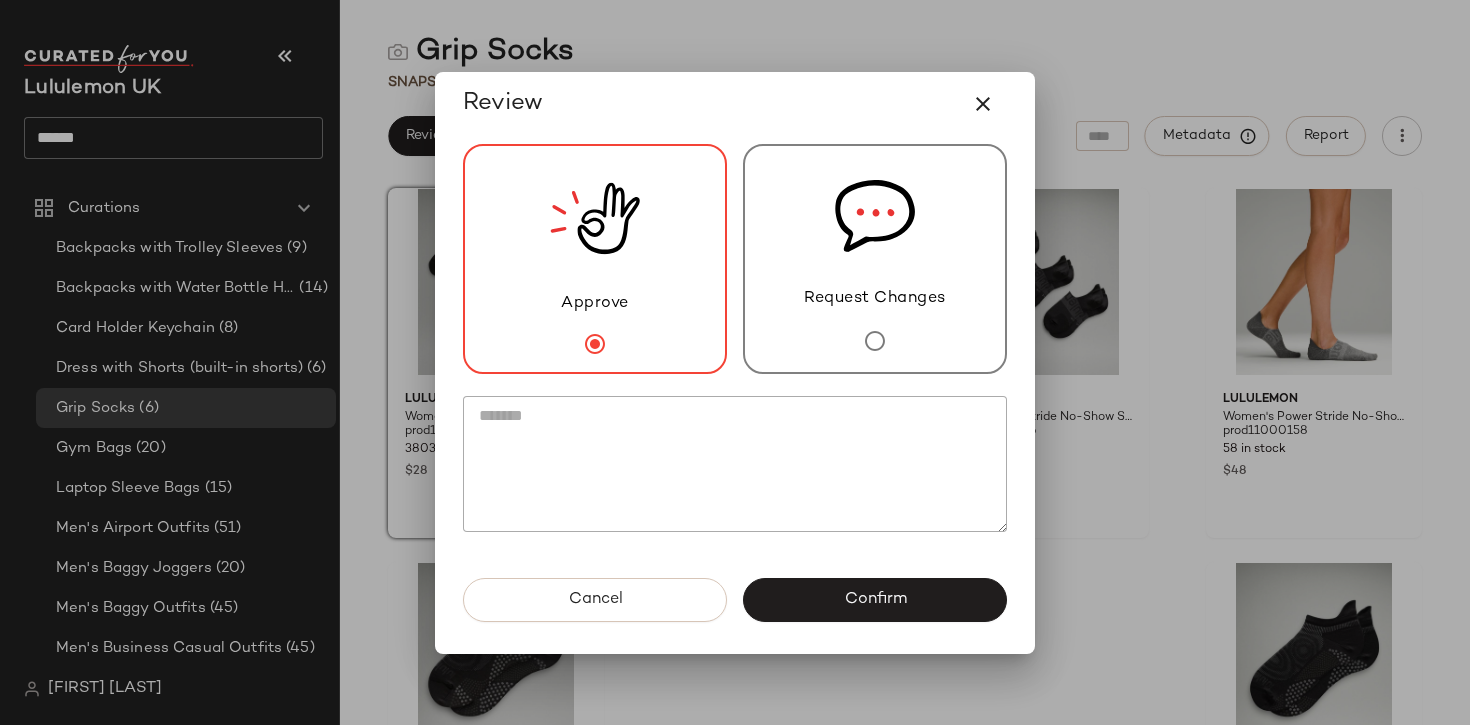 click 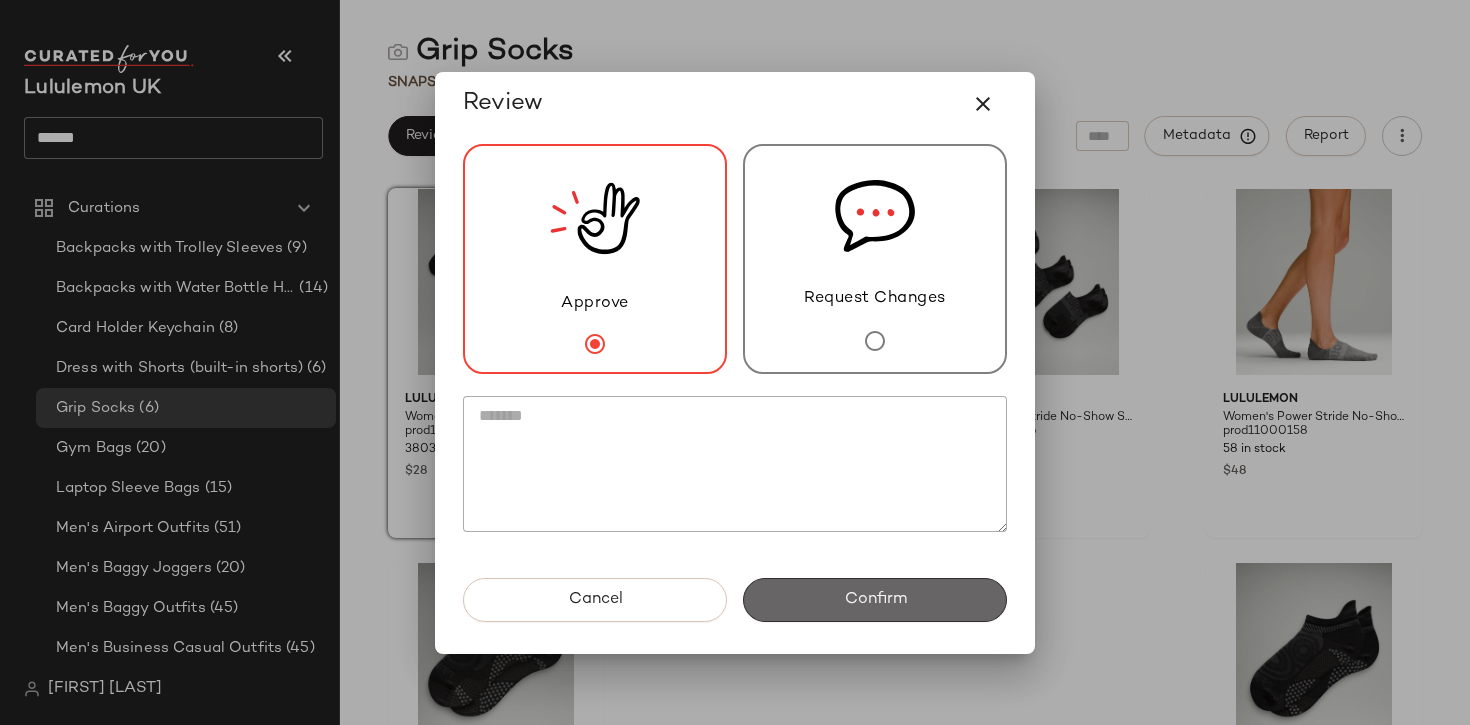 click on "Confirm" at bounding box center [875, 600] 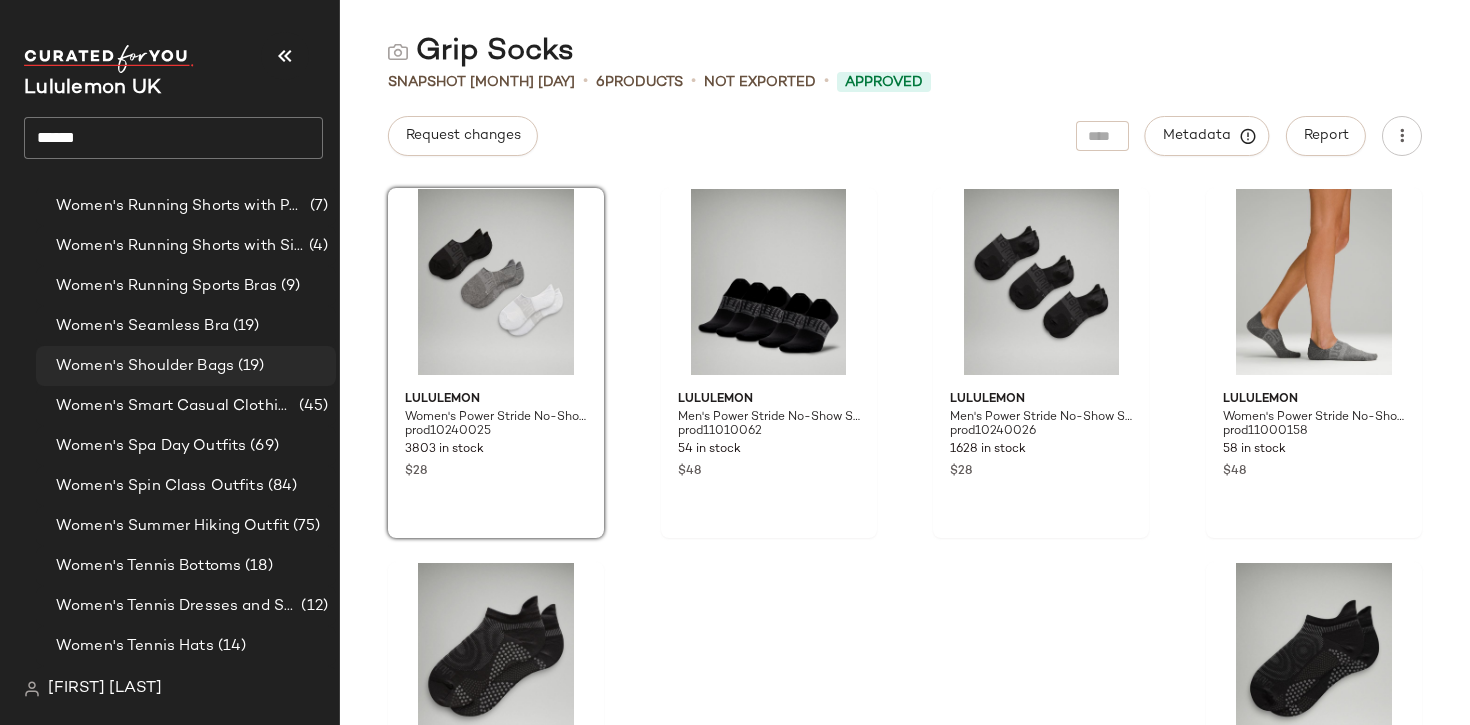 scroll, scrollTop: 4503, scrollLeft: 0, axis: vertical 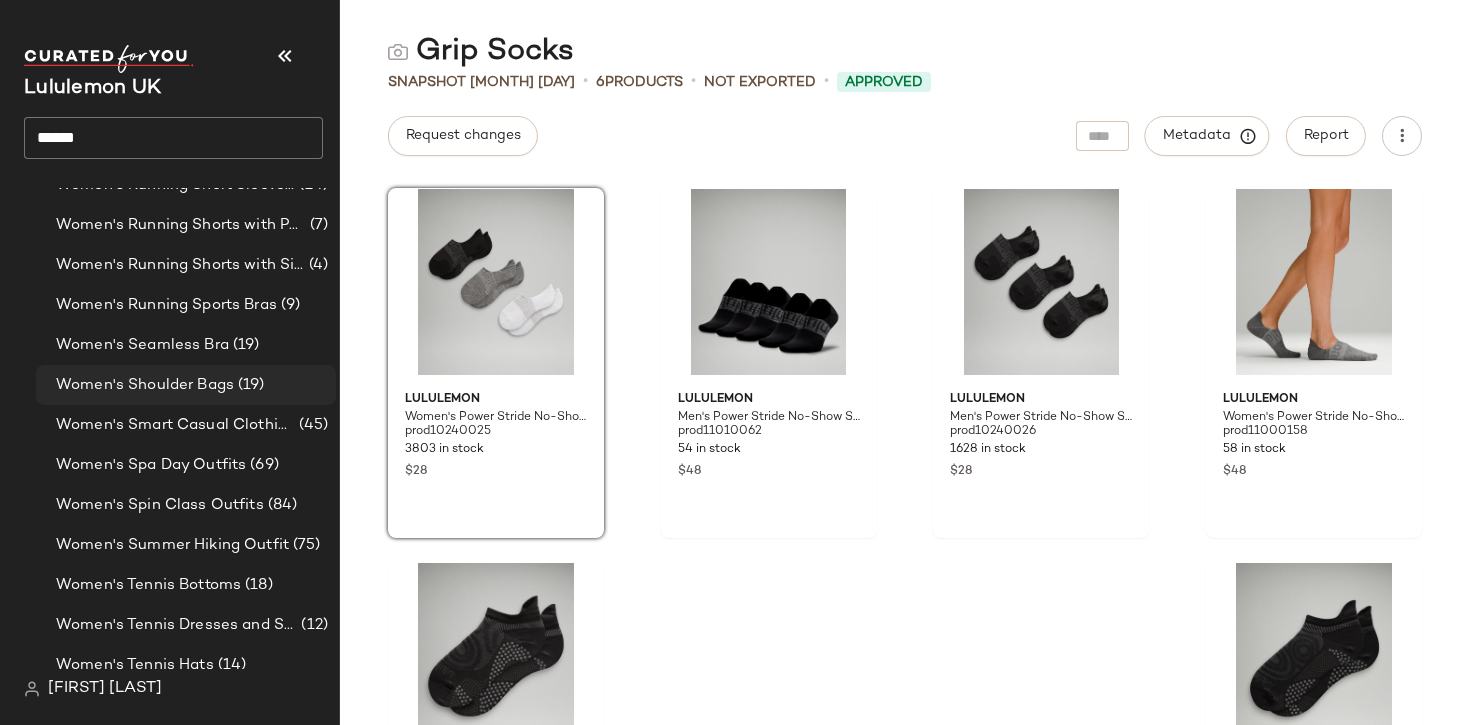click on "Women's Shoulder Bags (19)" 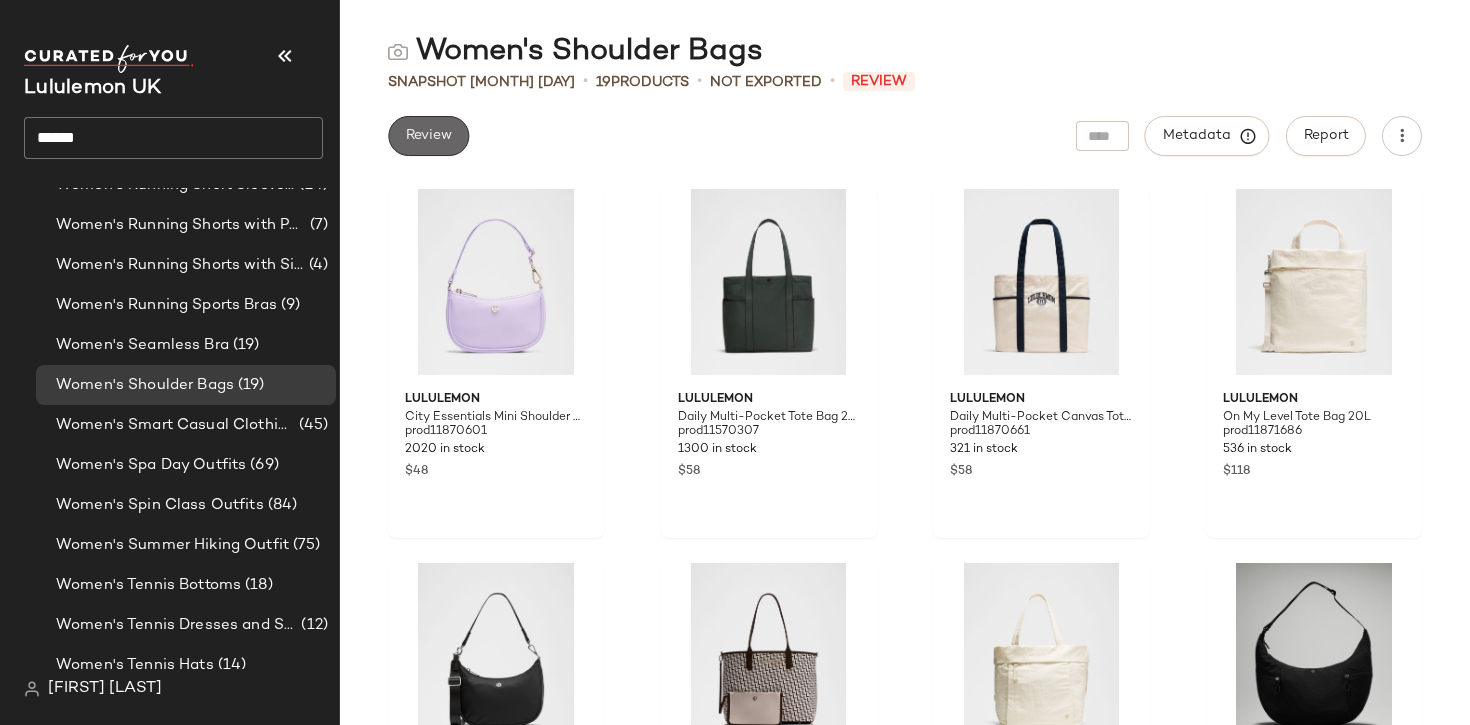 click on "Review" at bounding box center [428, 136] 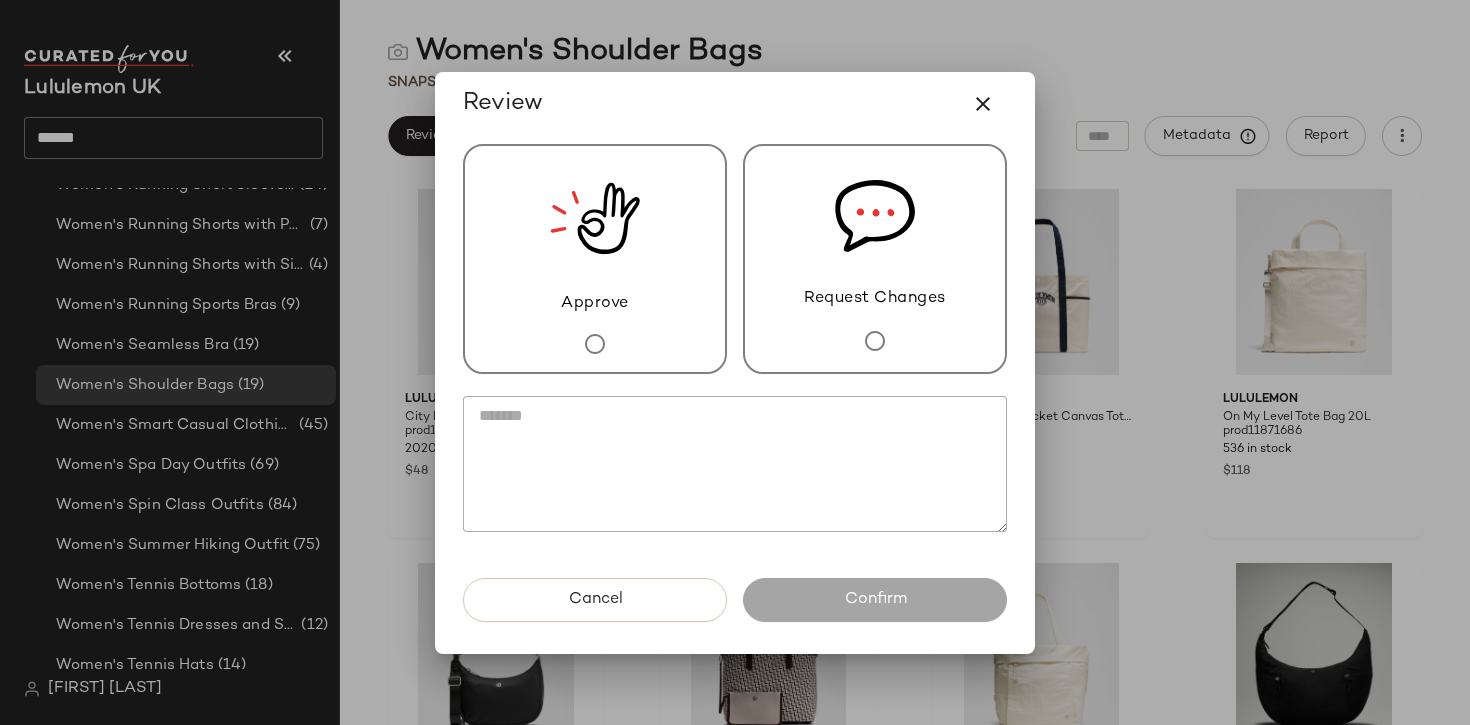 click on "Approve" at bounding box center [595, 259] 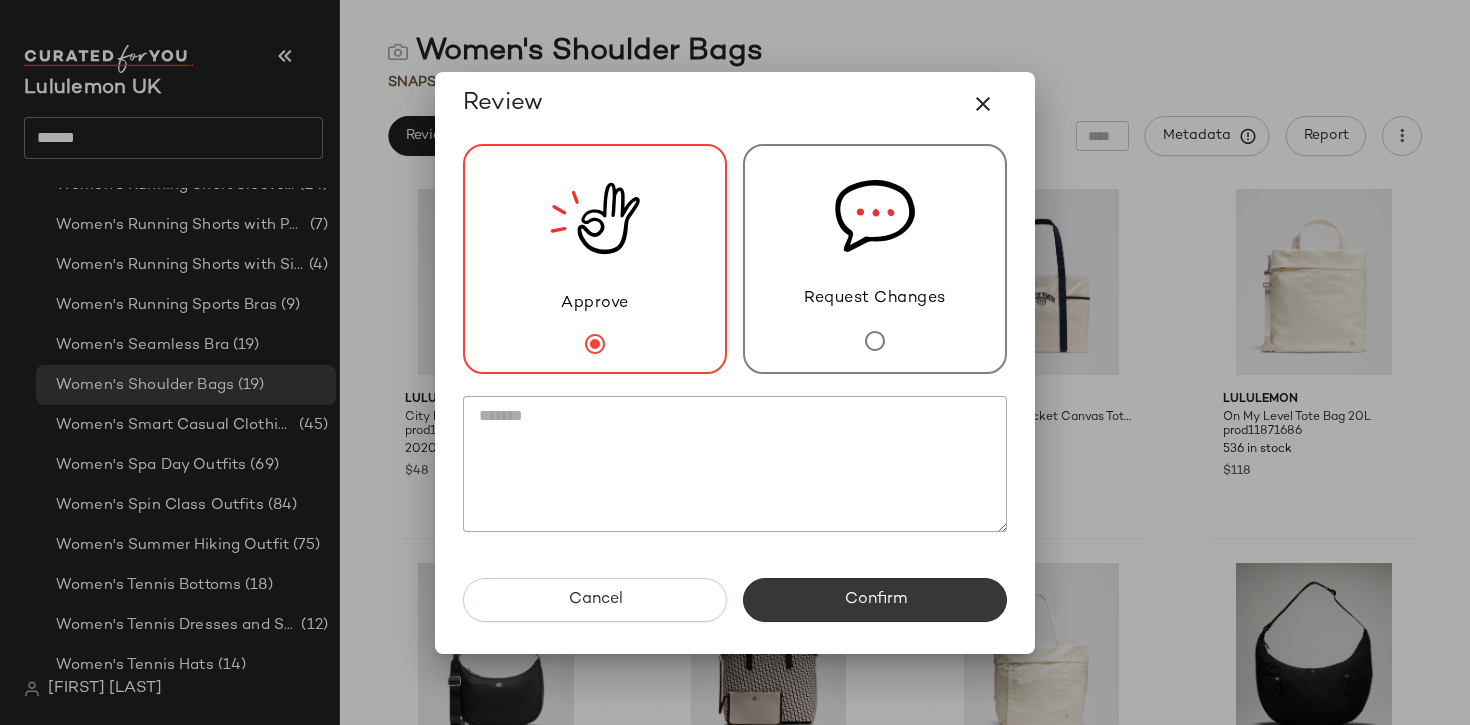 click on "Confirm" at bounding box center [875, 600] 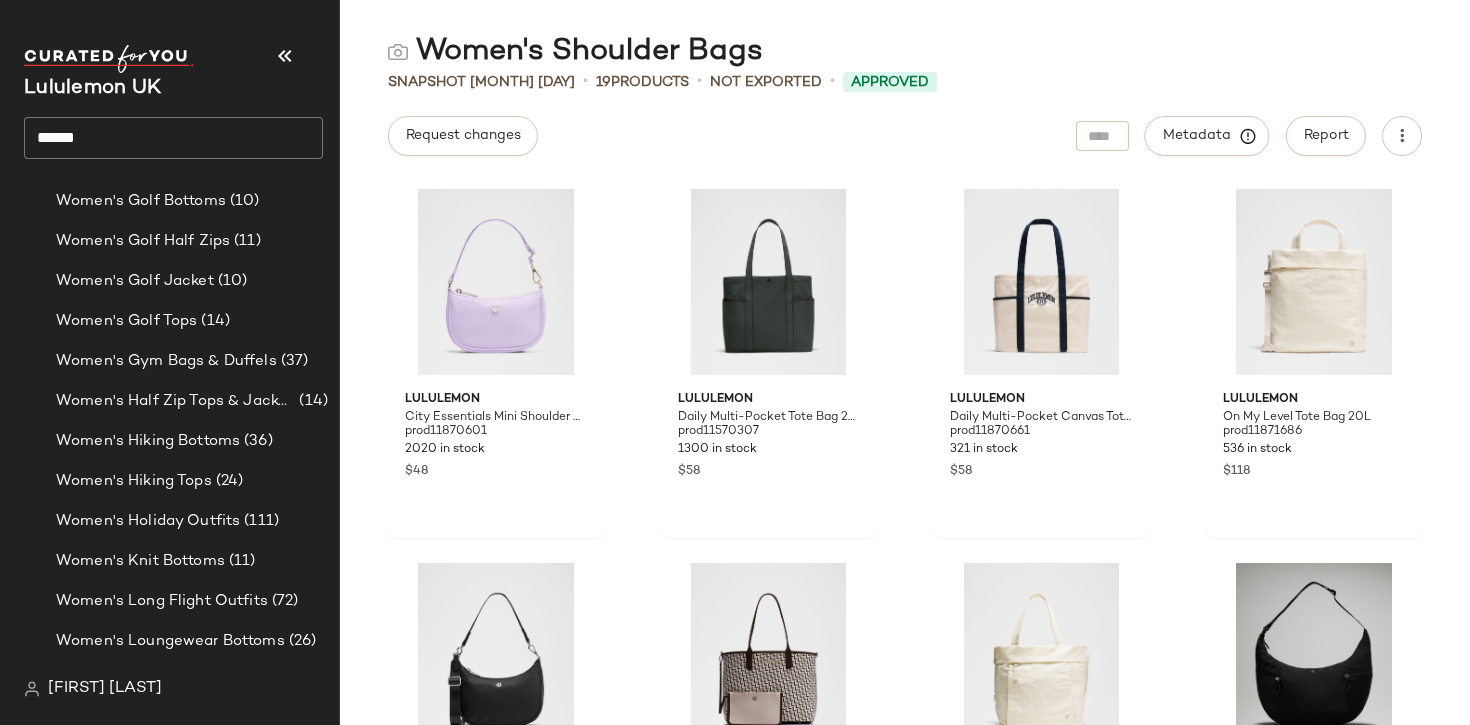 scroll, scrollTop: 3350, scrollLeft: 0, axis: vertical 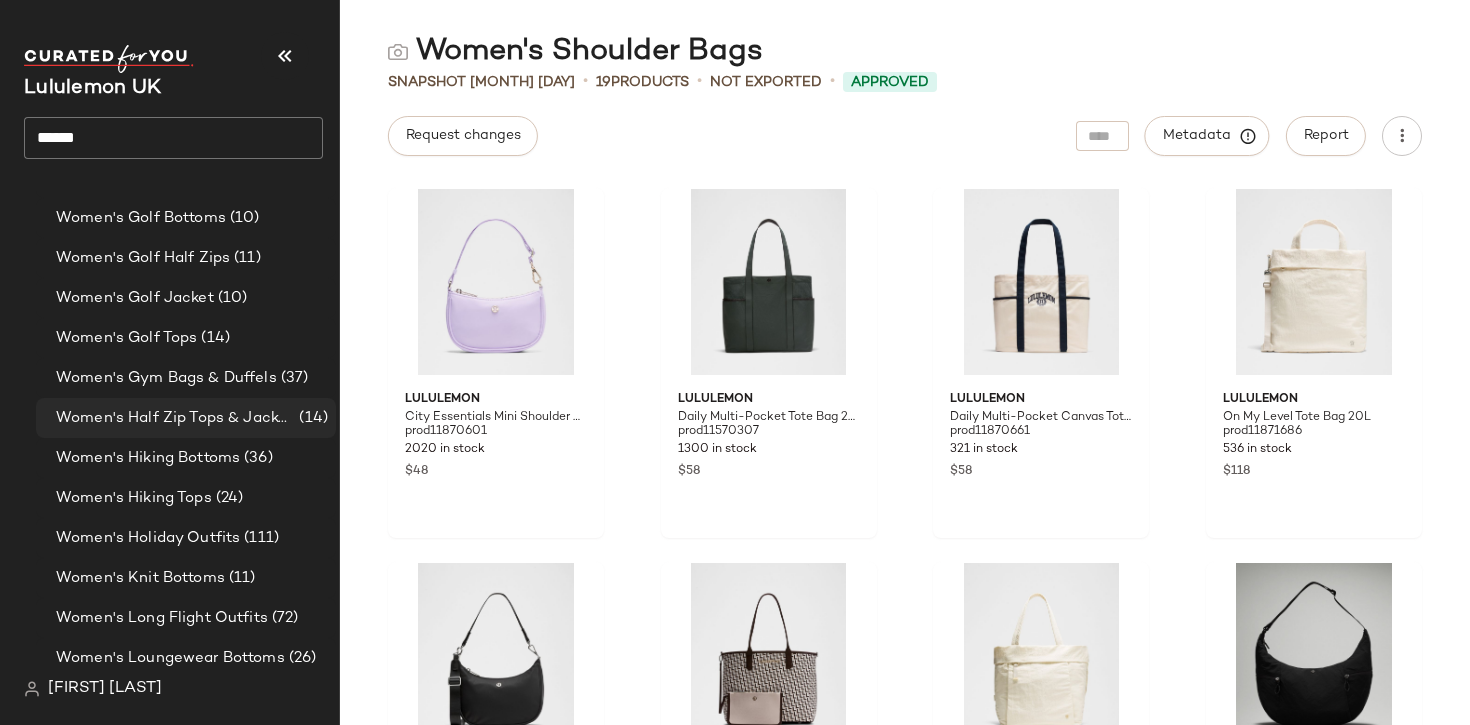 click on "Women's Half Zip Tops & Jackets" at bounding box center (175, 418) 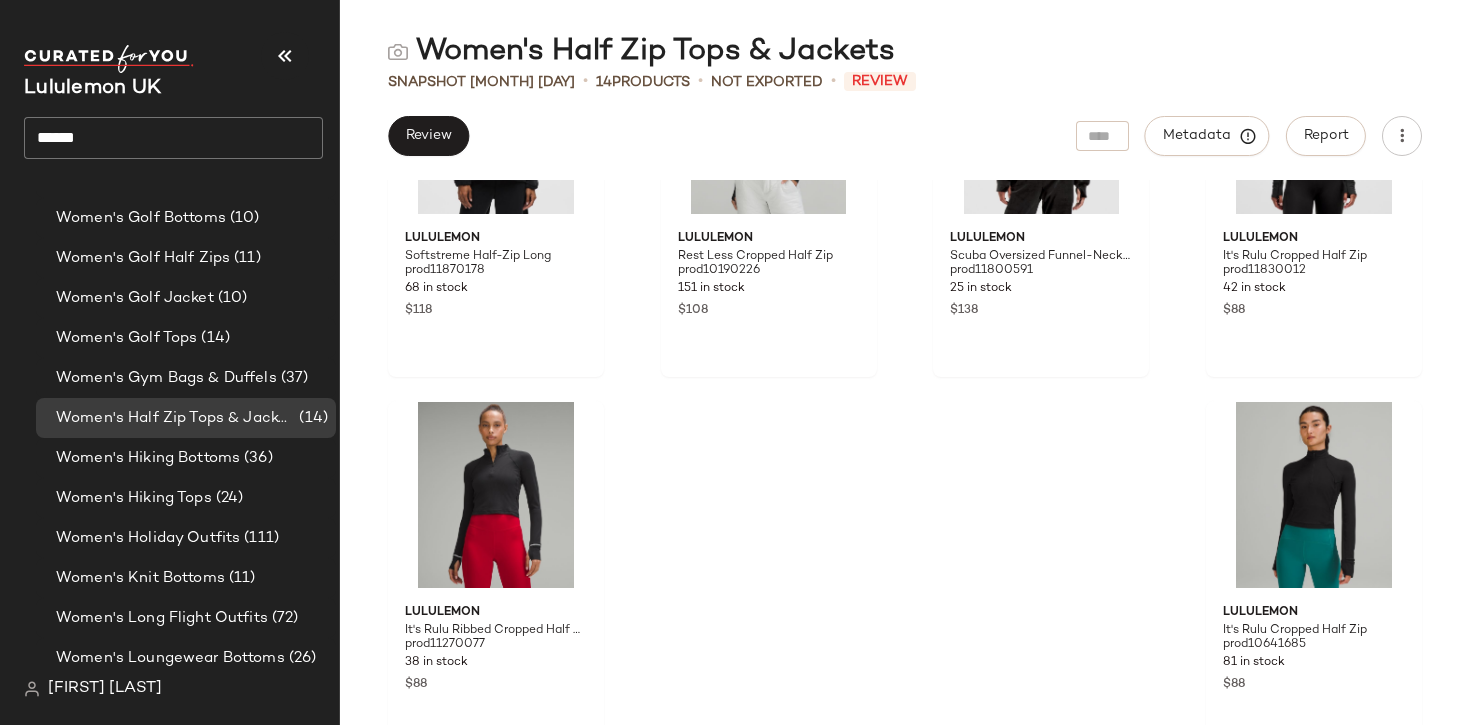scroll, scrollTop: 967, scrollLeft: 0, axis: vertical 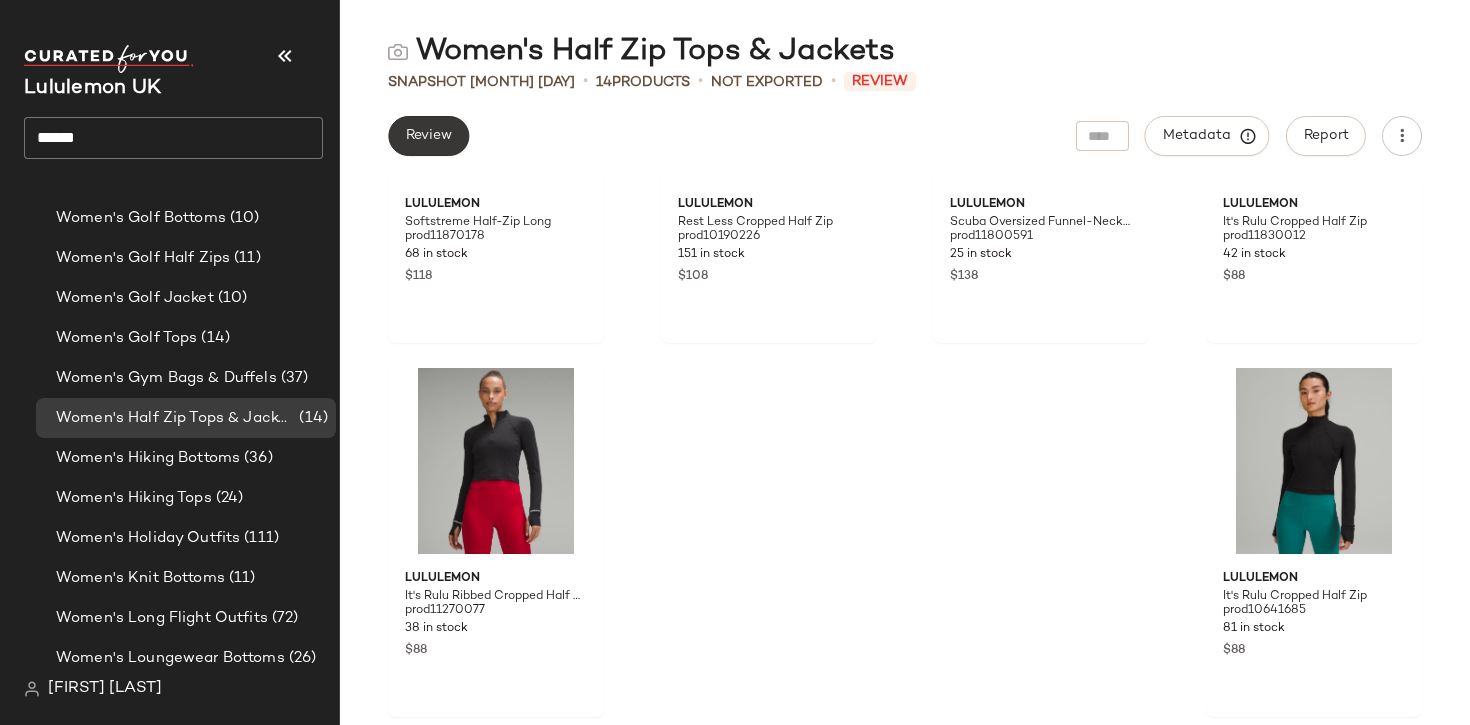 click on "Review" at bounding box center (428, 136) 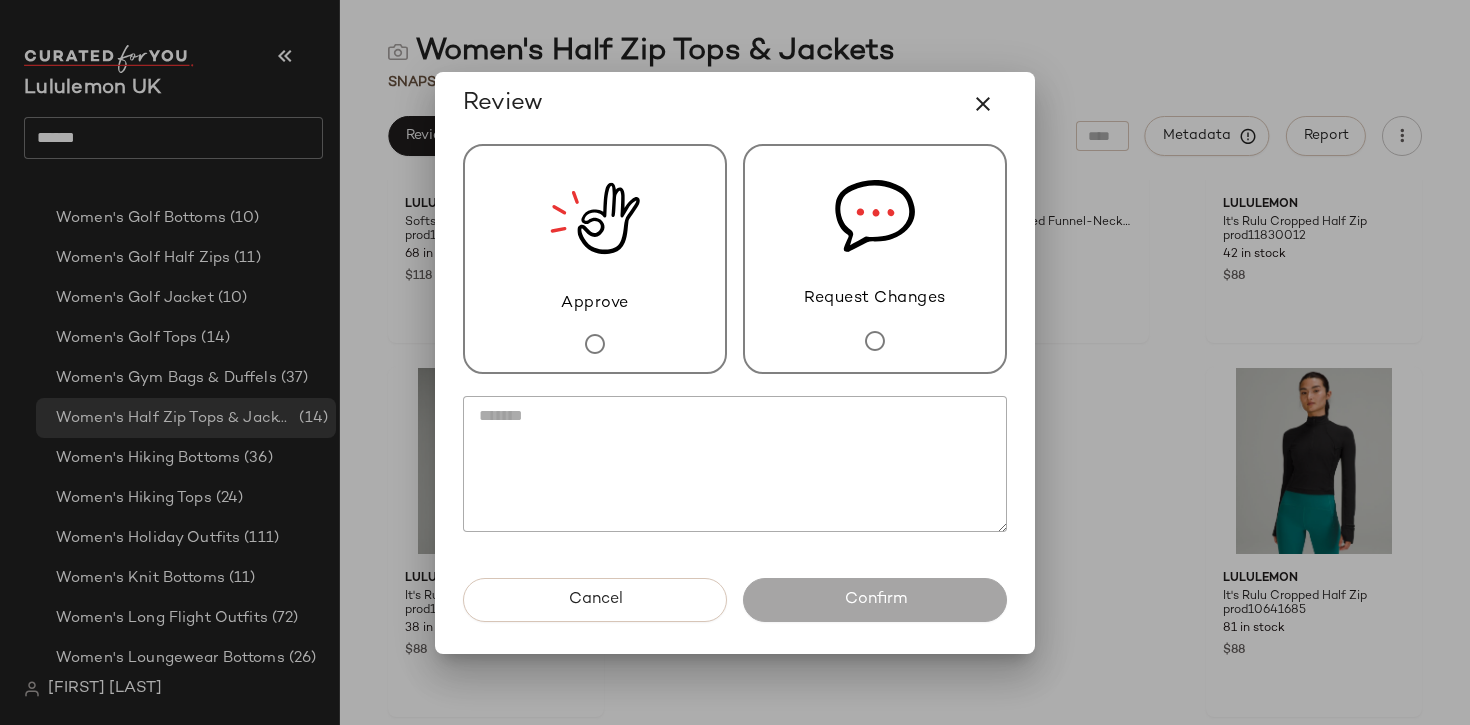 click on "Approve" at bounding box center (595, 304) 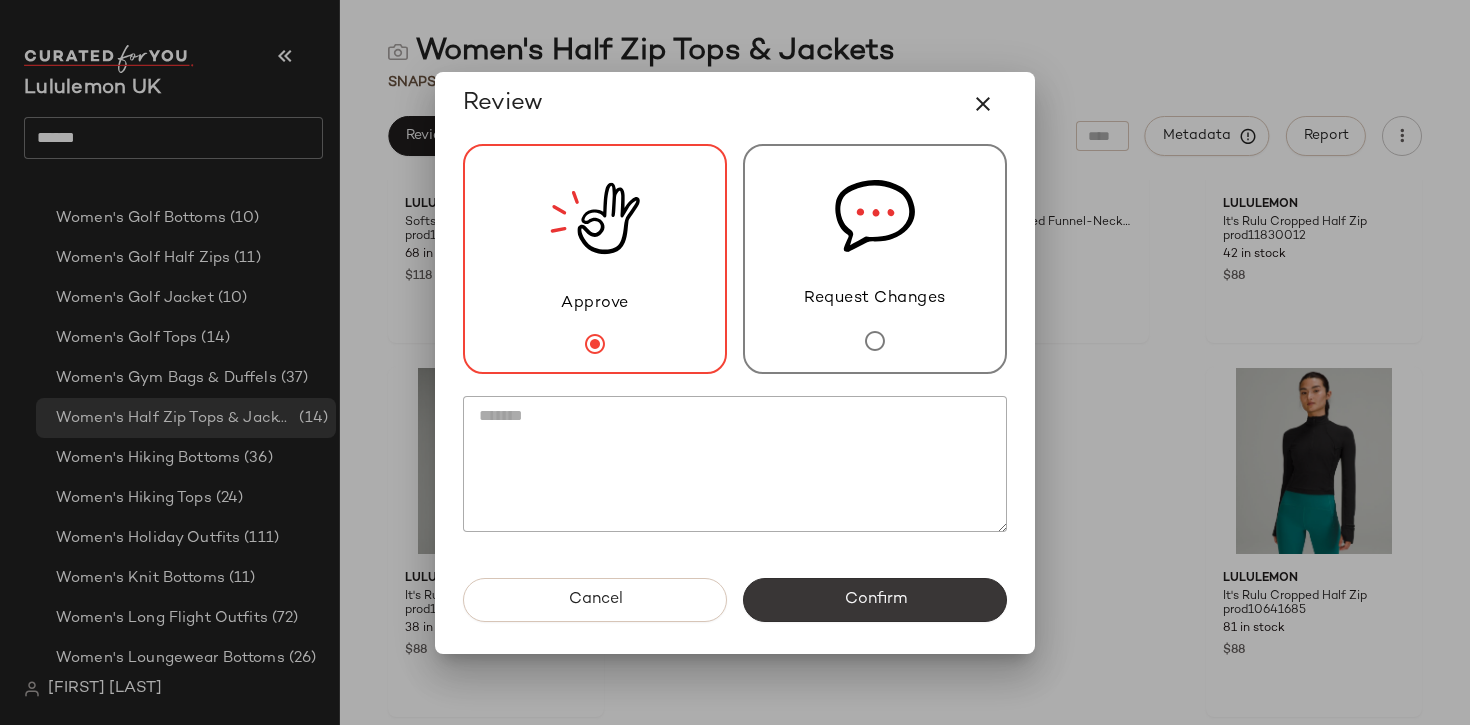 click on "Confirm" at bounding box center (875, 600) 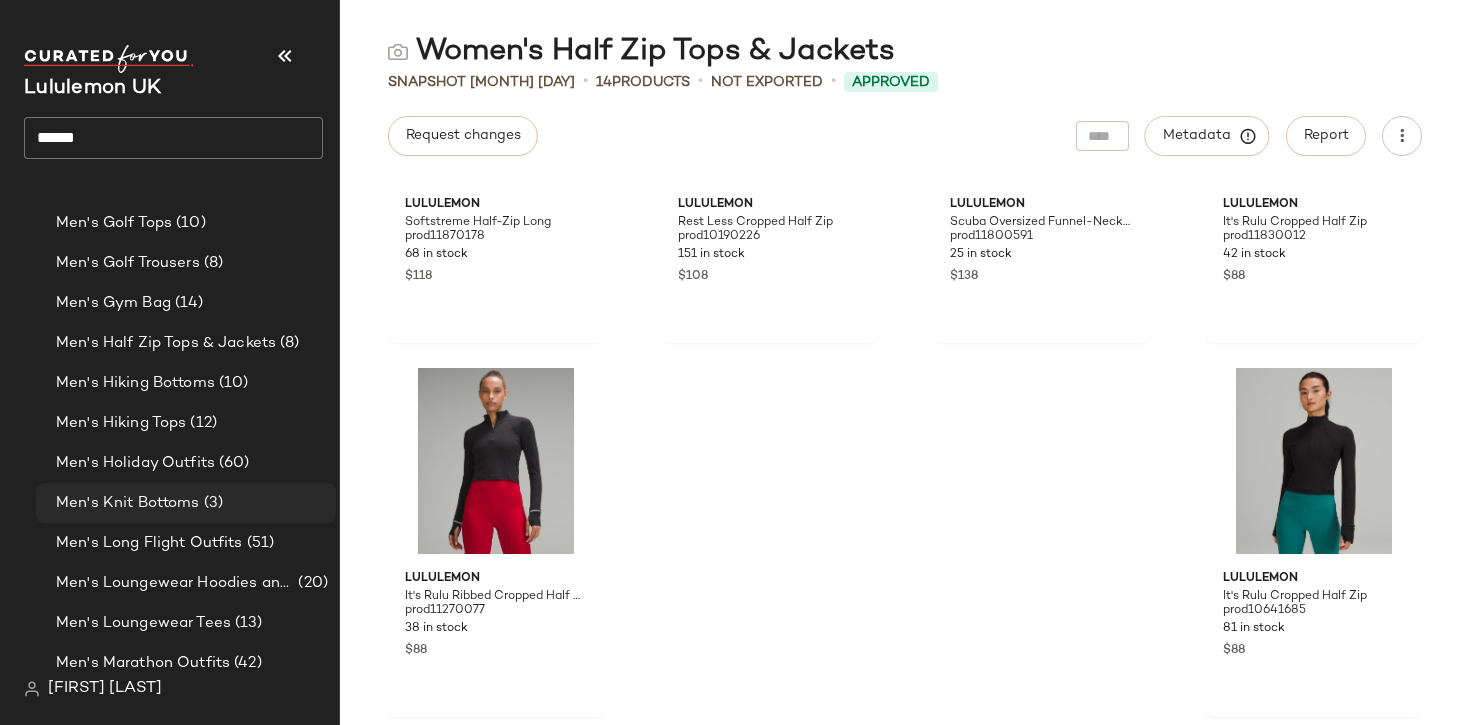 scroll, scrollTop: 981, scrollLeft: 0, axis: vertical 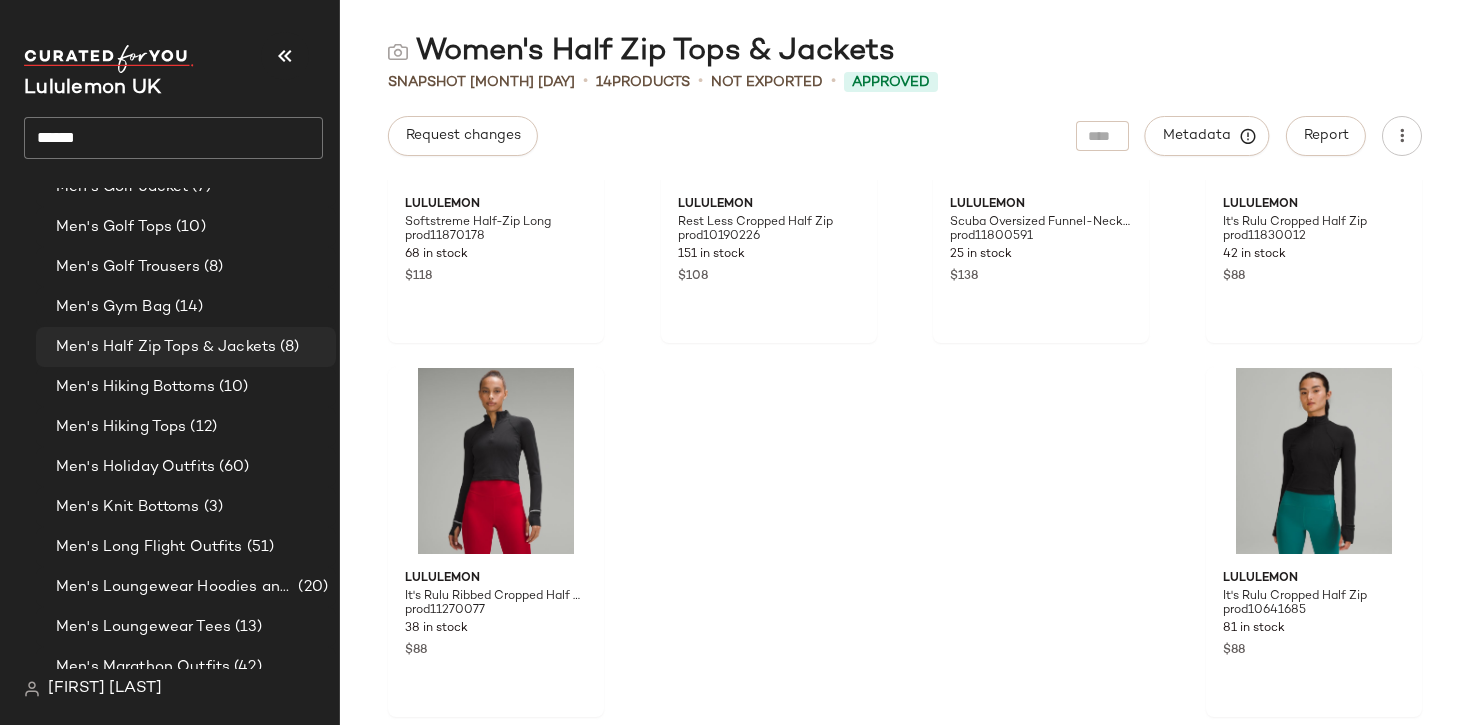 click on "Men's Half Zip Tops & Jackets" at bounding box center (166, 347) 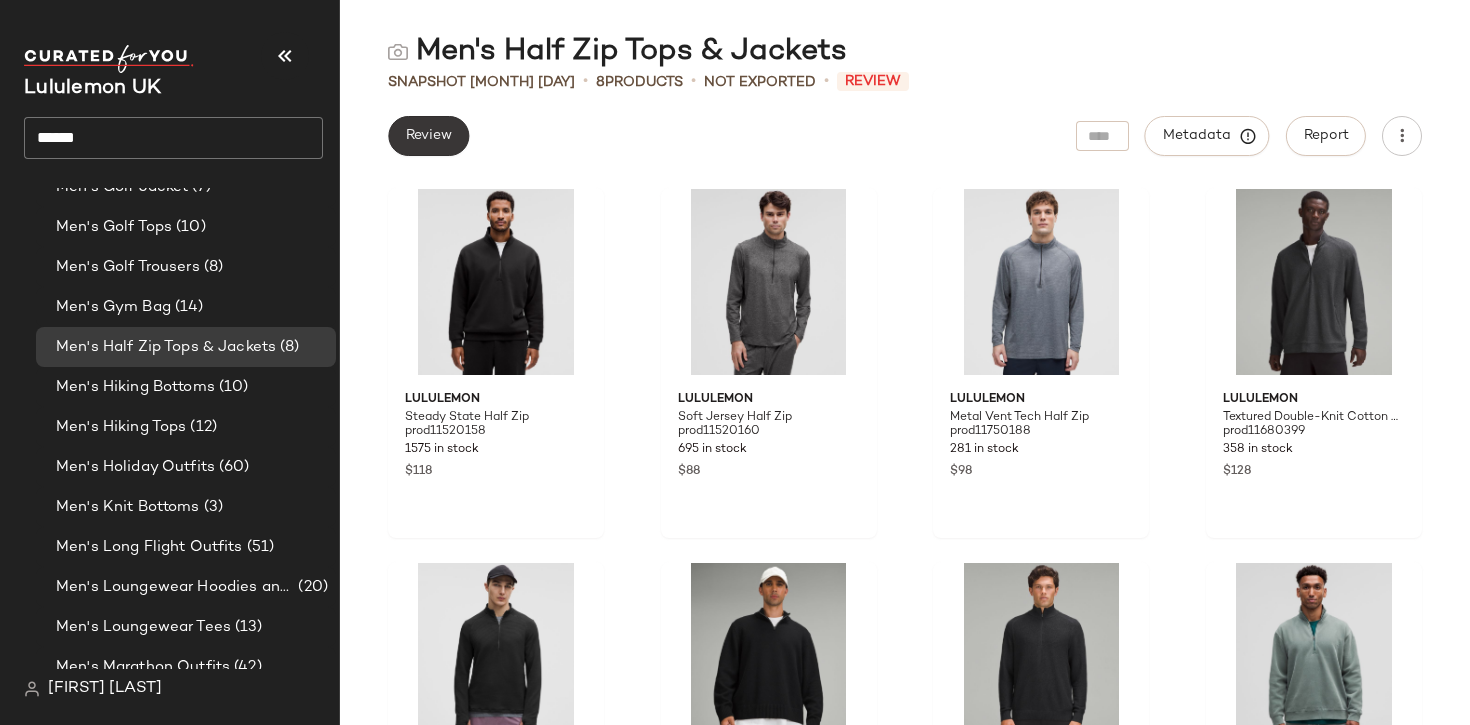 click on "Review" at bounding box center [428, 136] 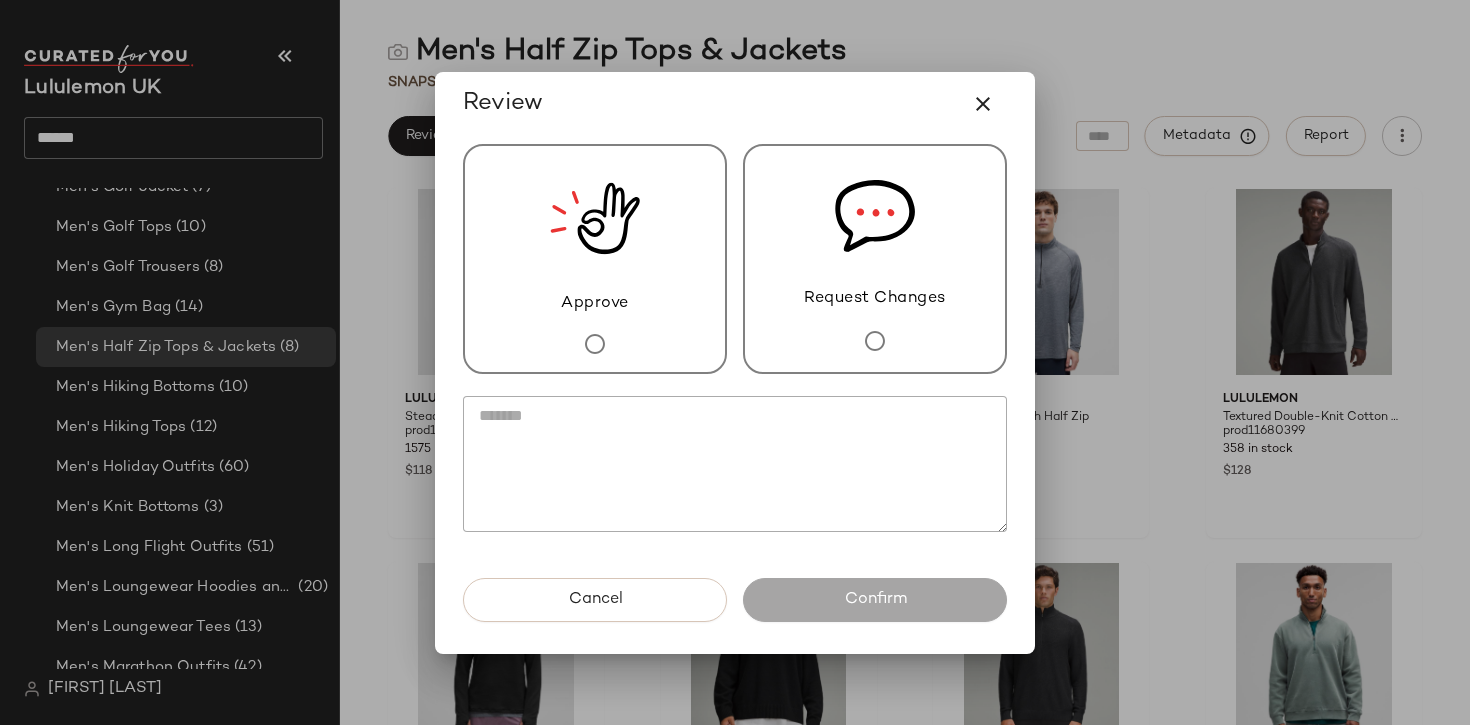 click on "Approve" at bounding box center (595, 259) 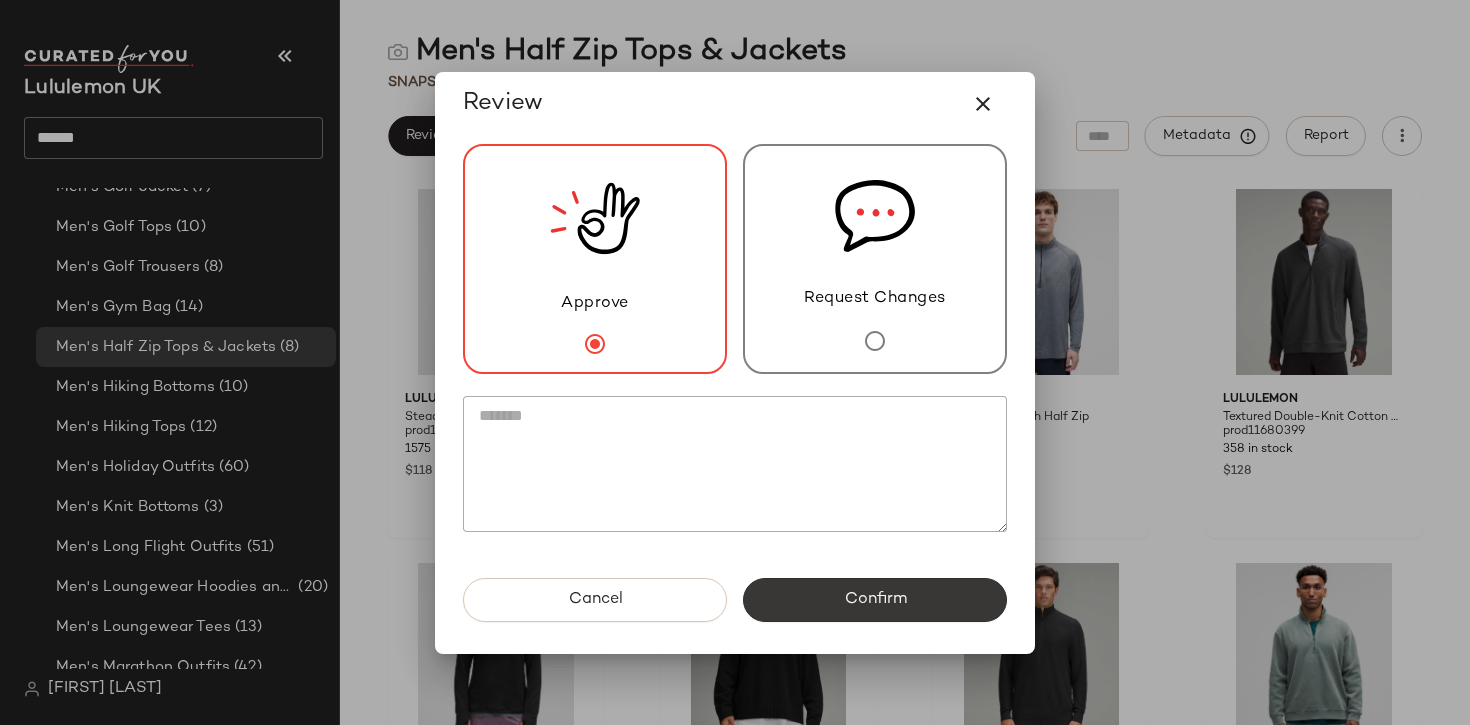 click on "Confirm" at bounding box center [875, 600] 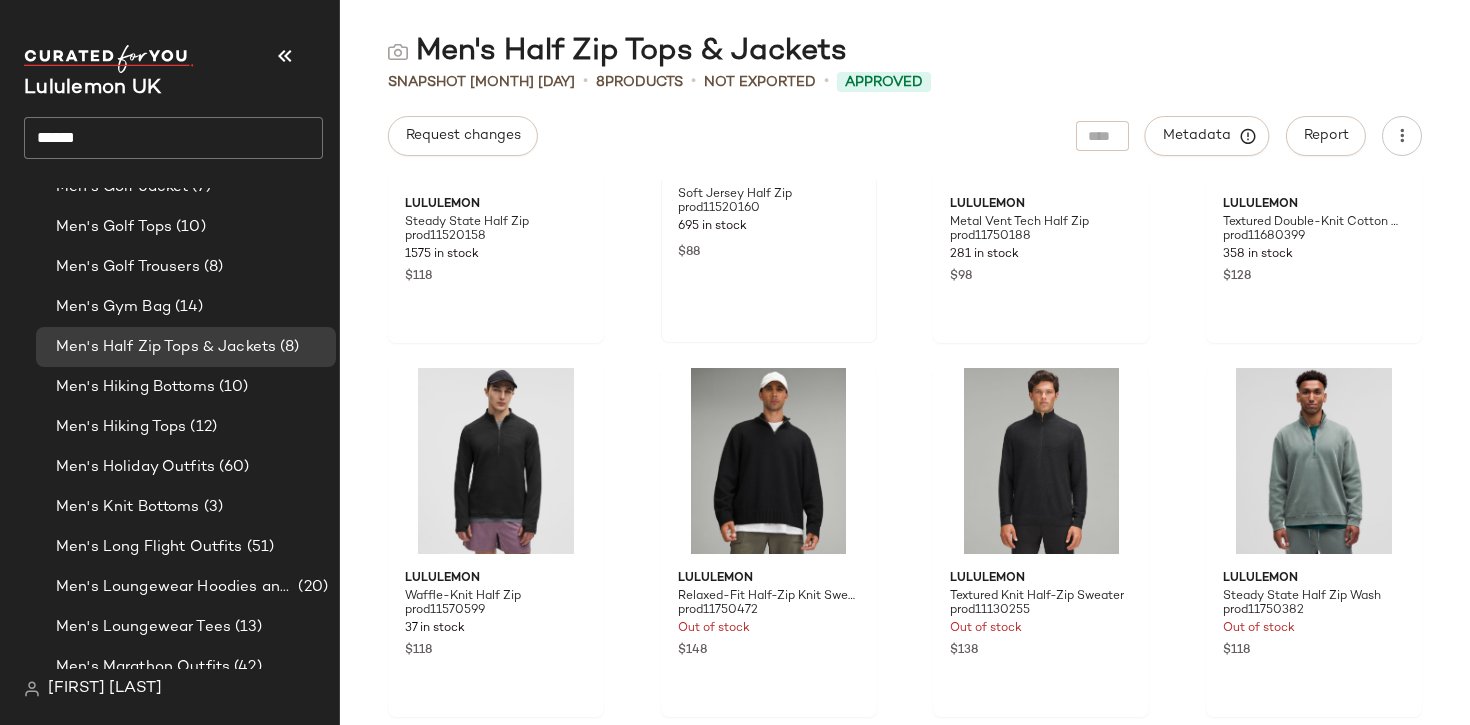 scroll, scrollTop: 0, scrollLeft: 0, axis: both 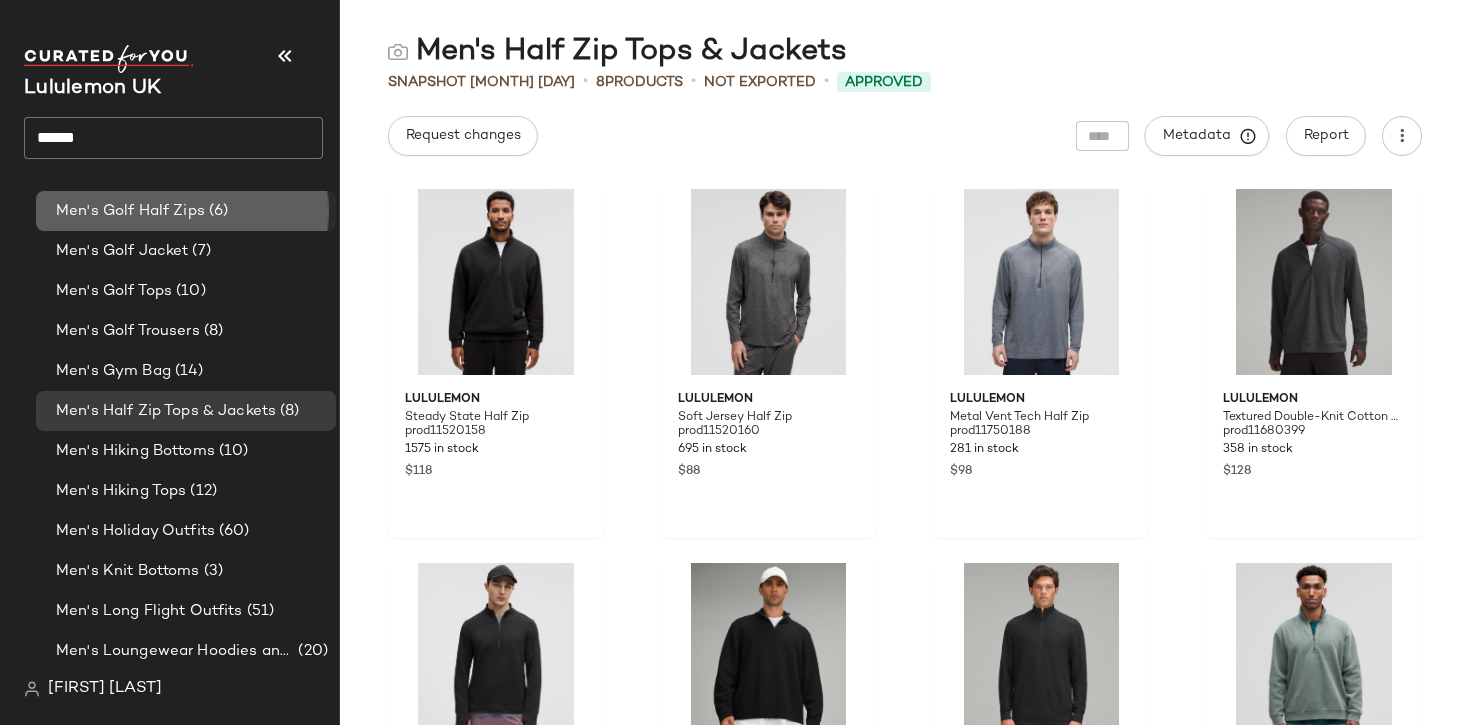 click on "(6)" at bounding box center [216, 211] 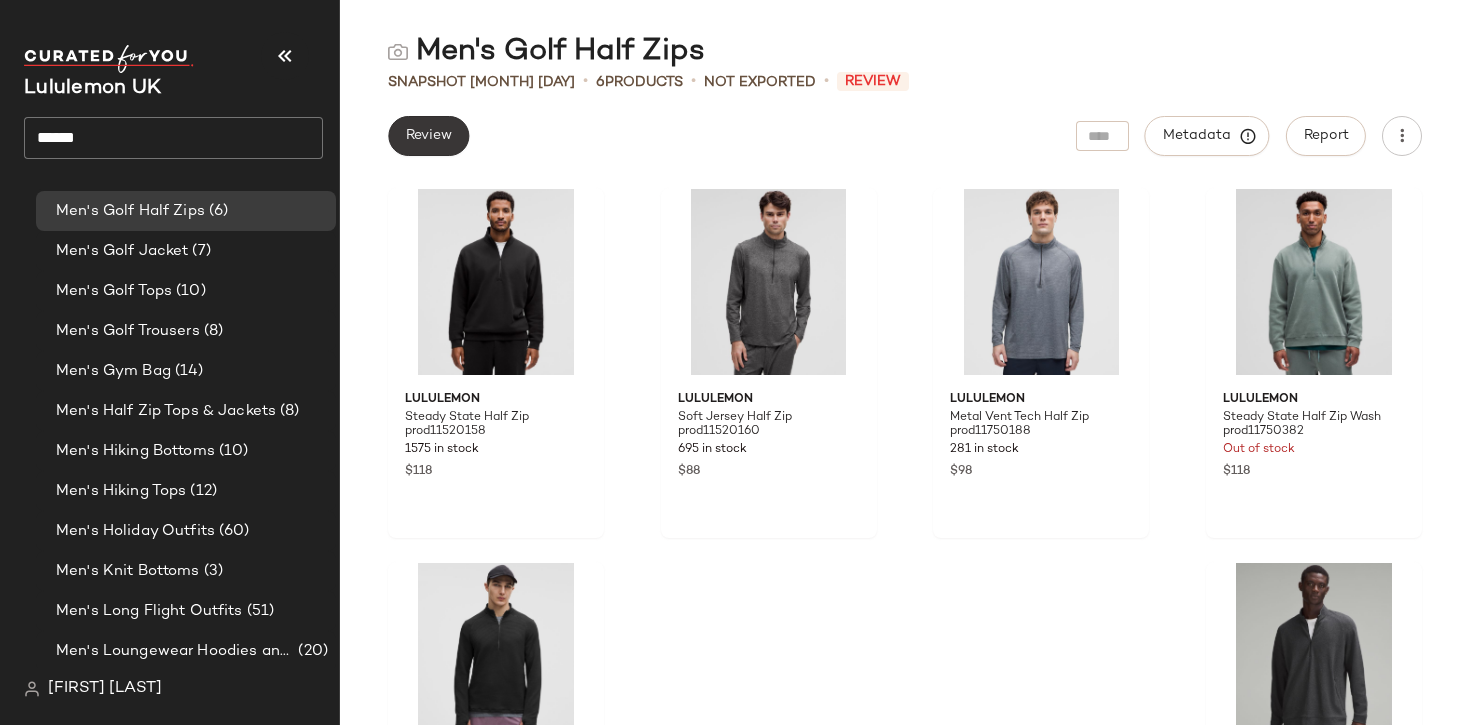 click on "Review" at bounding box center (428, 136) 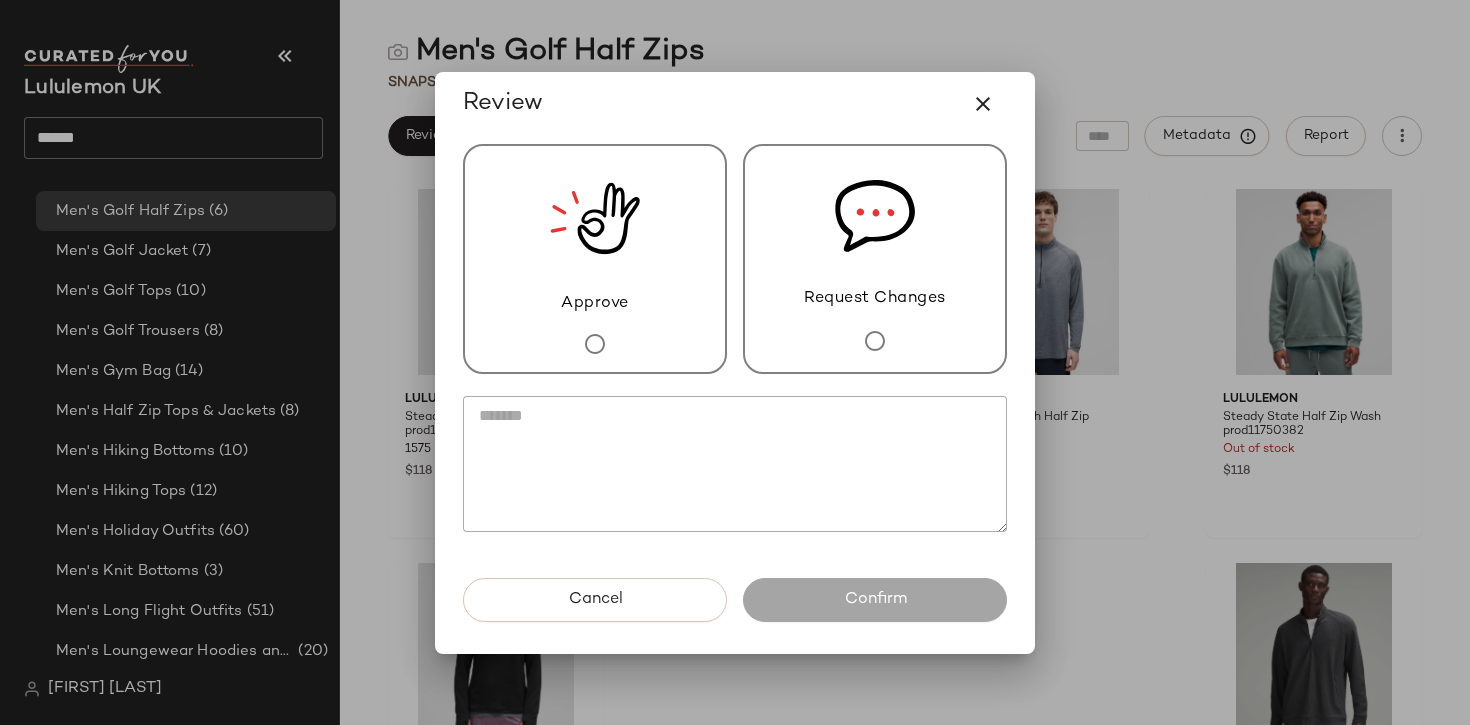 click on "Approve" at bounding box center [595, 304] 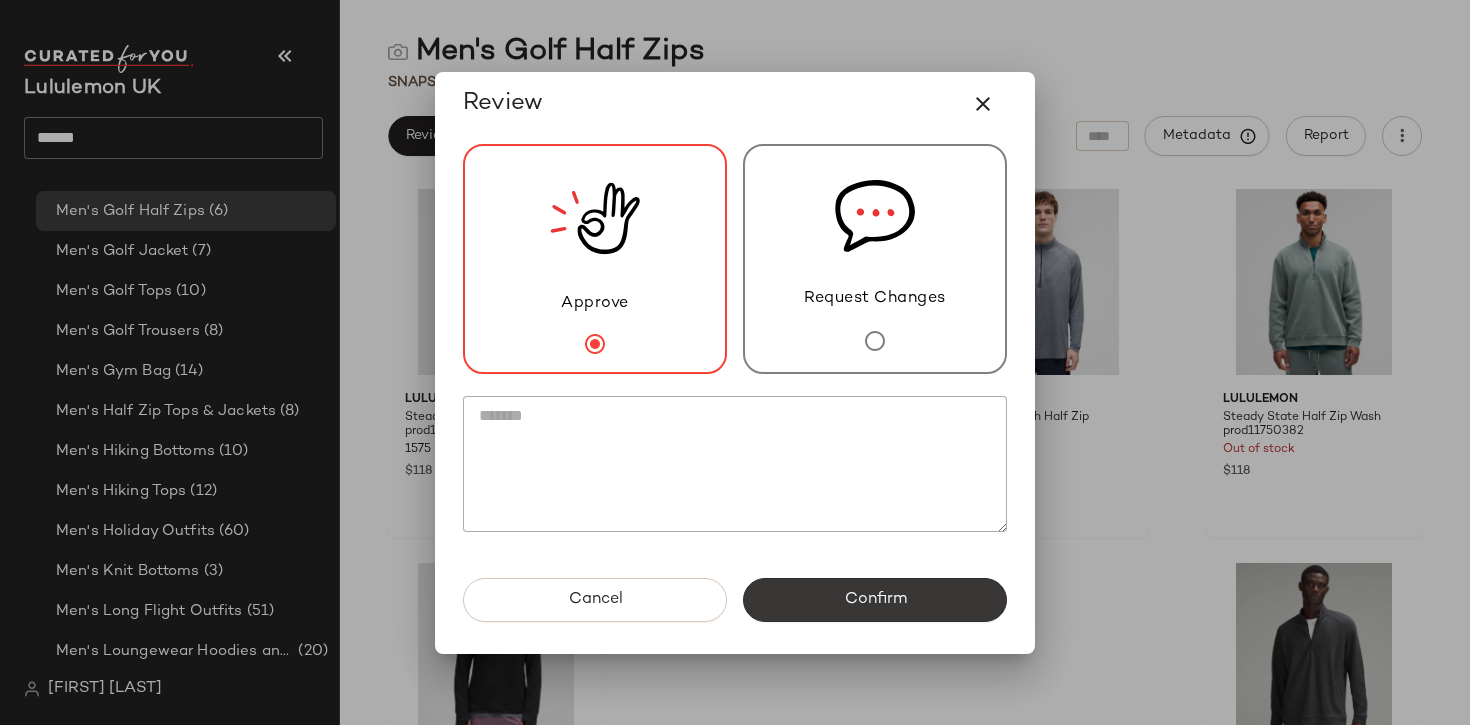 click on "Confirm" at bounding box center (875, 600) 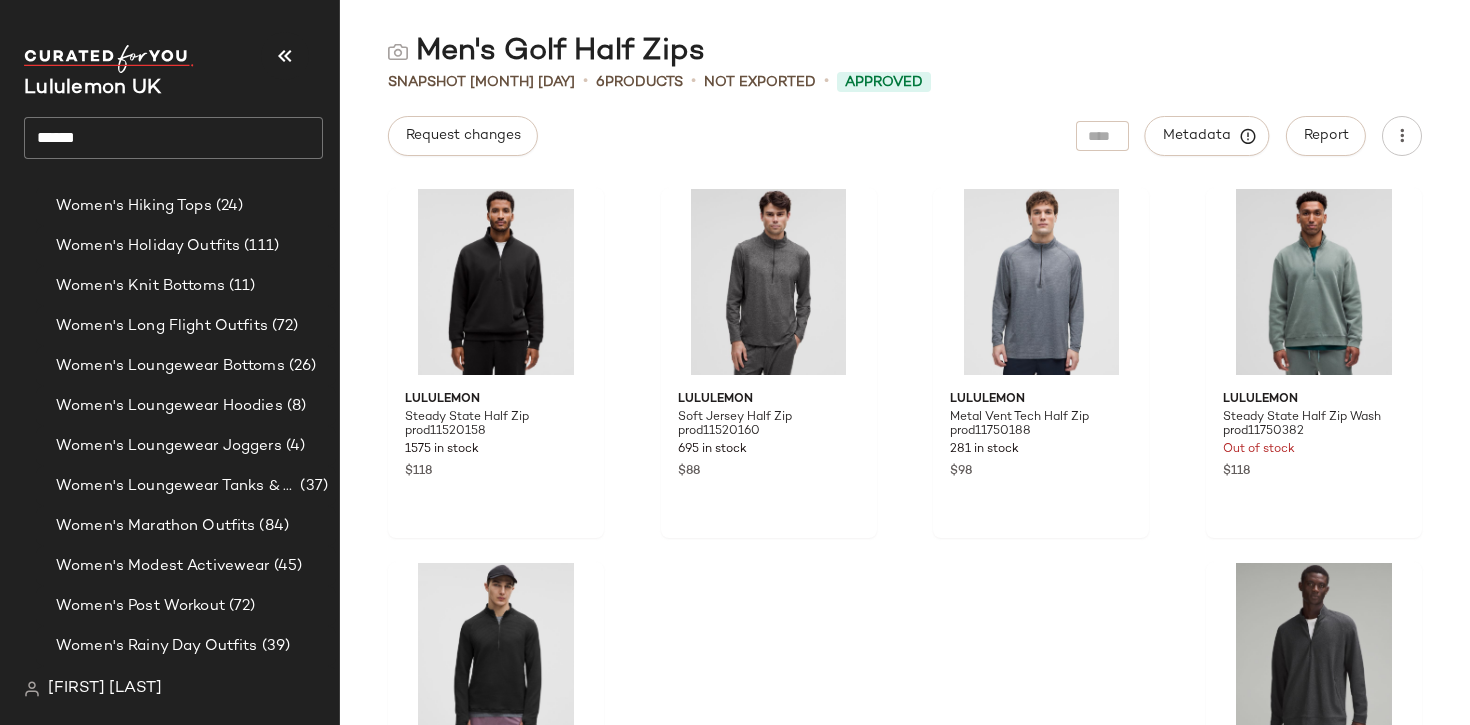 scroll, scrollTop: 3410, scrollLeft: 0, axis: vertical 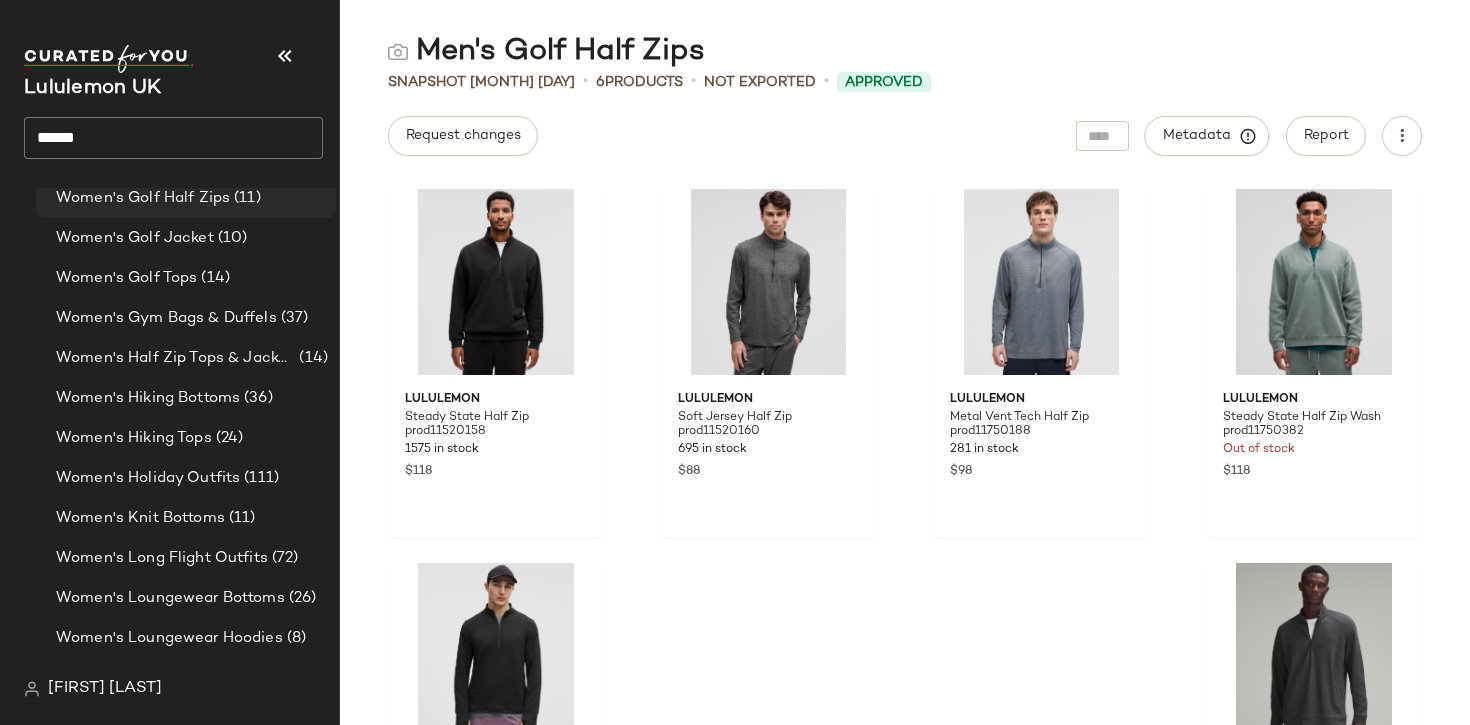 click on "(11)" at bounding box center [245, 198] 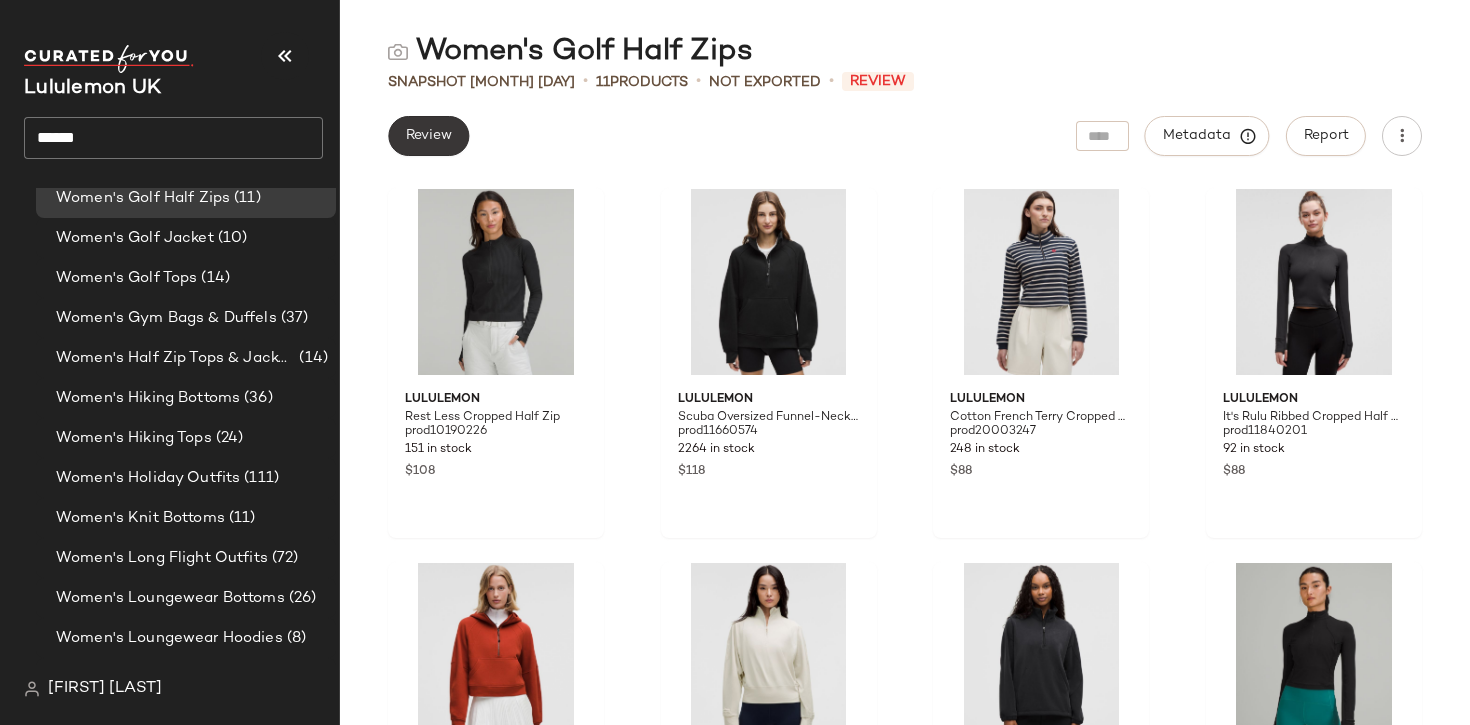 click on "Review" 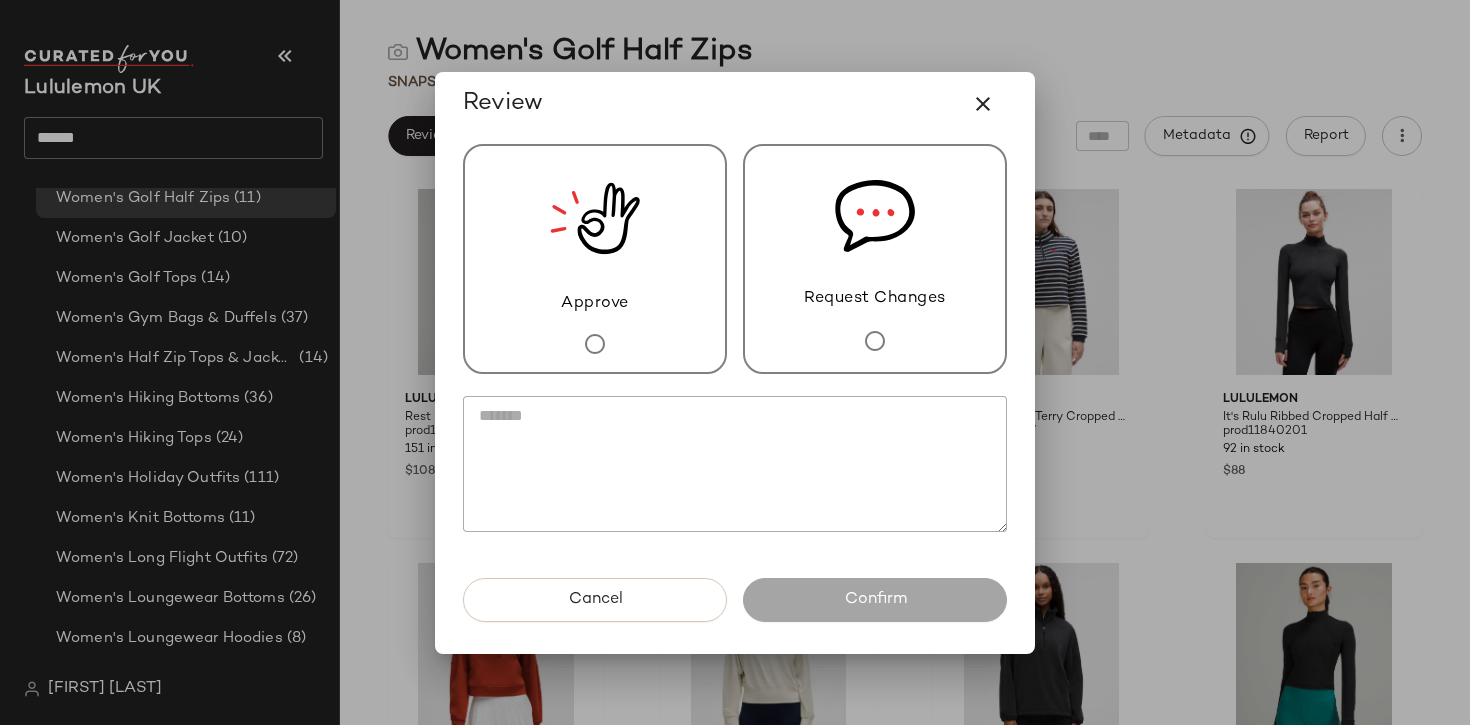 click on "Approve" at bounding box center (595, 259) 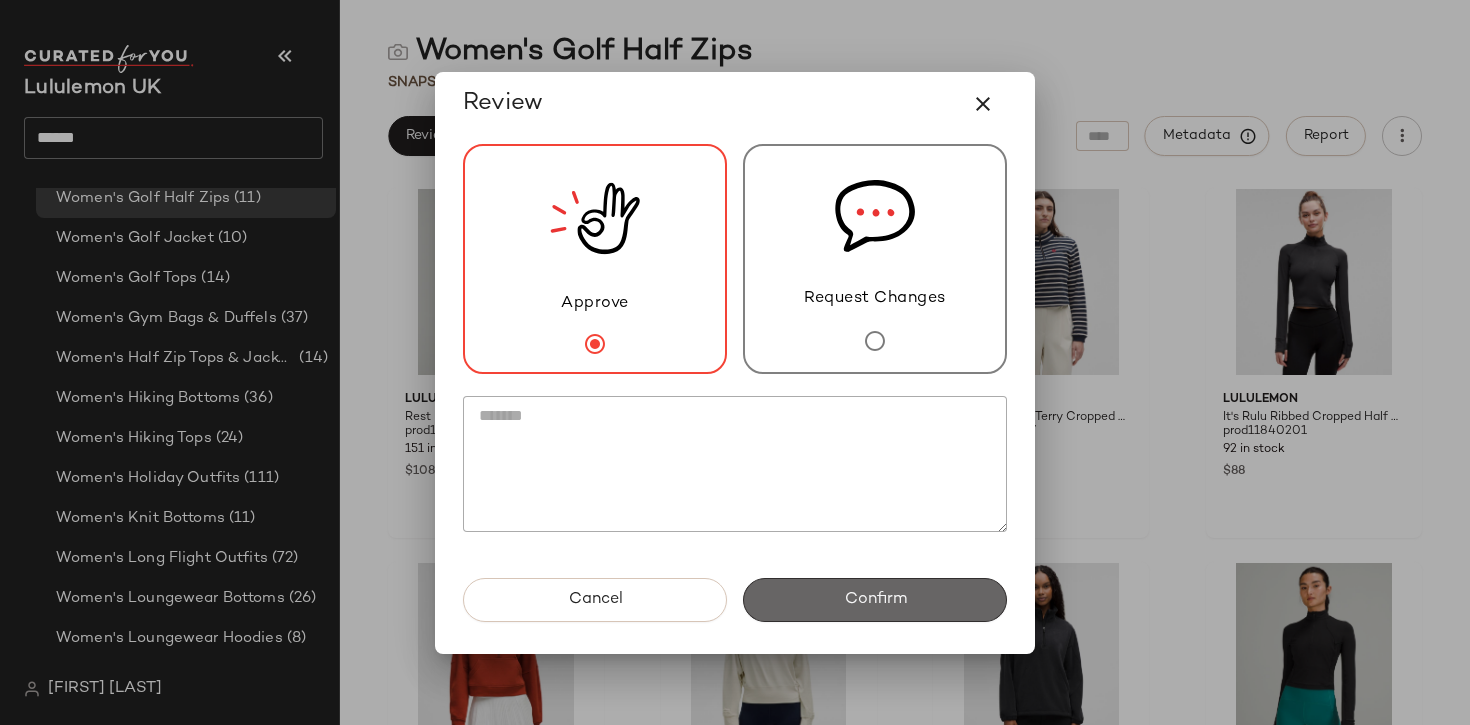 click on "Confirm" at bounding box center (875, 600) 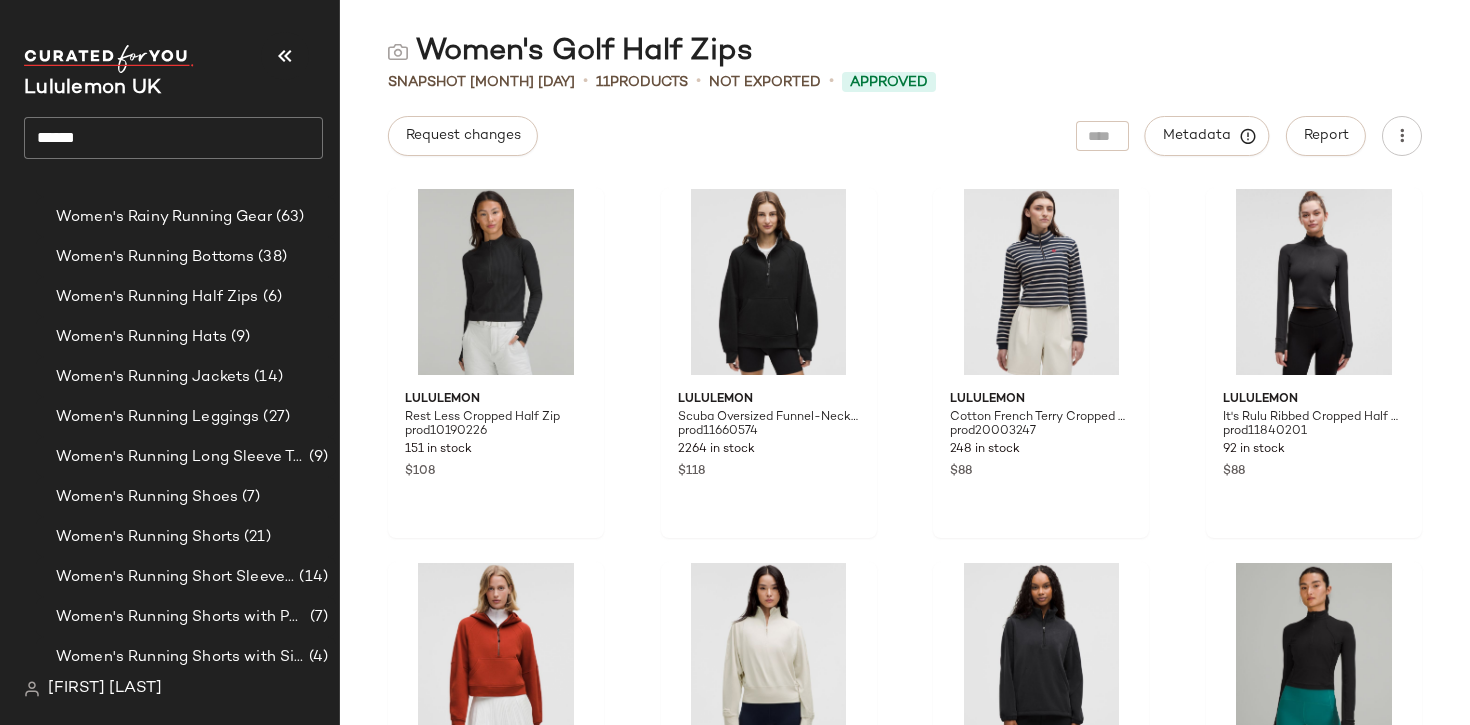 scroll, scrollTop: 4110, scrollLeft: 0, axis: vertical 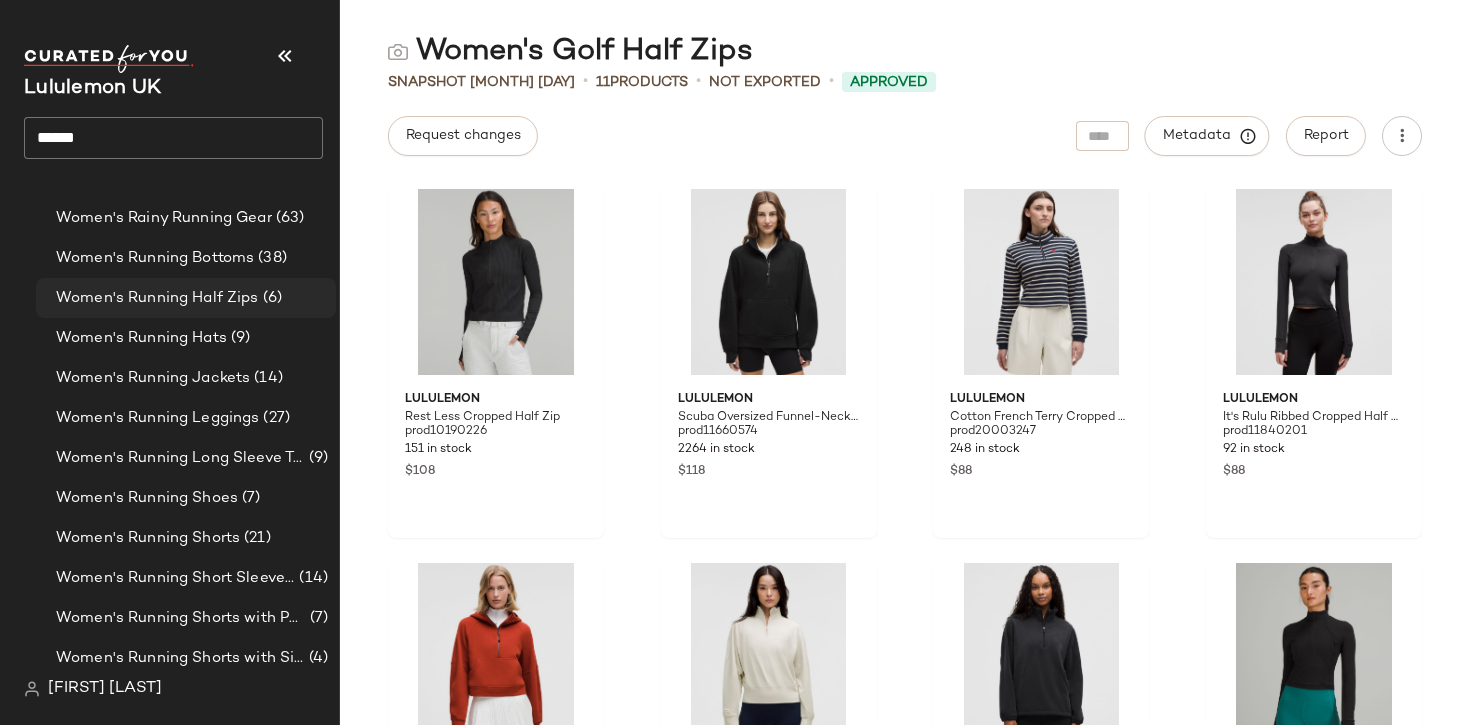 click on "Women's Running Half Zips" at bounding box center [157, 298] 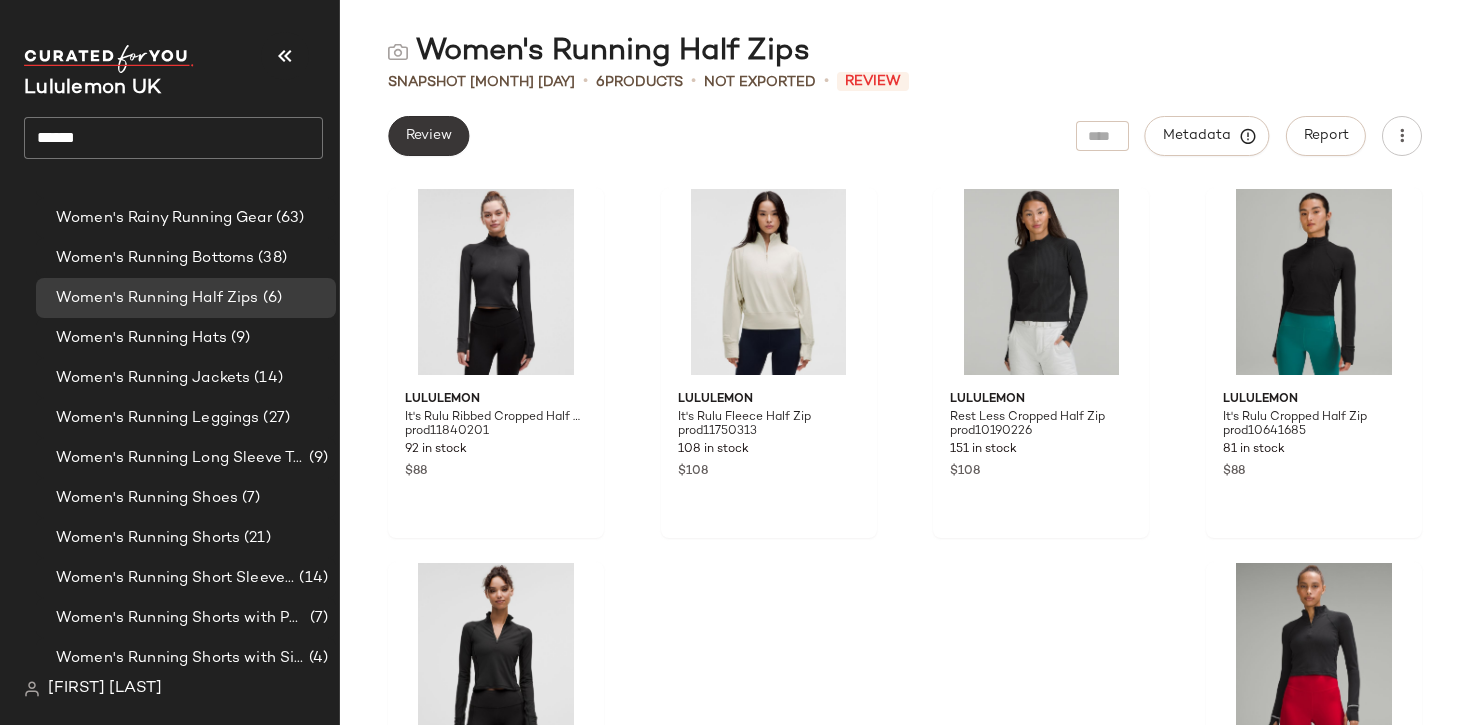 click on "Review" 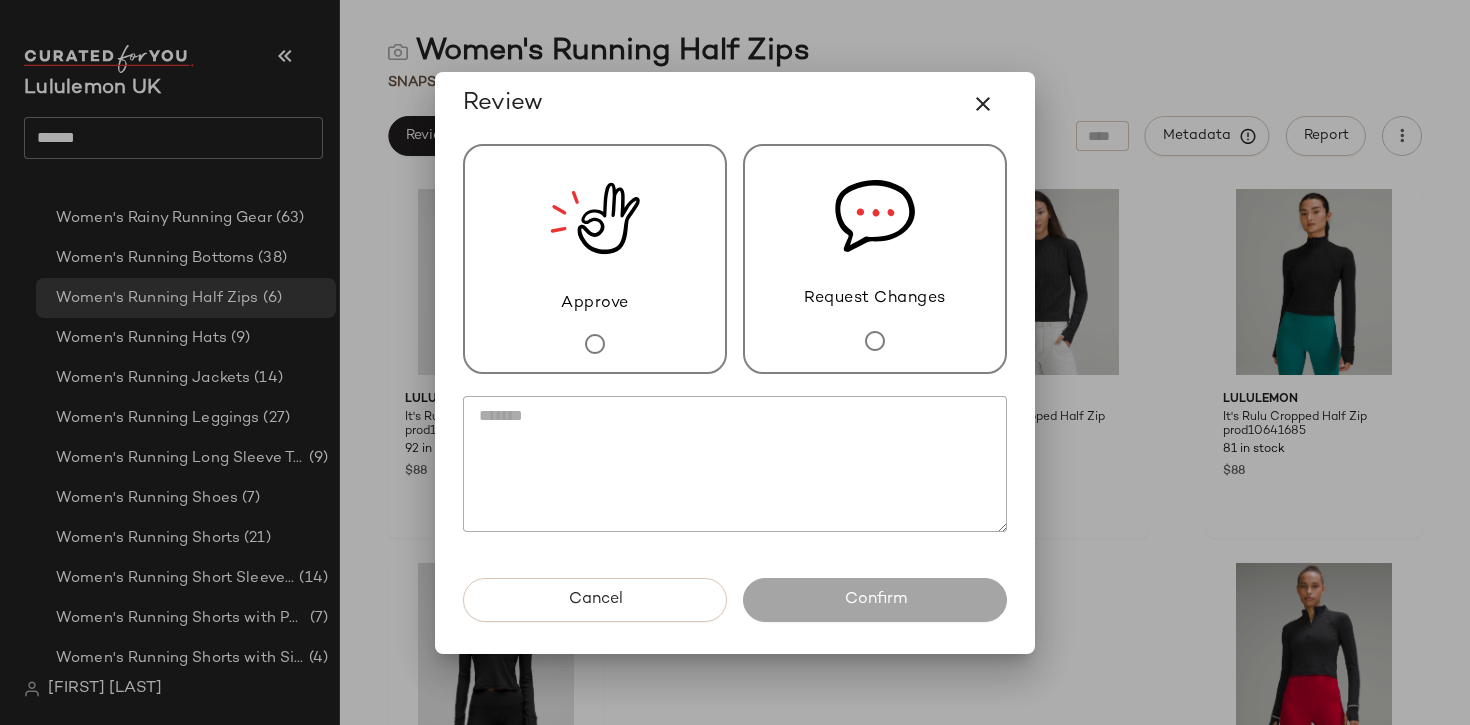 click on "Approve" at bounding box center (595, 259) 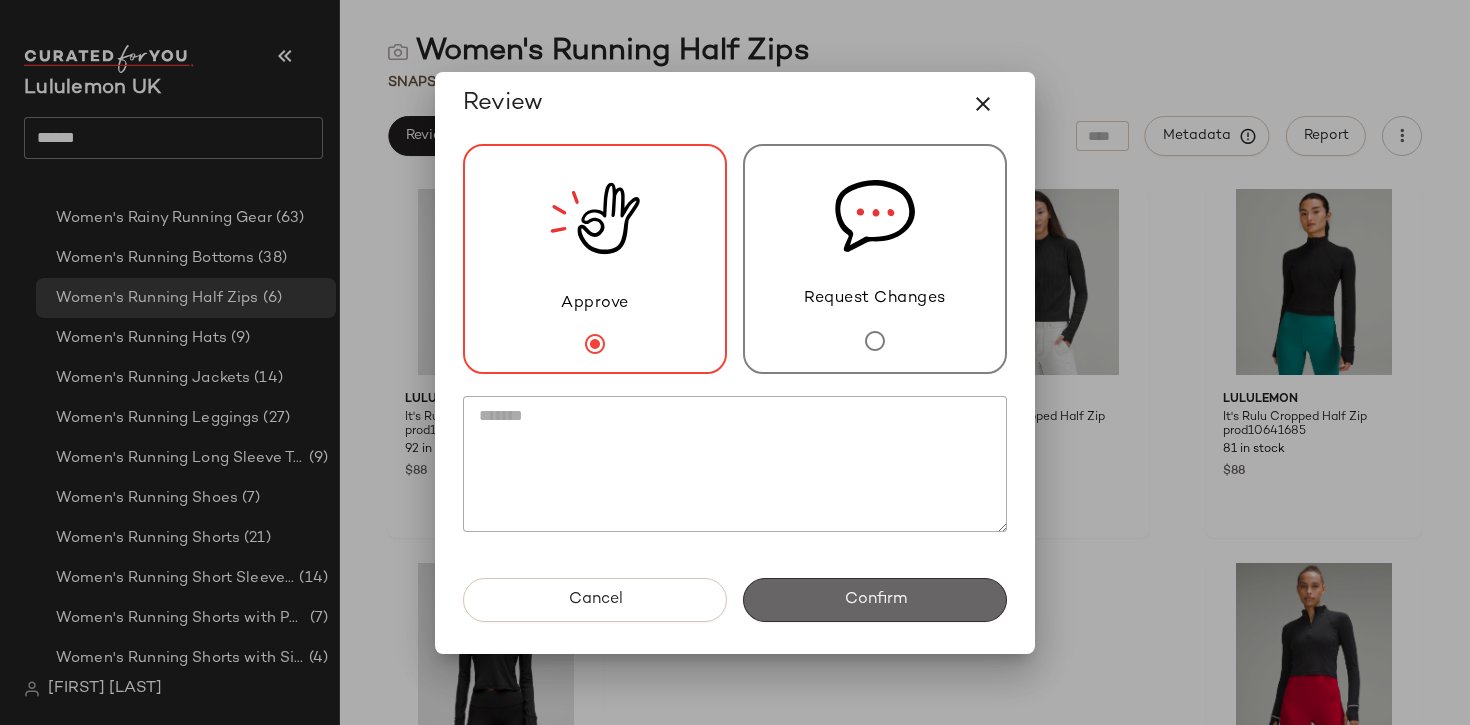 click on "Confirm" at bounding box center (875, 600) 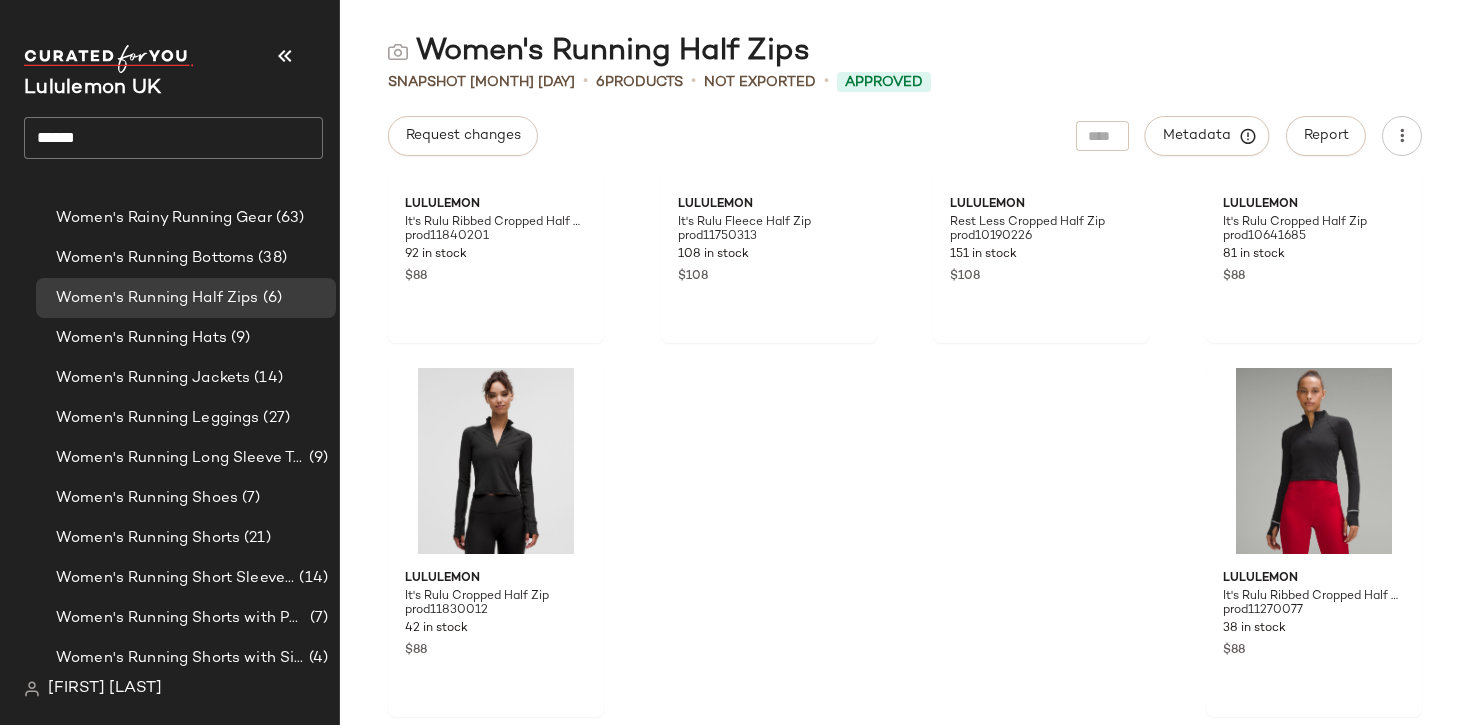 scroll, scrollTop: 0, scrollLeft: 0, axis: both 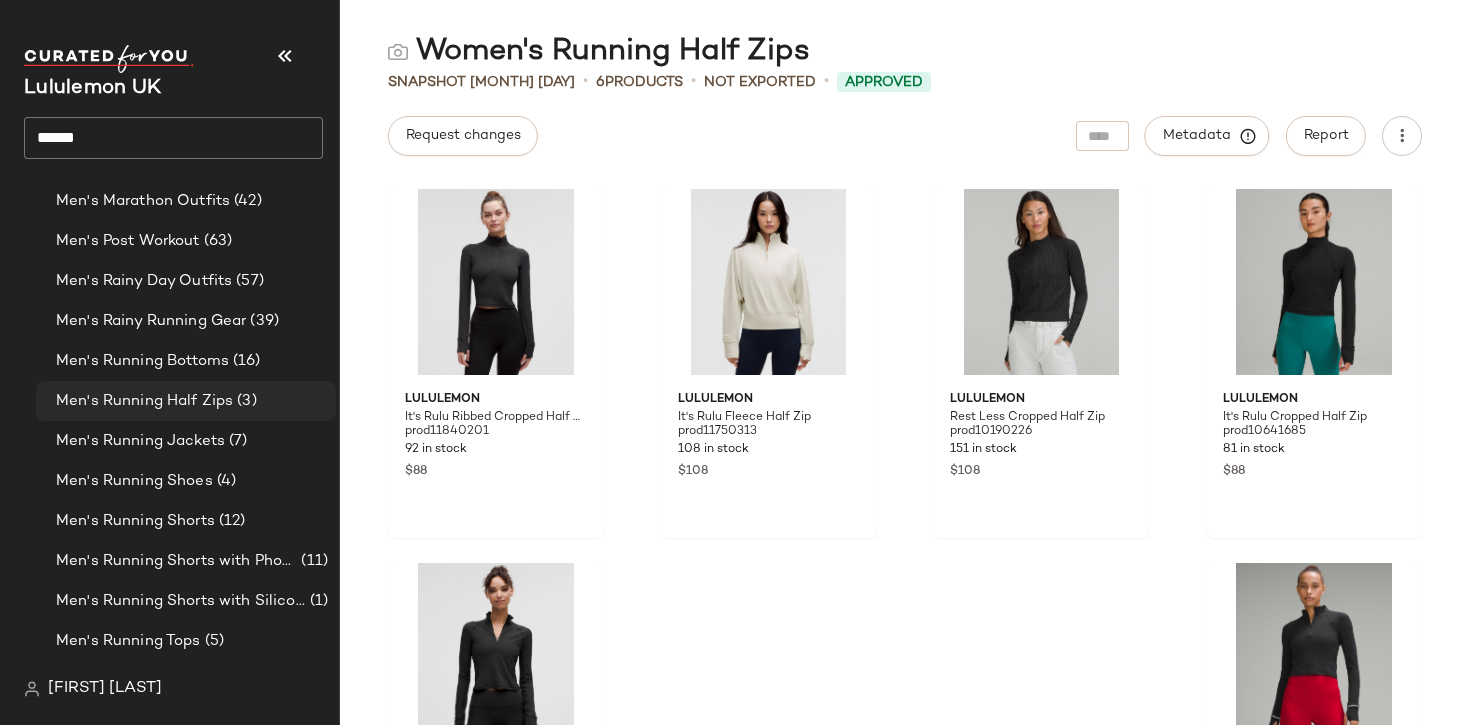 click on "Men's Running Half Zips (3)" 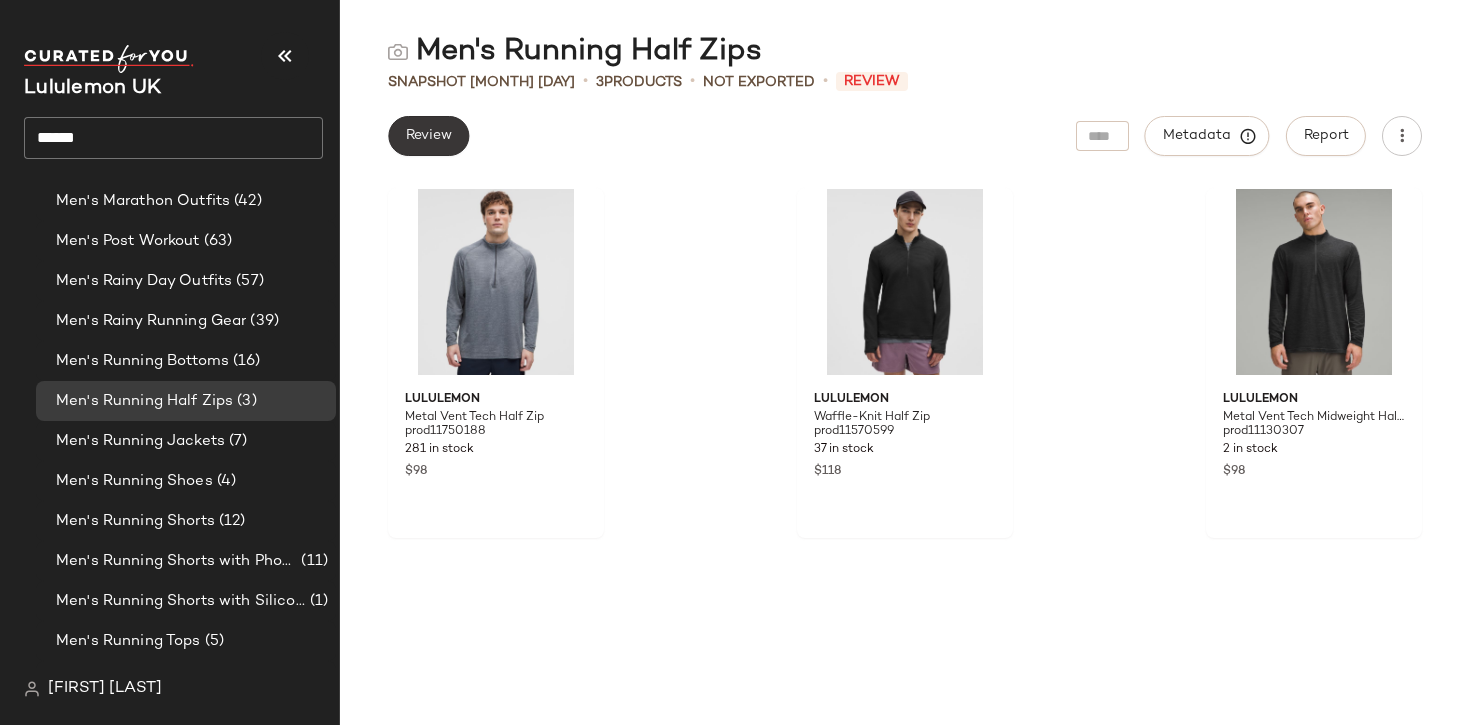 click on "Review" 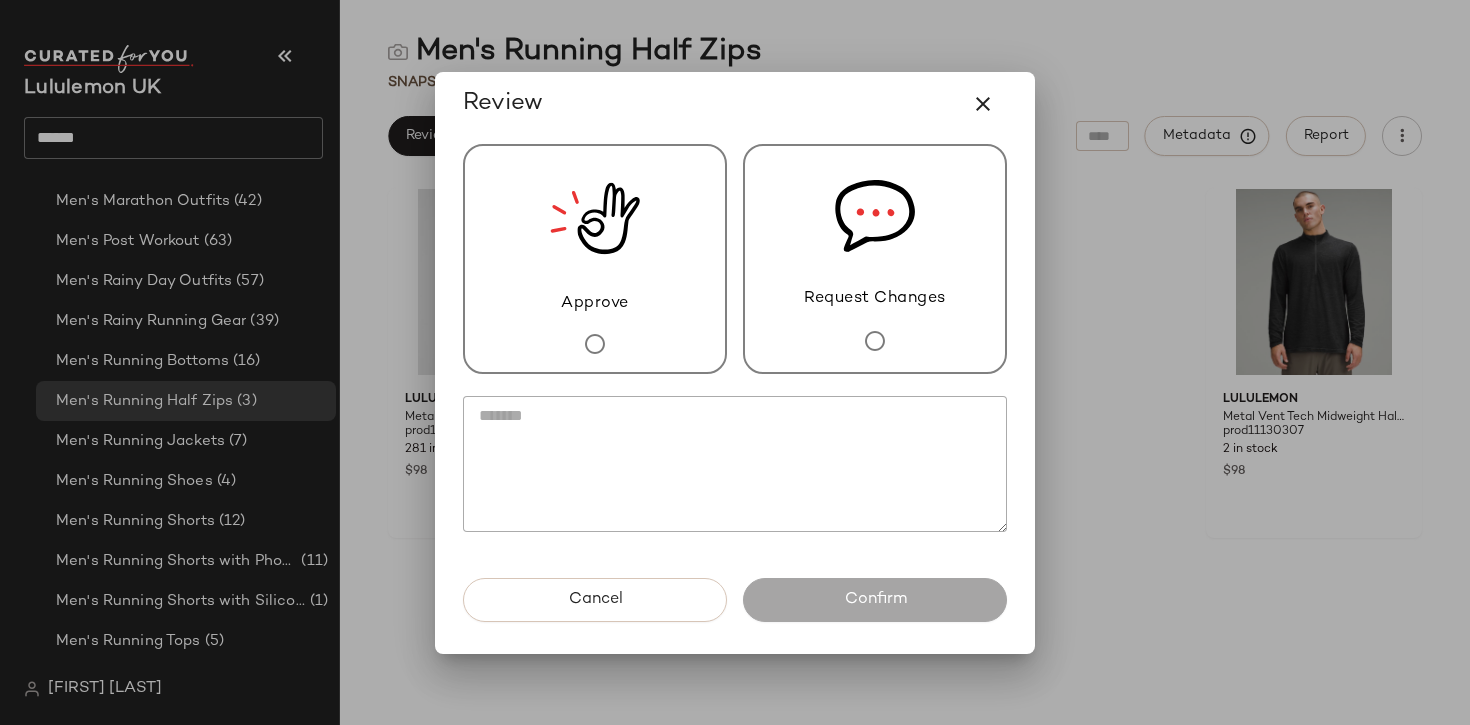 click on "Approve" at bounding box center [595, 259] 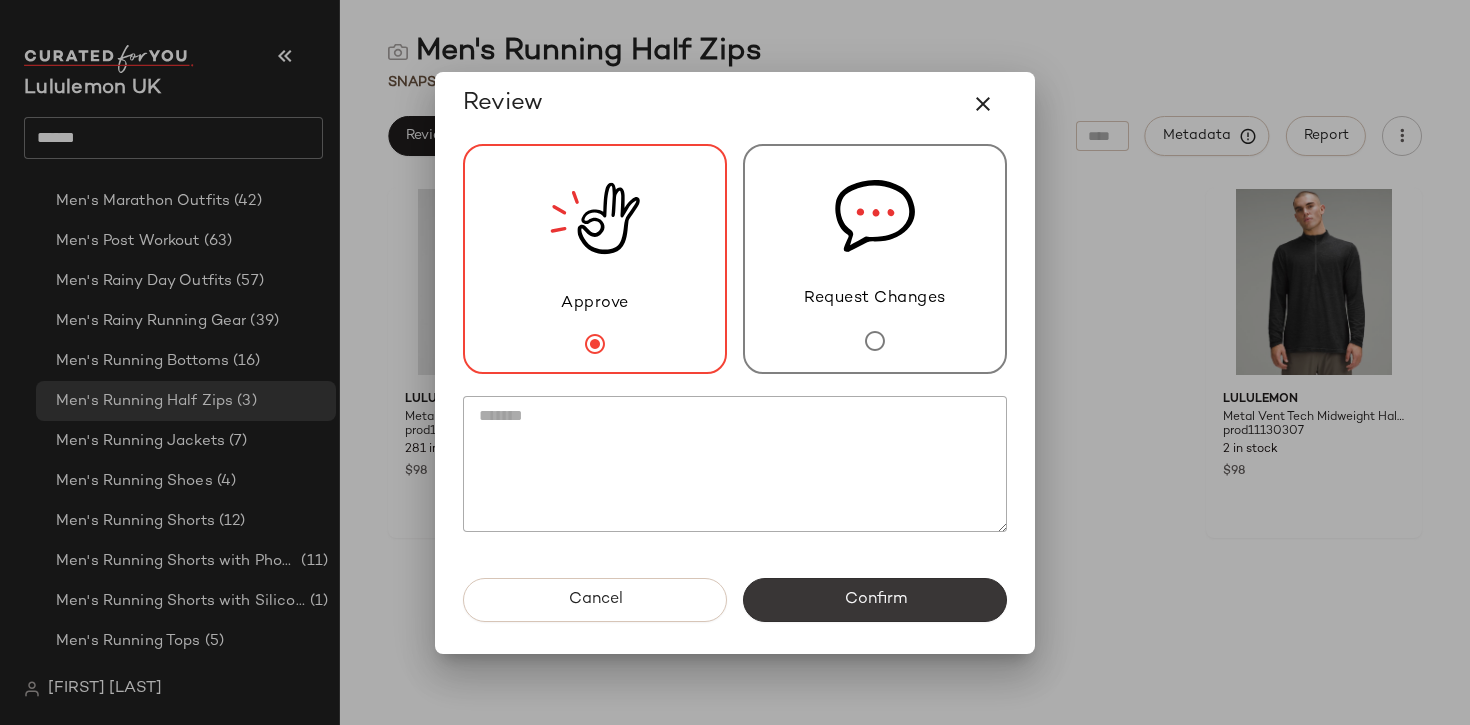 click on "Confirm" at bounding box center (875, 600) 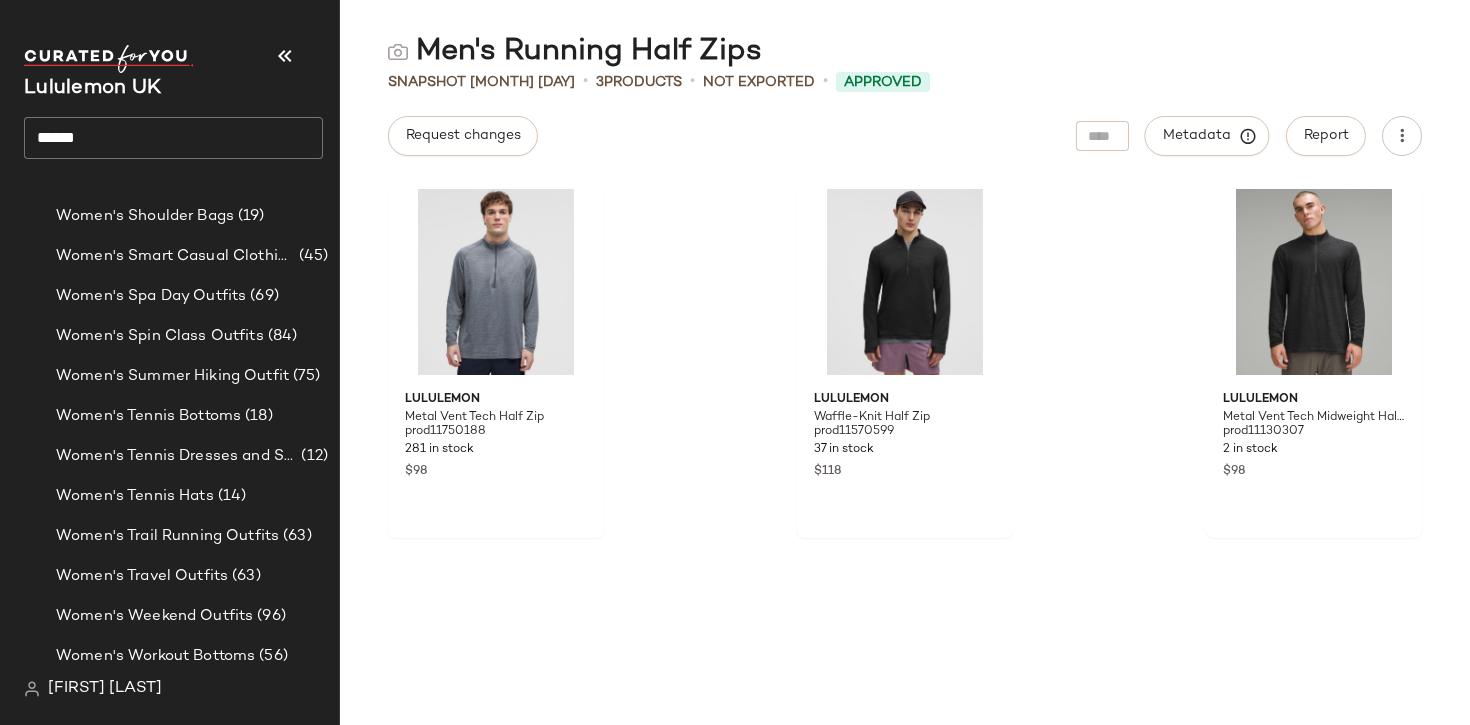 scroll, scrollTop: 4919, scrollLeft: 0, axis: vertical 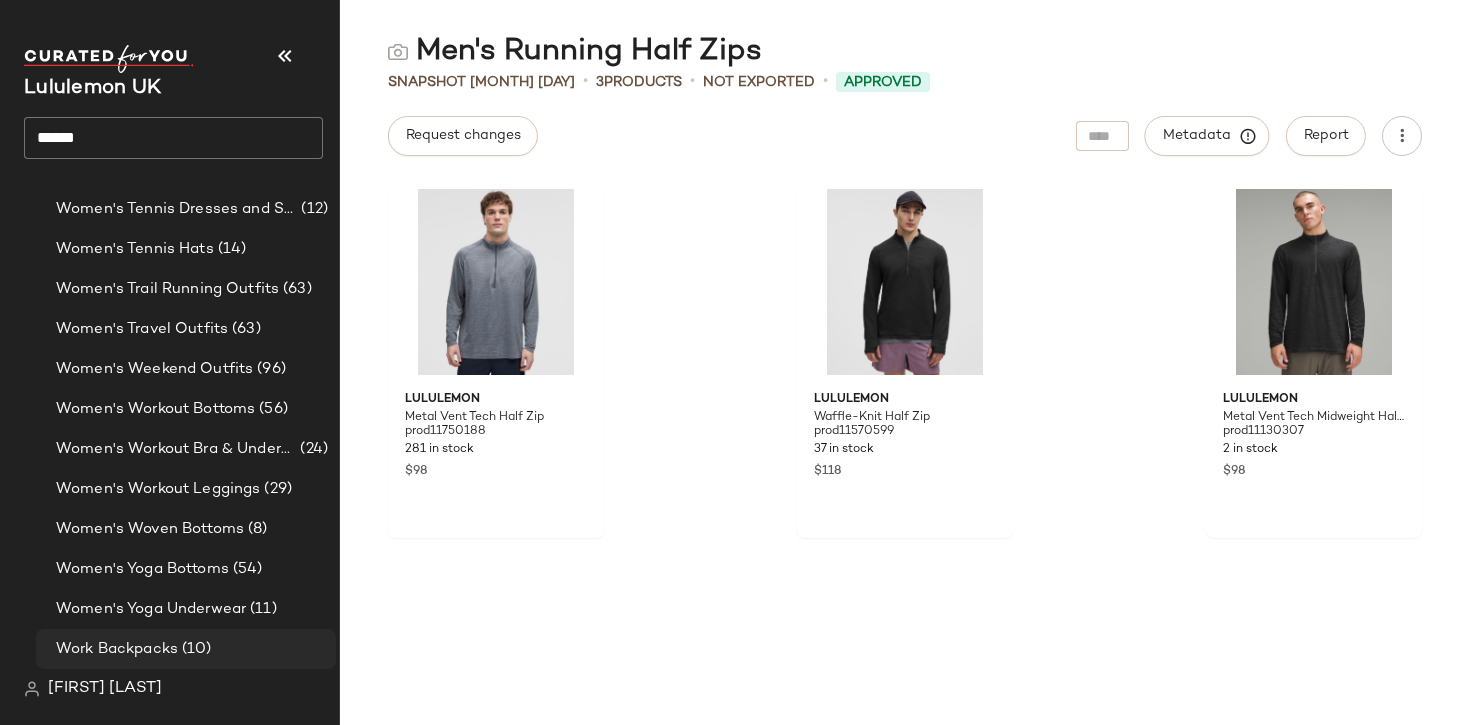 click on "Work Backpacks" at bounding box center [117, 649] 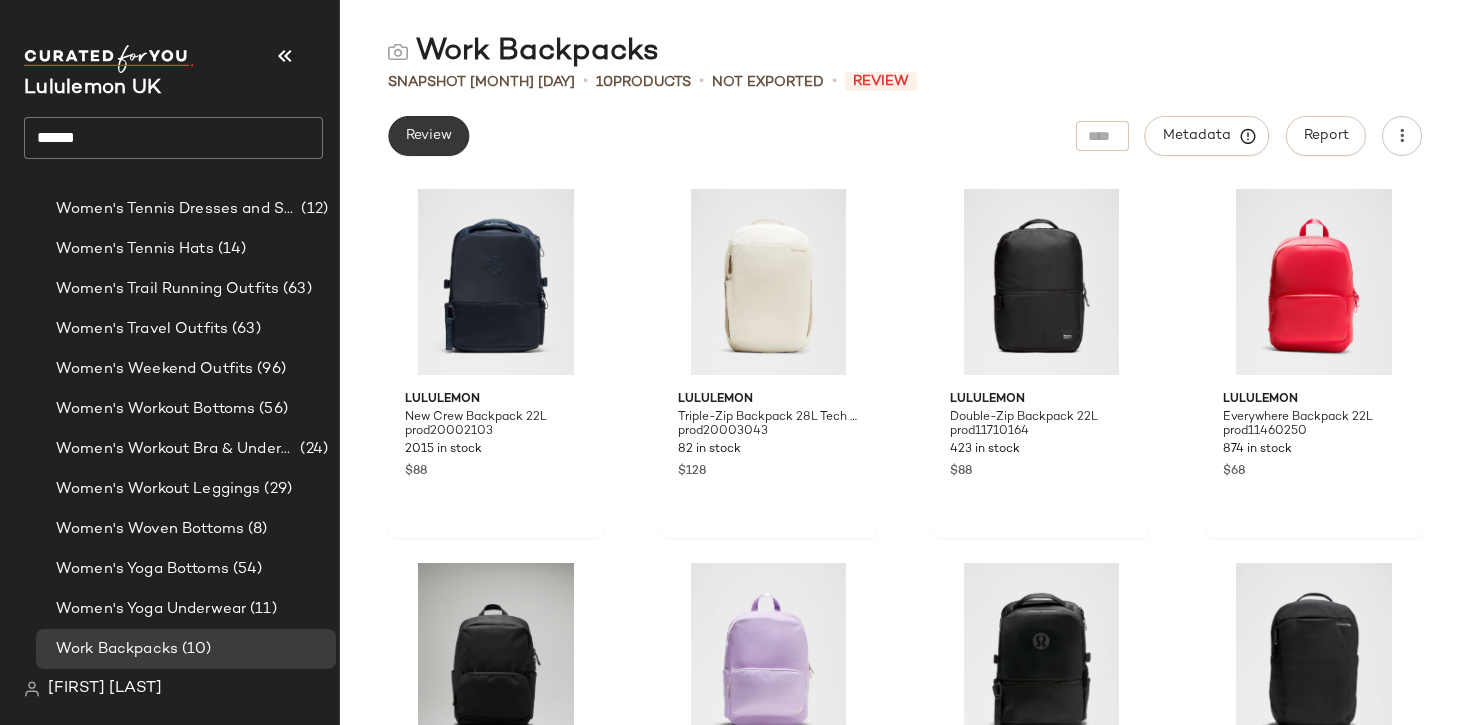 click on "Review" 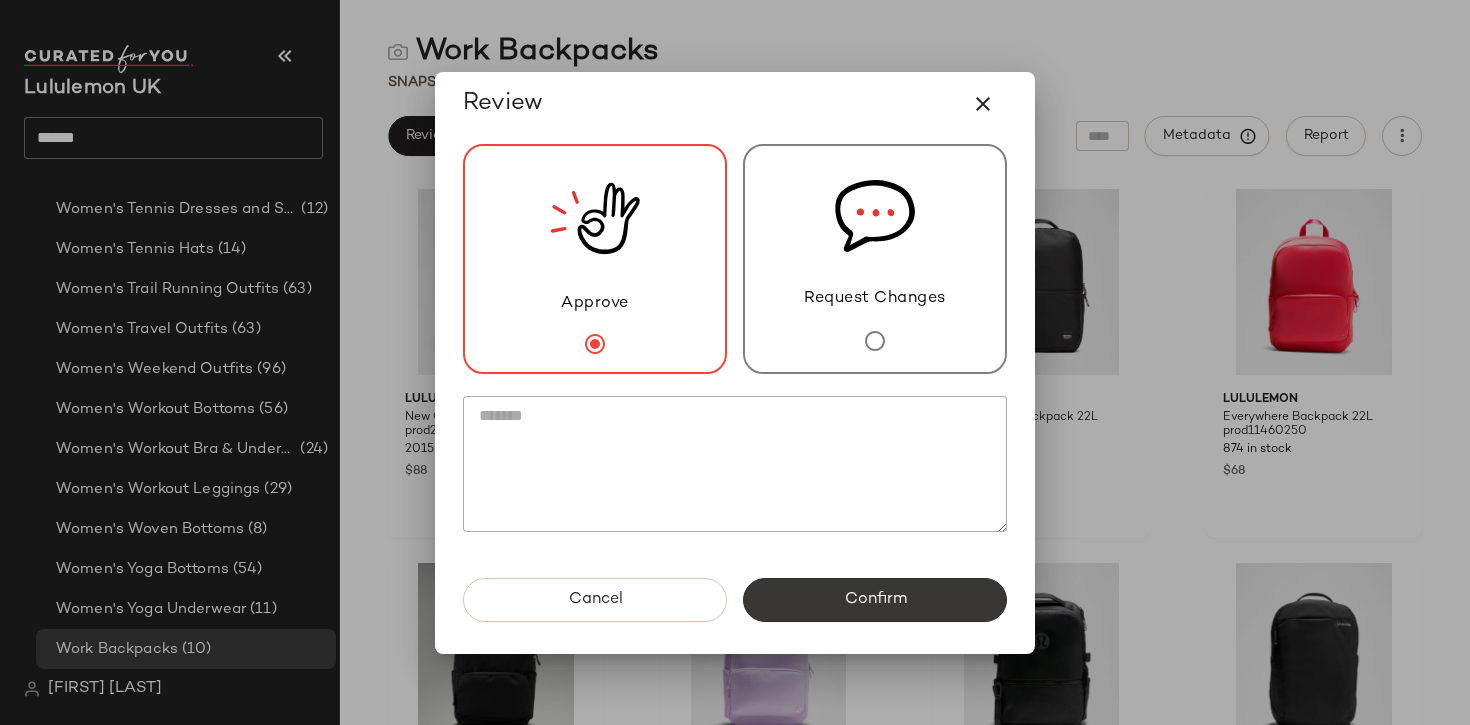 click on "Confirm" at bounding box center (875, 600) 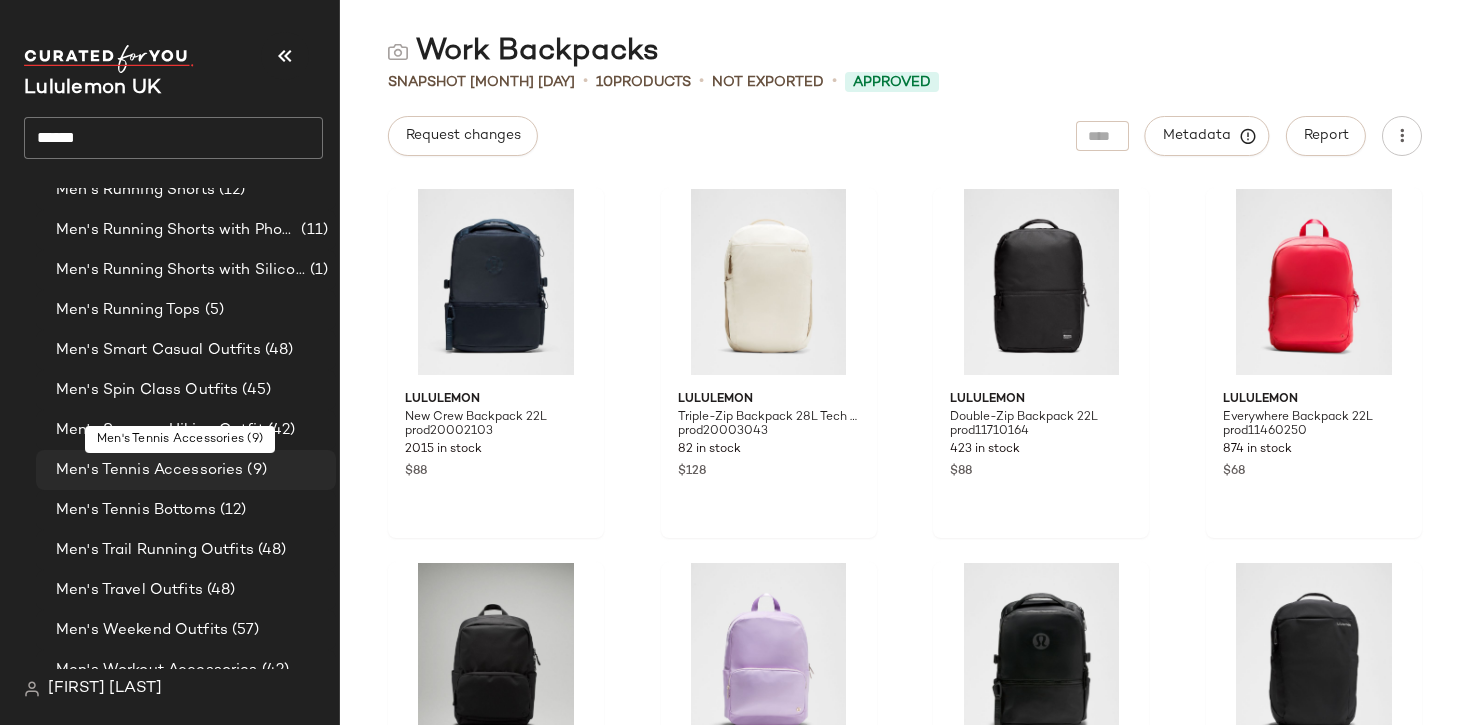scroll, scrollTop: 1750, scrollLeft: 0, axis: vertical 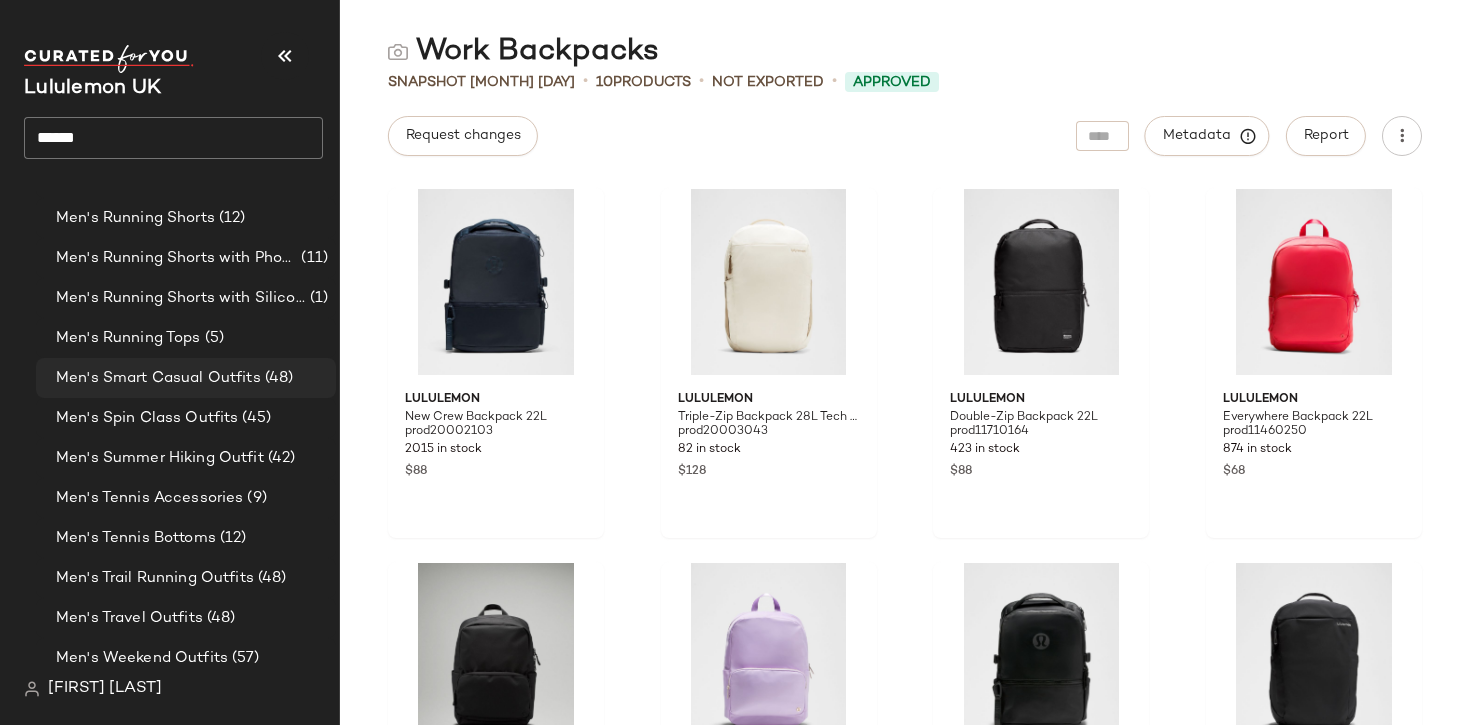 click on "Men's Smart Casual Outfits" at bounding box center (158, 378) 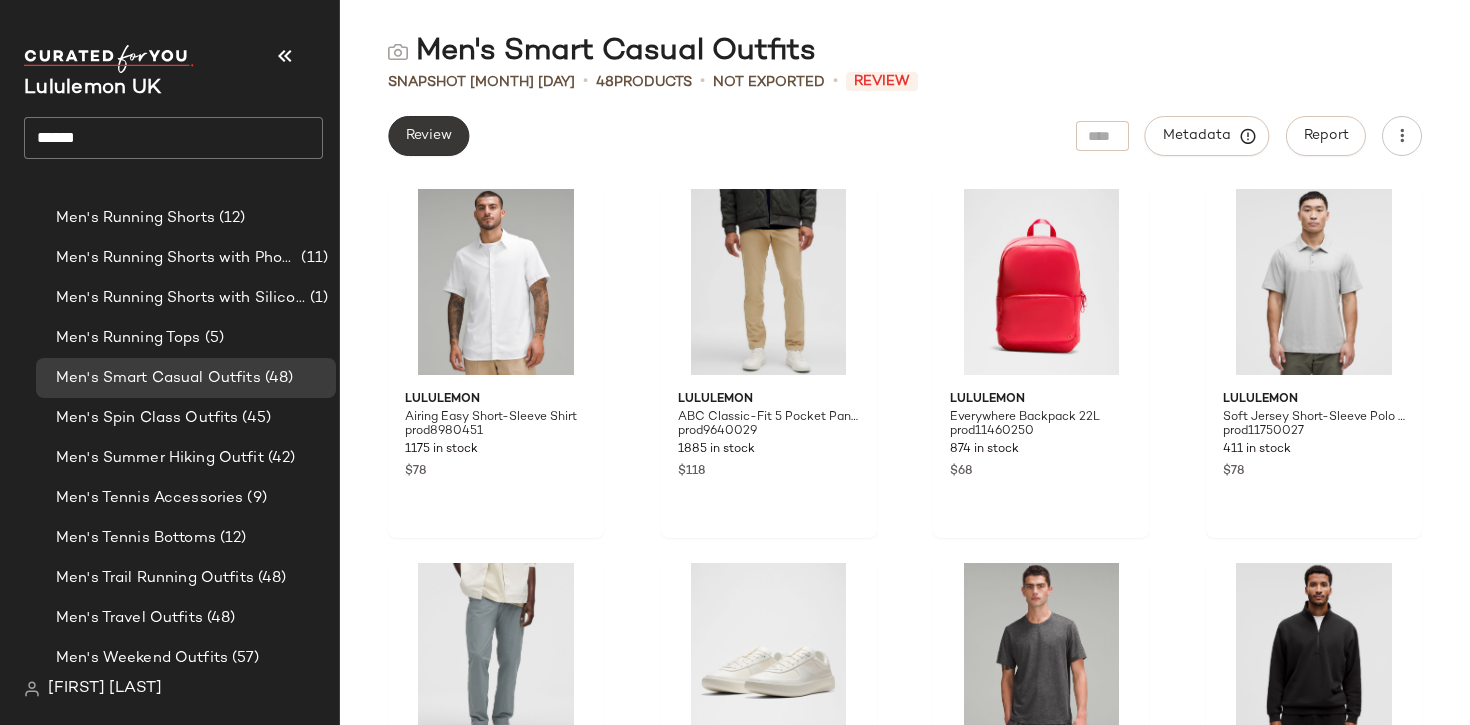 click on "Review" 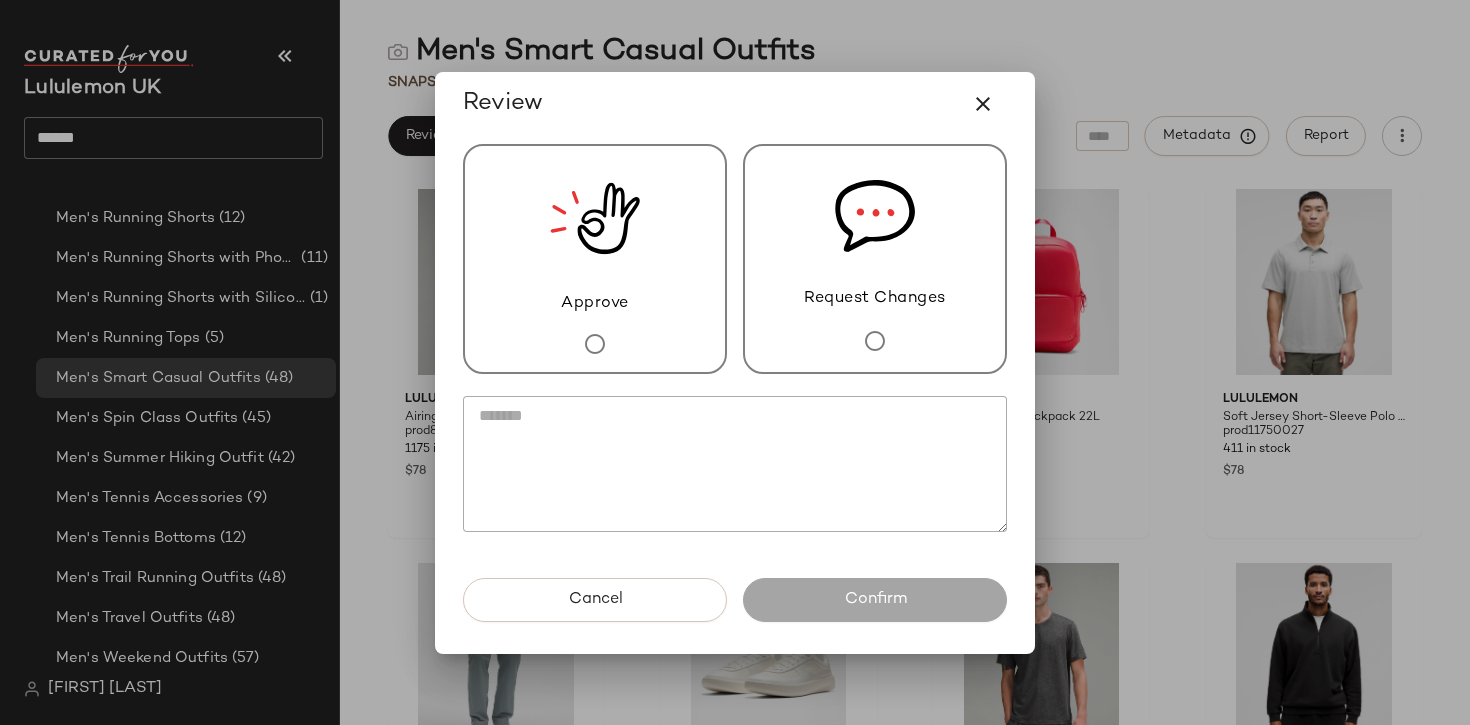 click 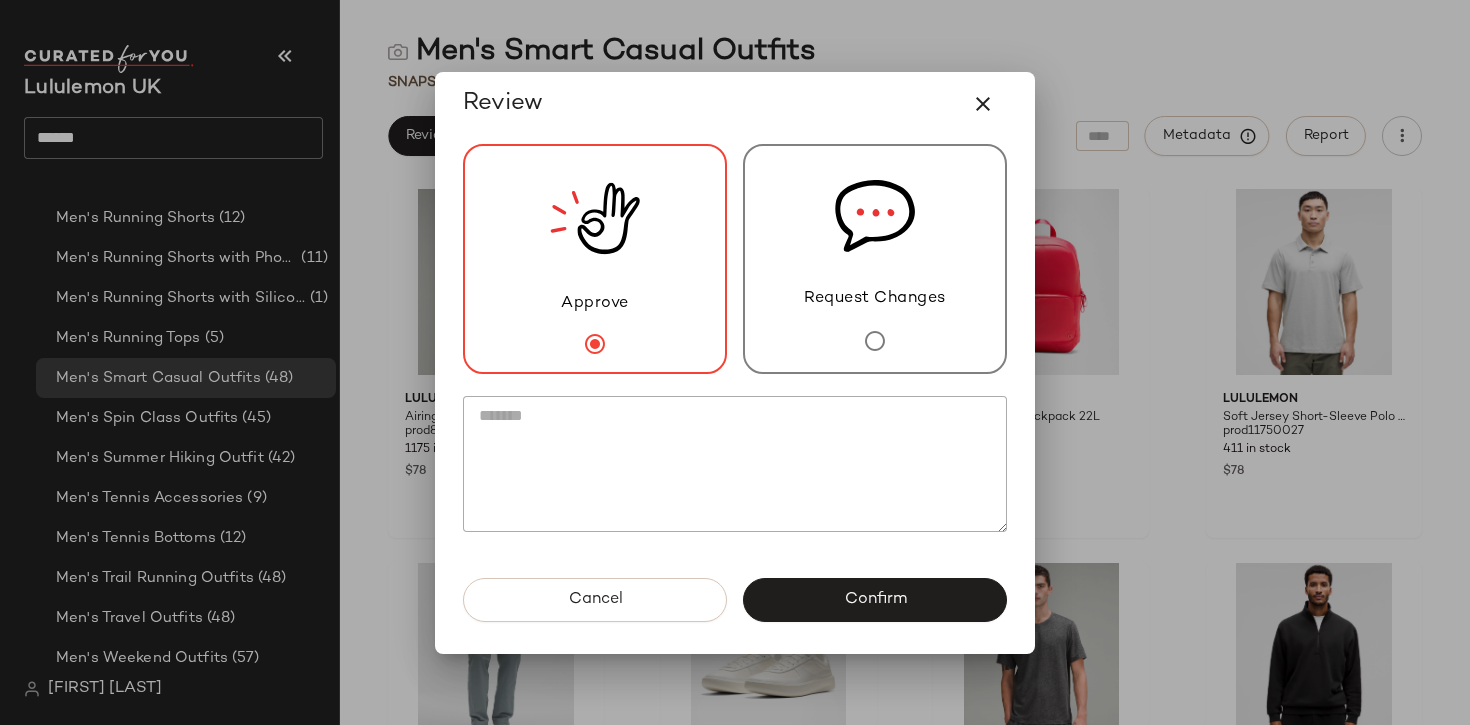 click on "Confirm" at bounding box center [875, 600] 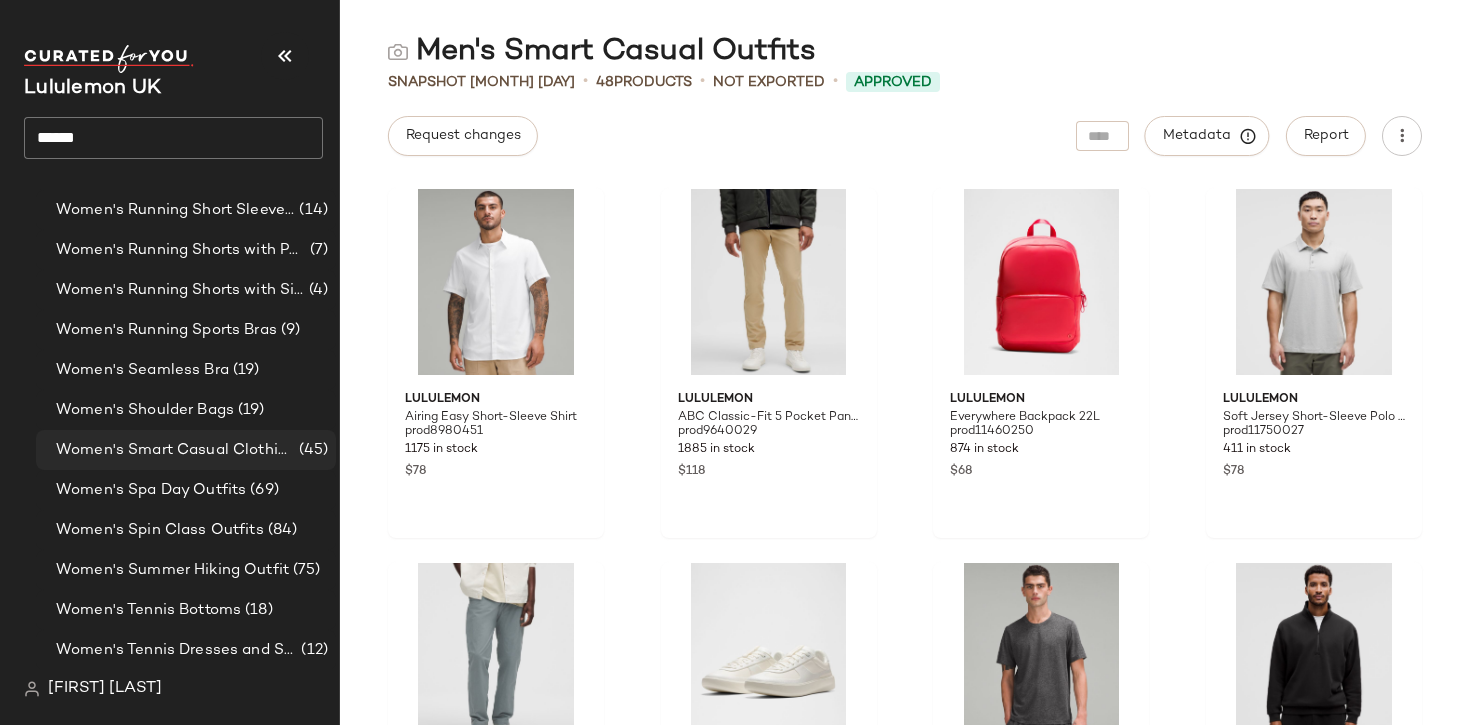scroll, scrollTop: 4479, scrollLeft: 0, axis: vertical 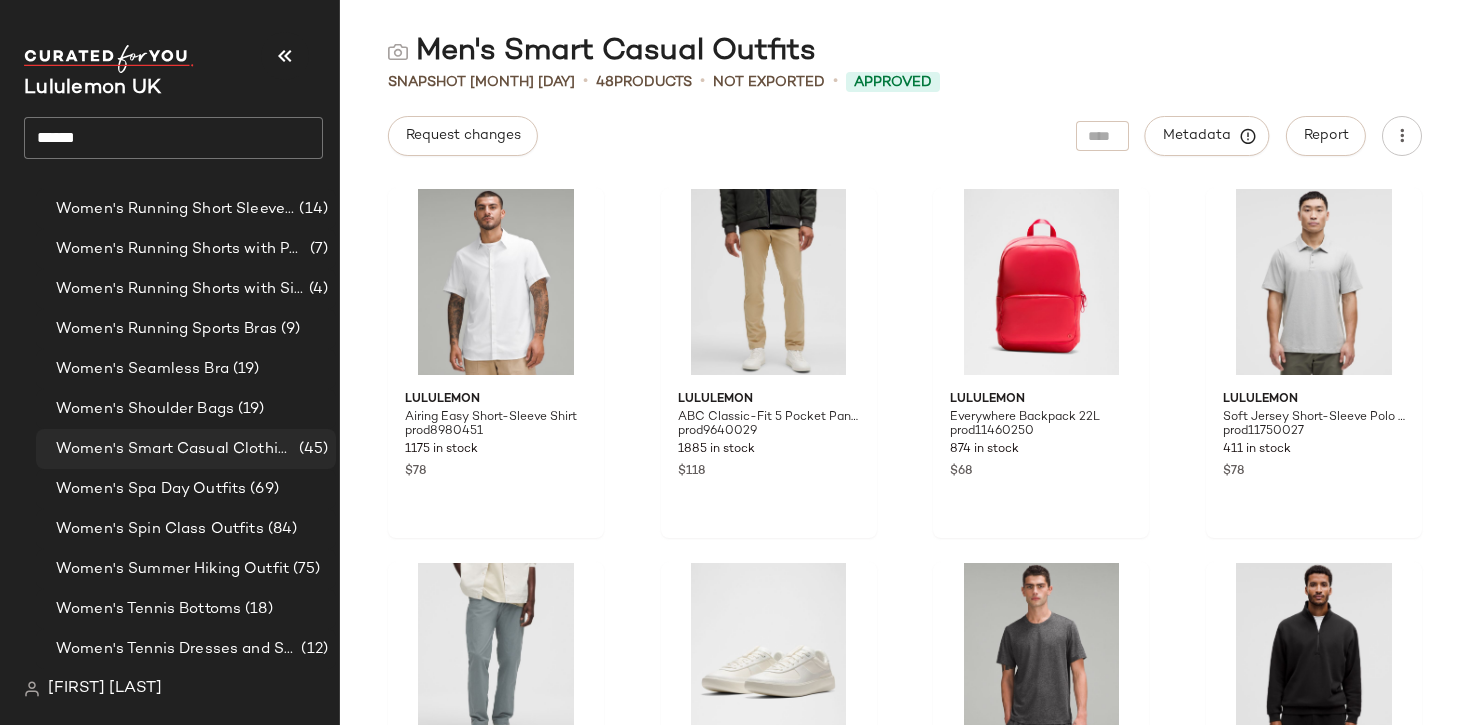 click on "Women's Smart Casual Clothing (45)" 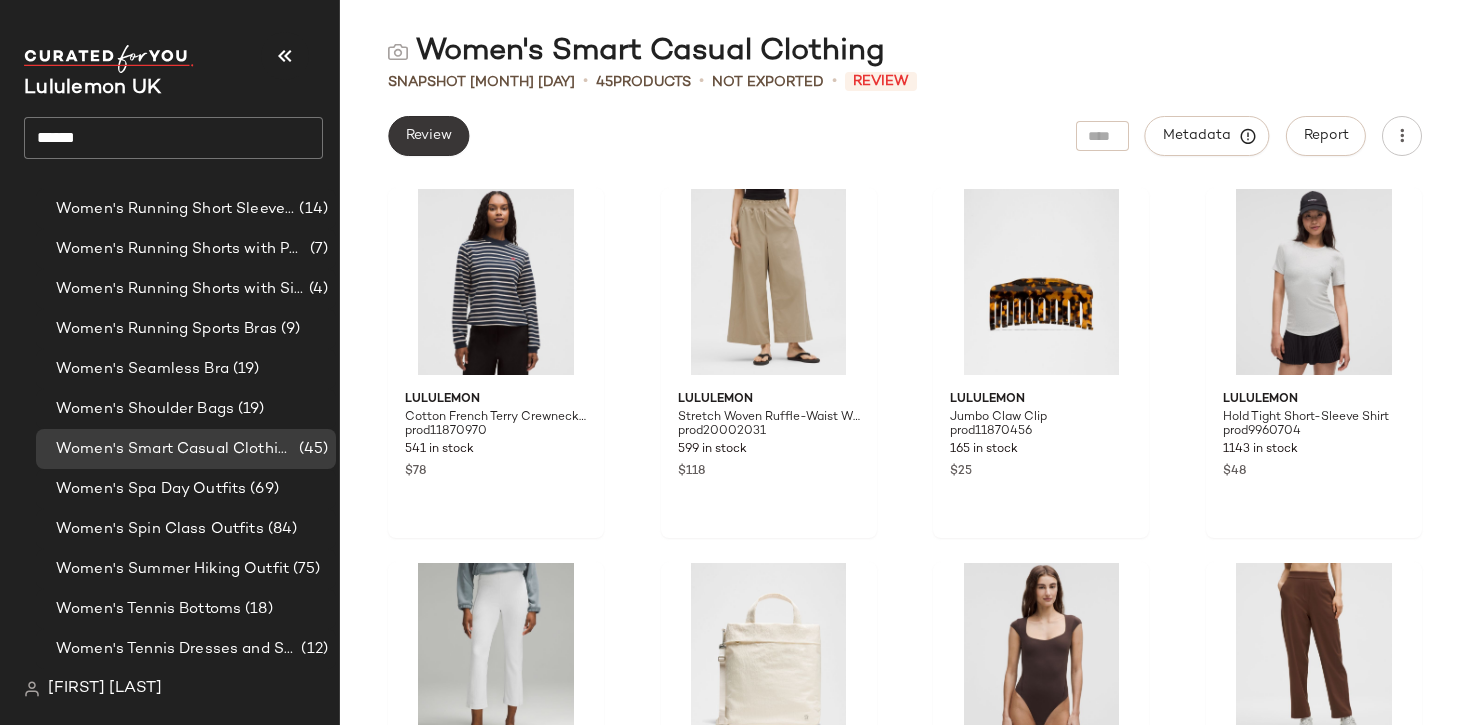 click on "Review" at bounding box center (428, 136) 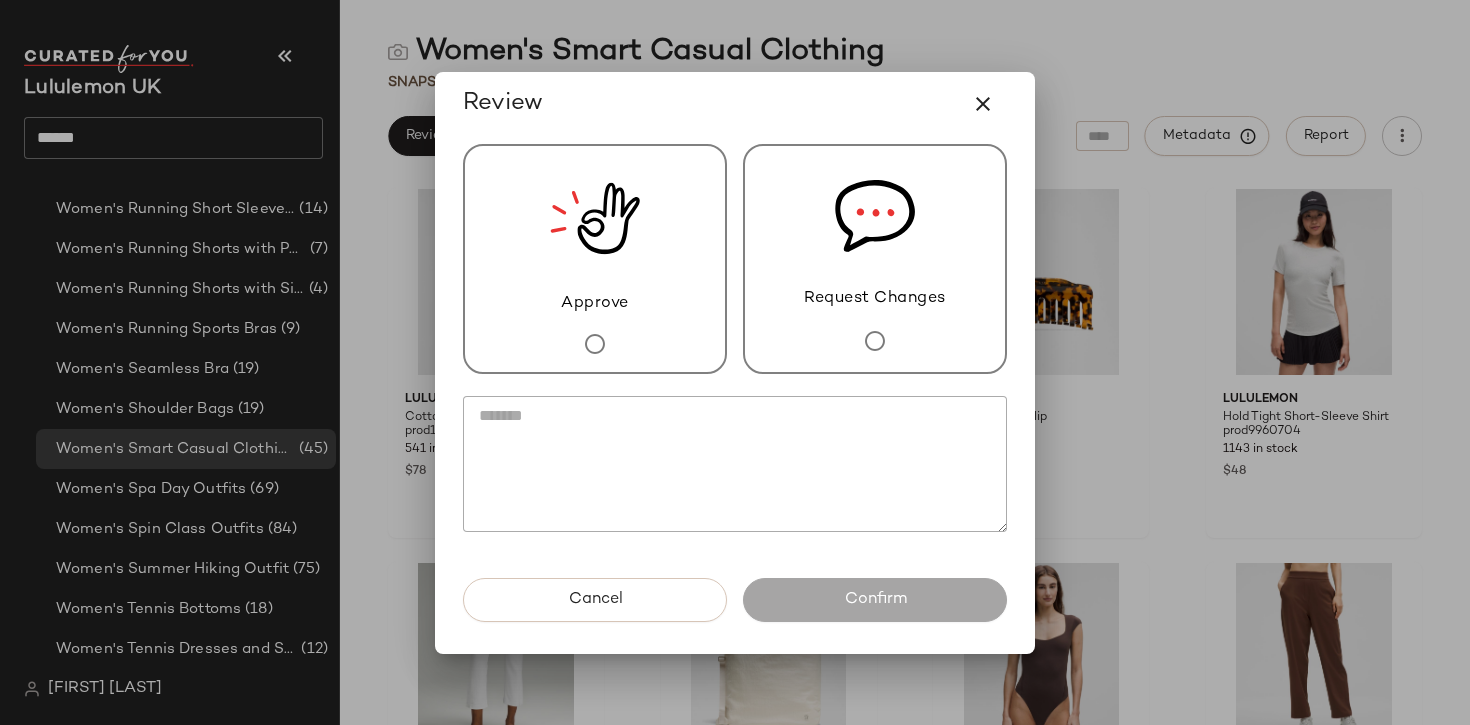 click on "Approve" at bounding box center [595, 259] 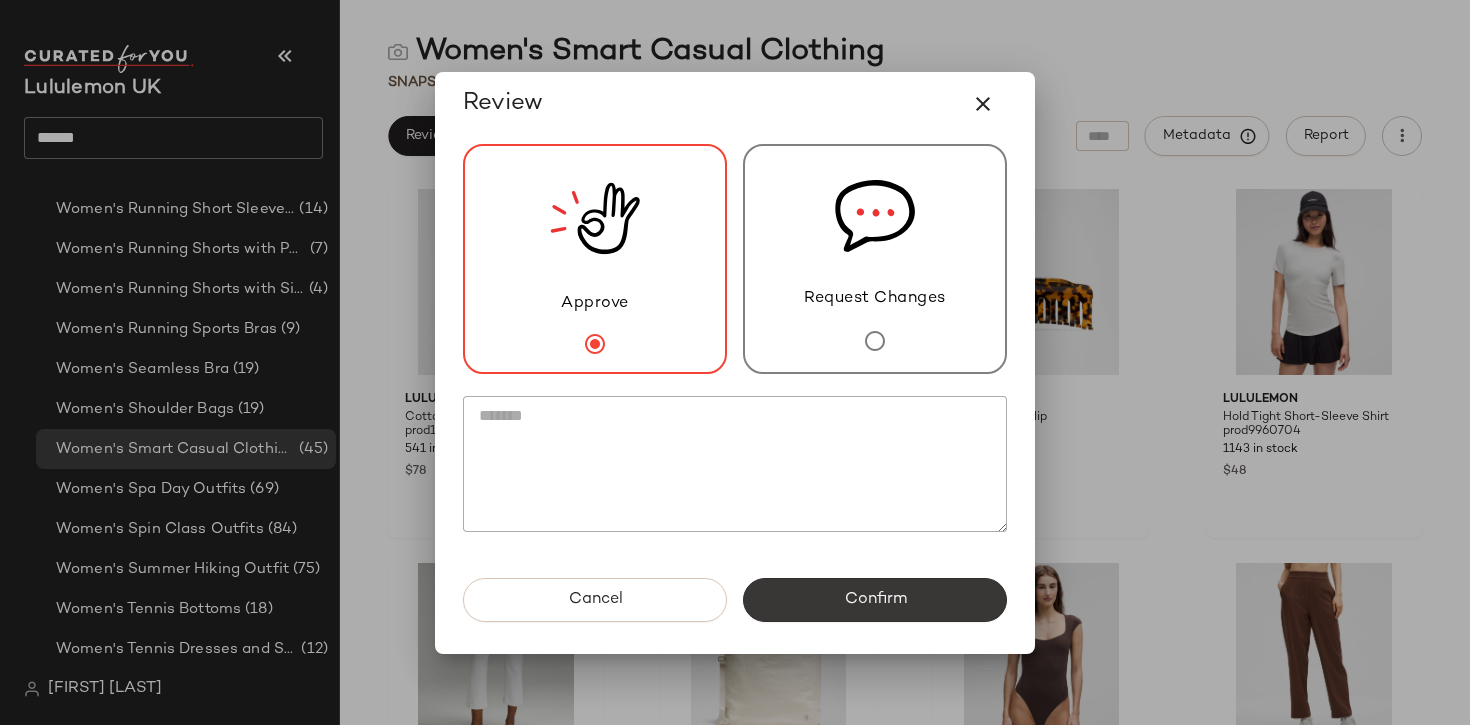 click on "Confirm" at bounding box center (875, 600) 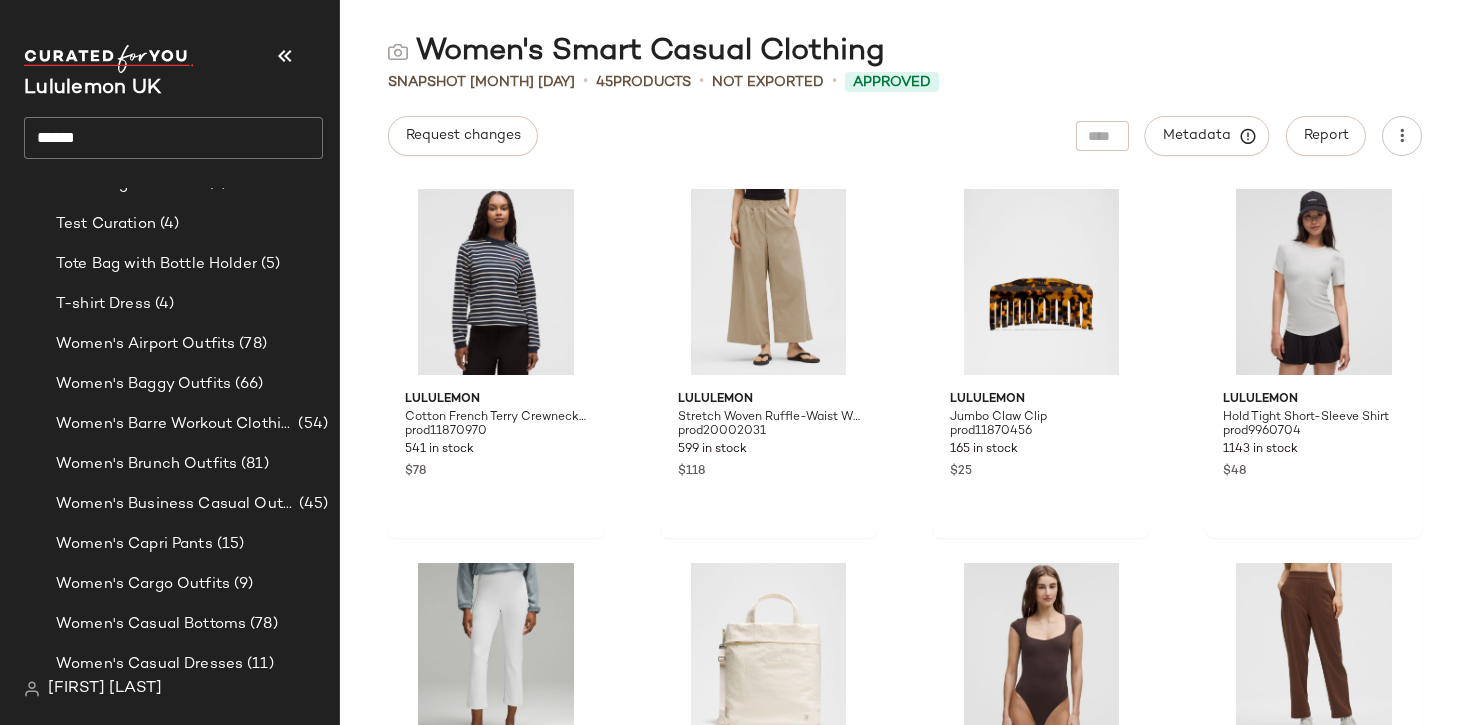 scroll, scrollTop: 2493, scrollLeft: 0, axis: vertical 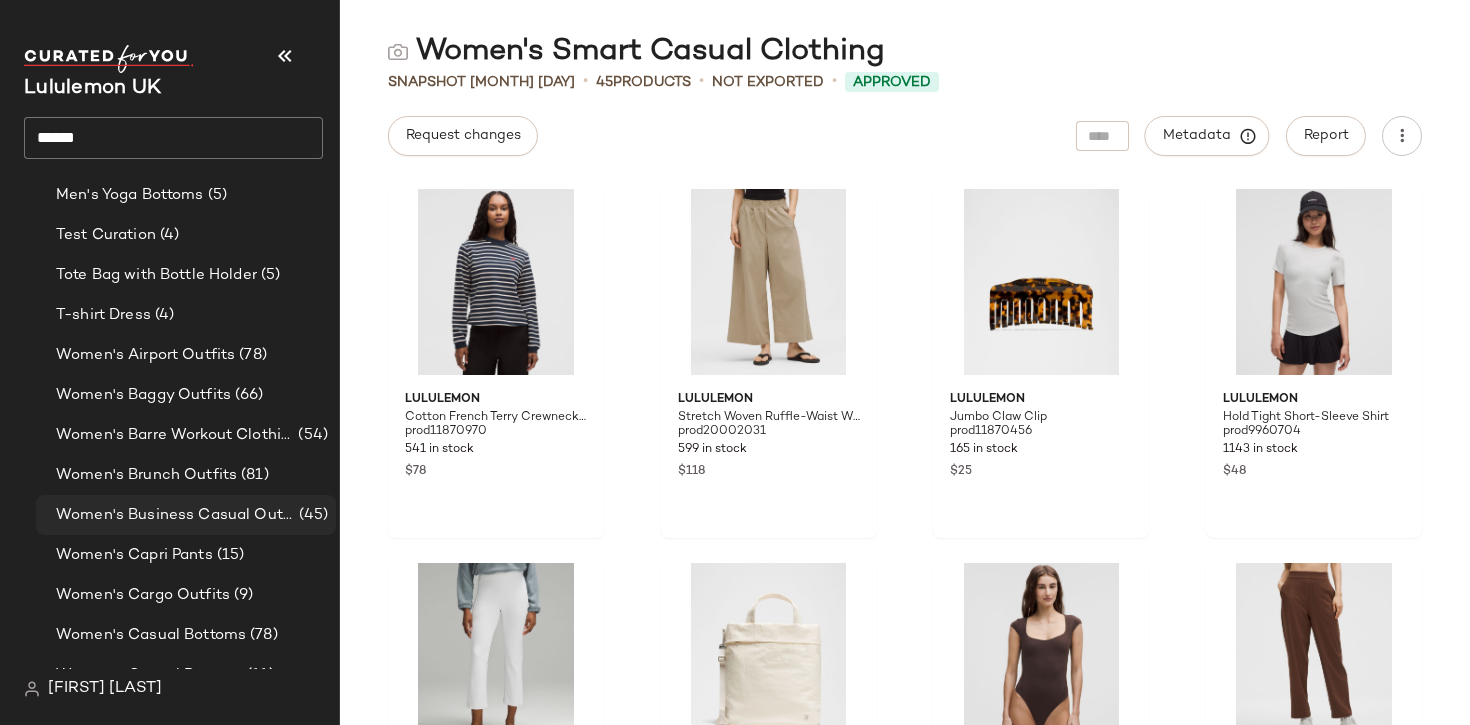 click on "Women's Business Casual Outfits" at bounding box center (175, 515) 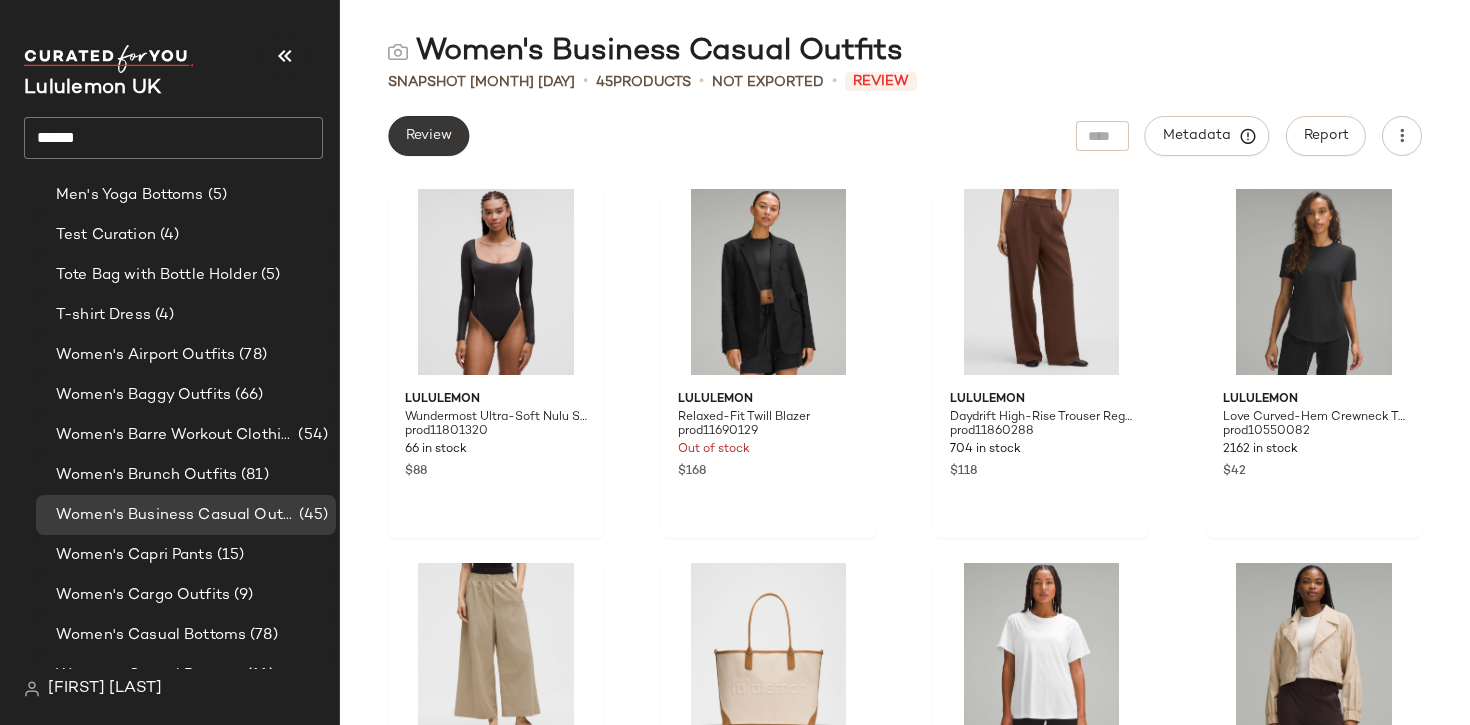 click on "Review" 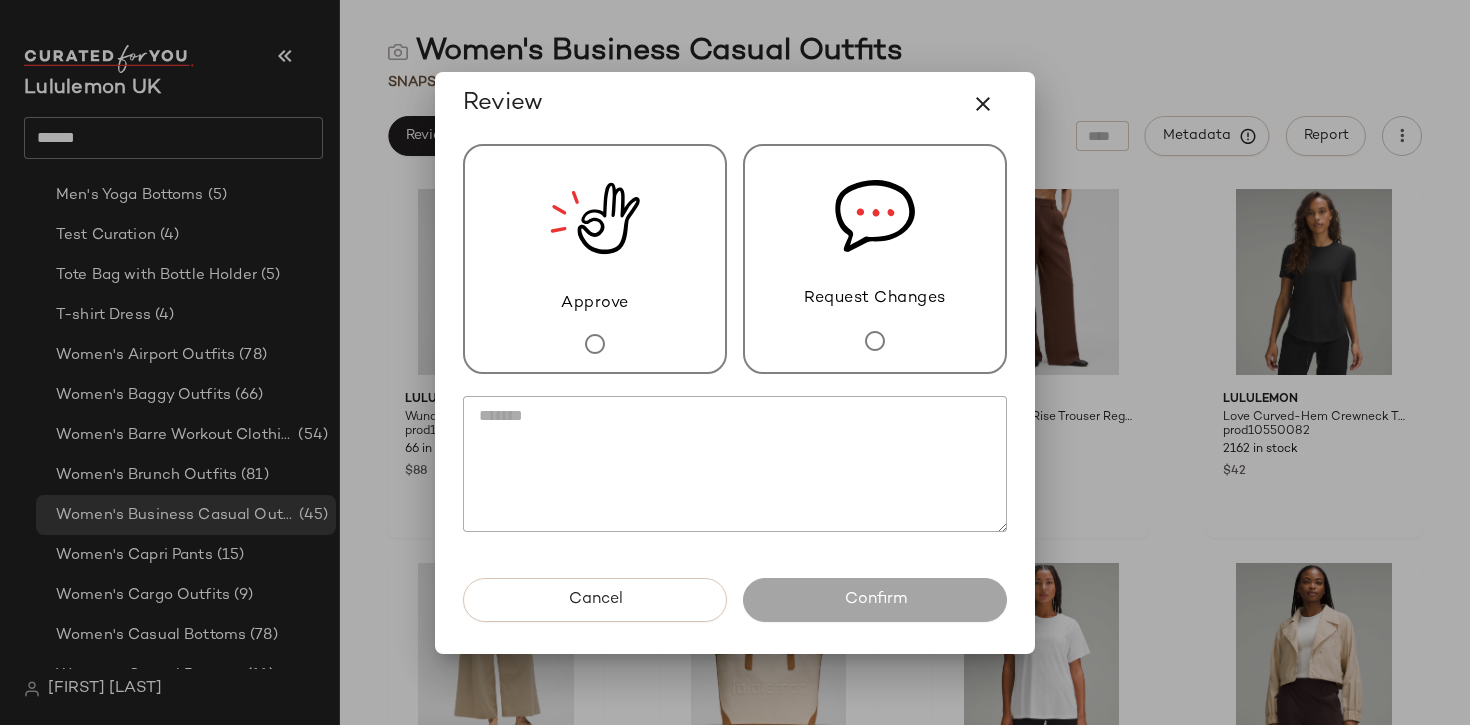 click on "Approve" at bounding box center (595, 259) 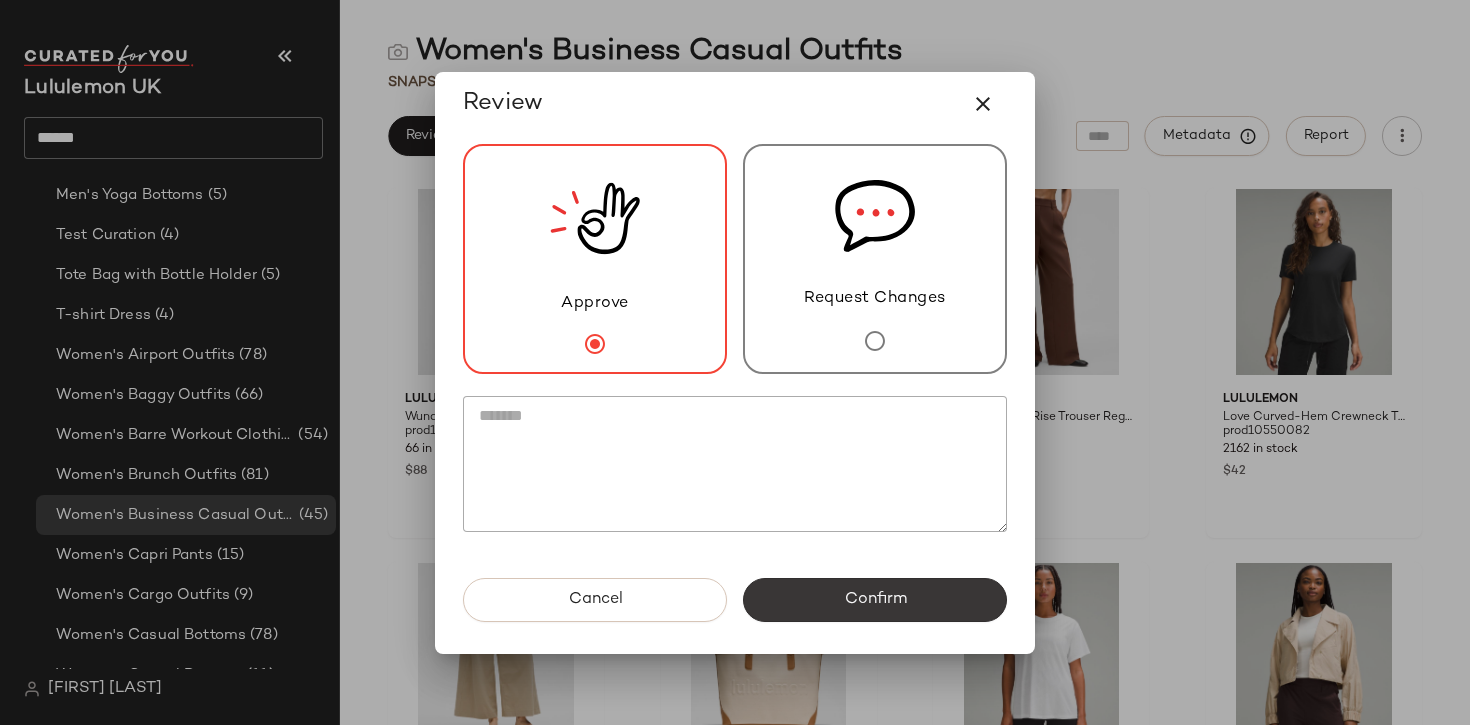 click on "Confirm" at bounding box center [875, 600] 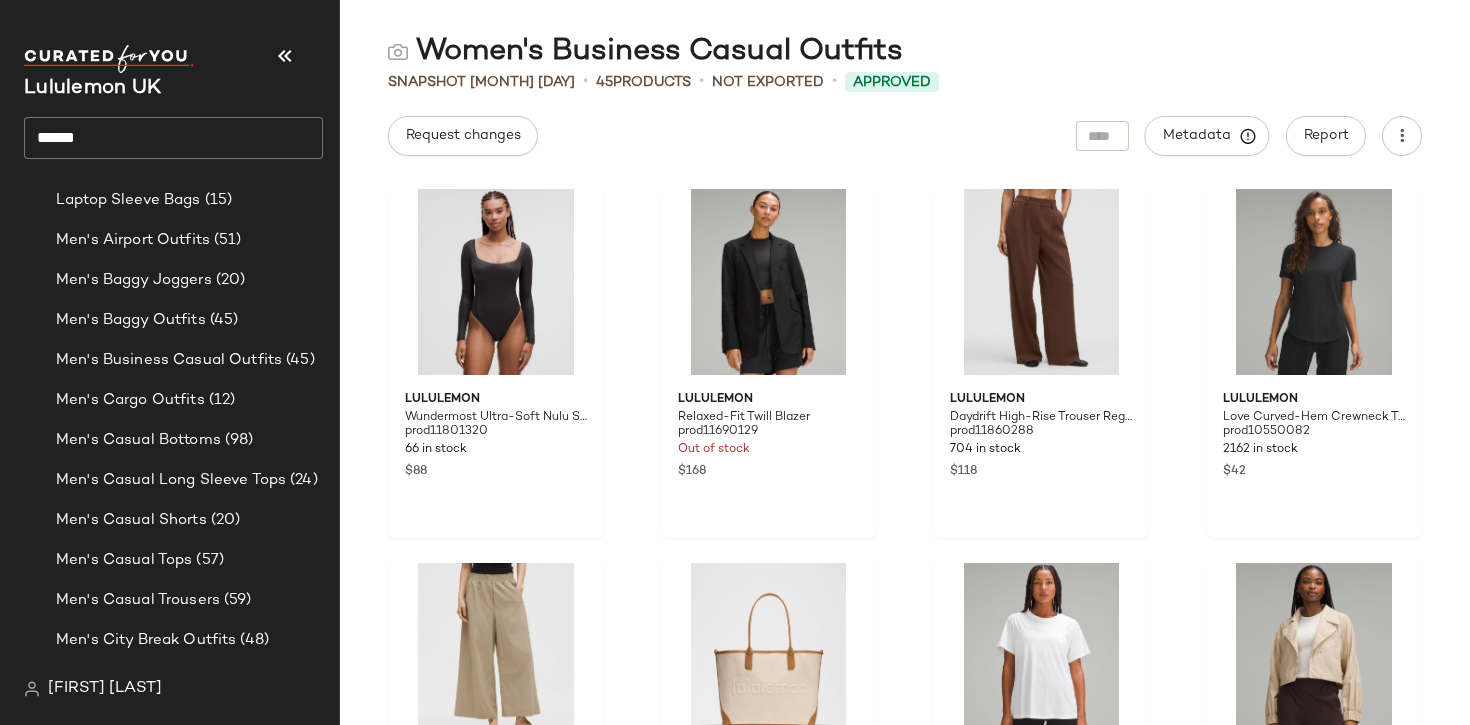 scroll, scrollTop: 282, scrollLeft: 0, axis: vertical 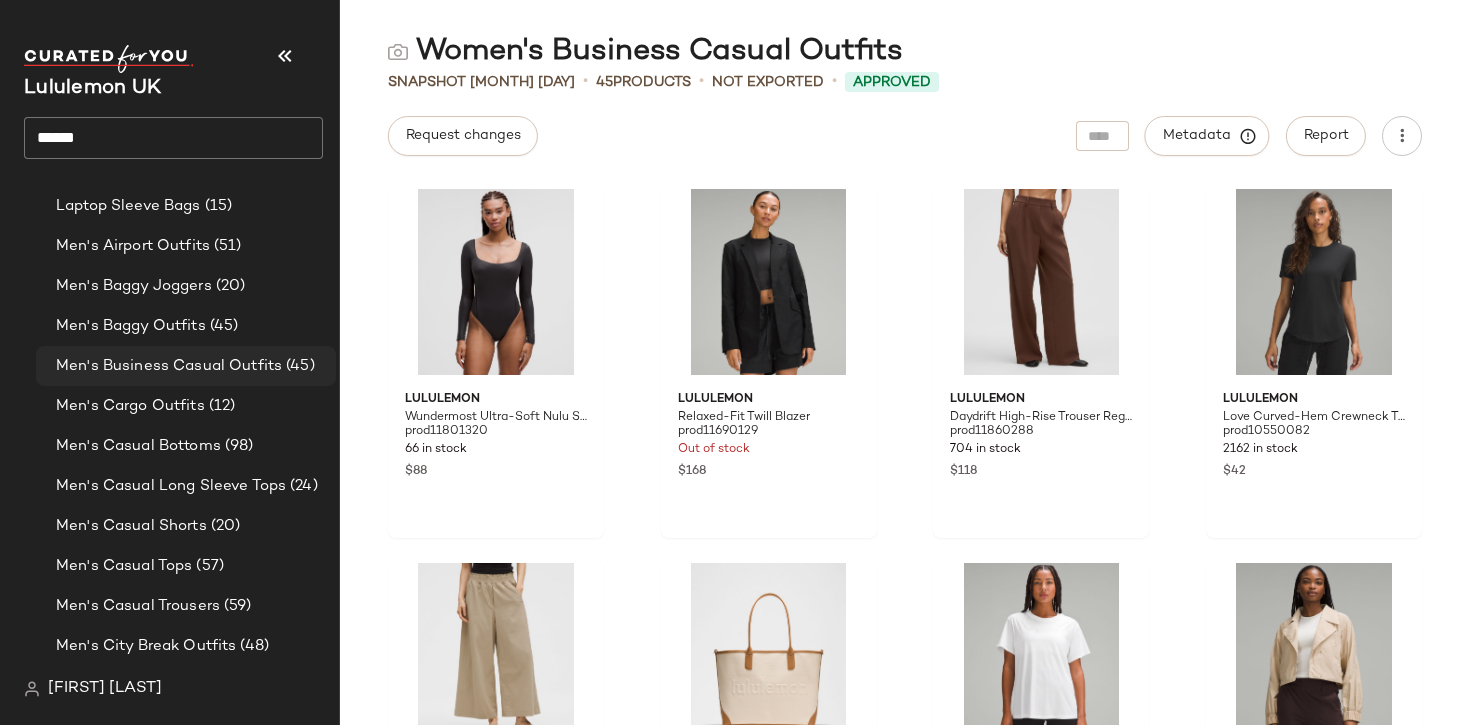 click on "Men's Business Casual Outfits (45)" 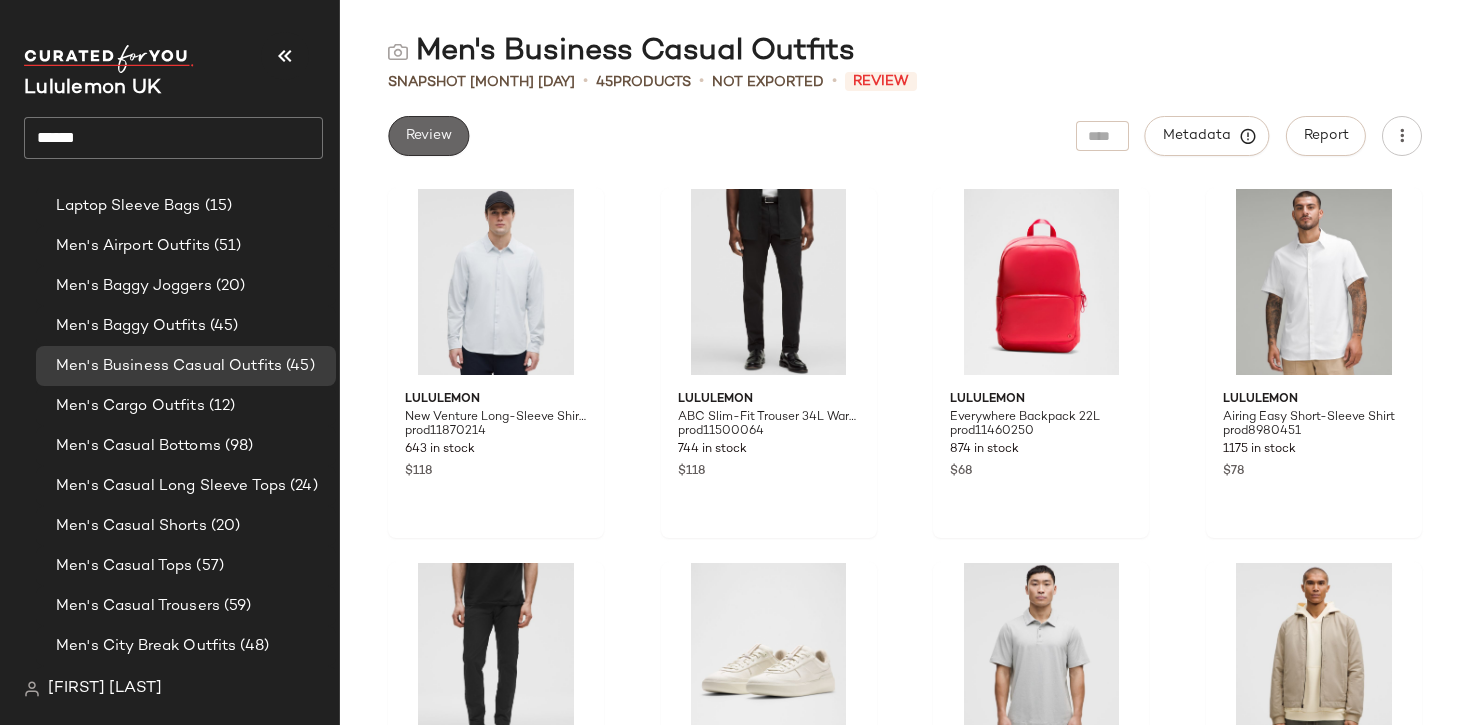 click on "Review" at bounding box center (428, 136) 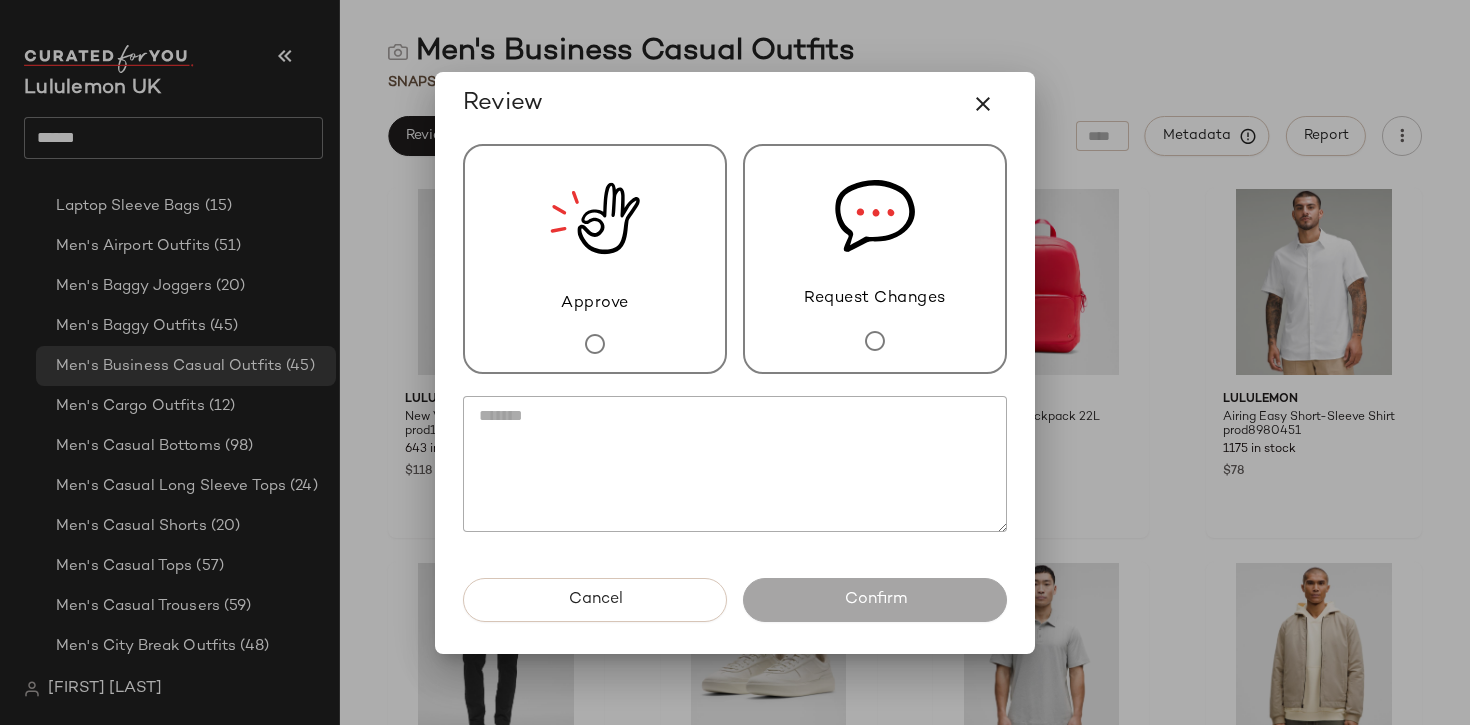 click on "Approve" at bounding box center (595, 259) 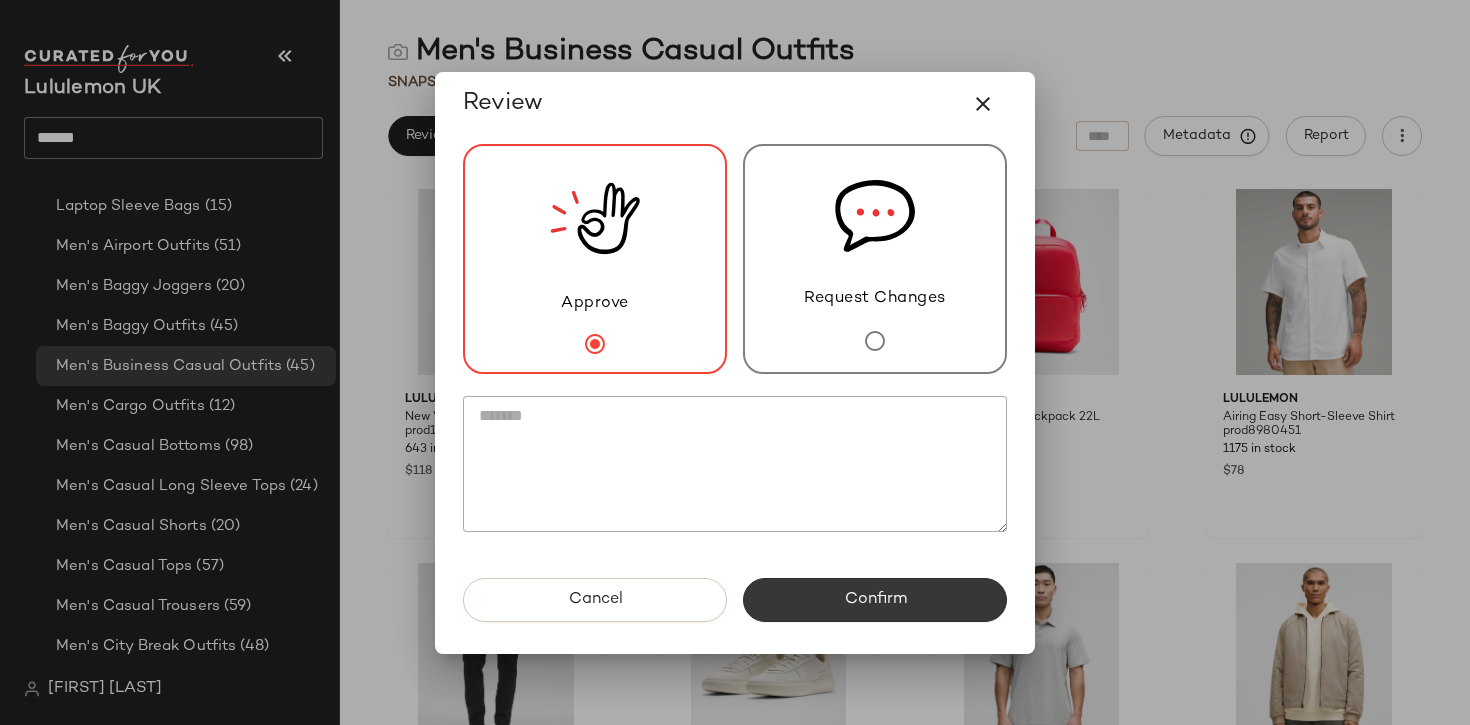 click on "Confirm" at bounding box center (875, 600) 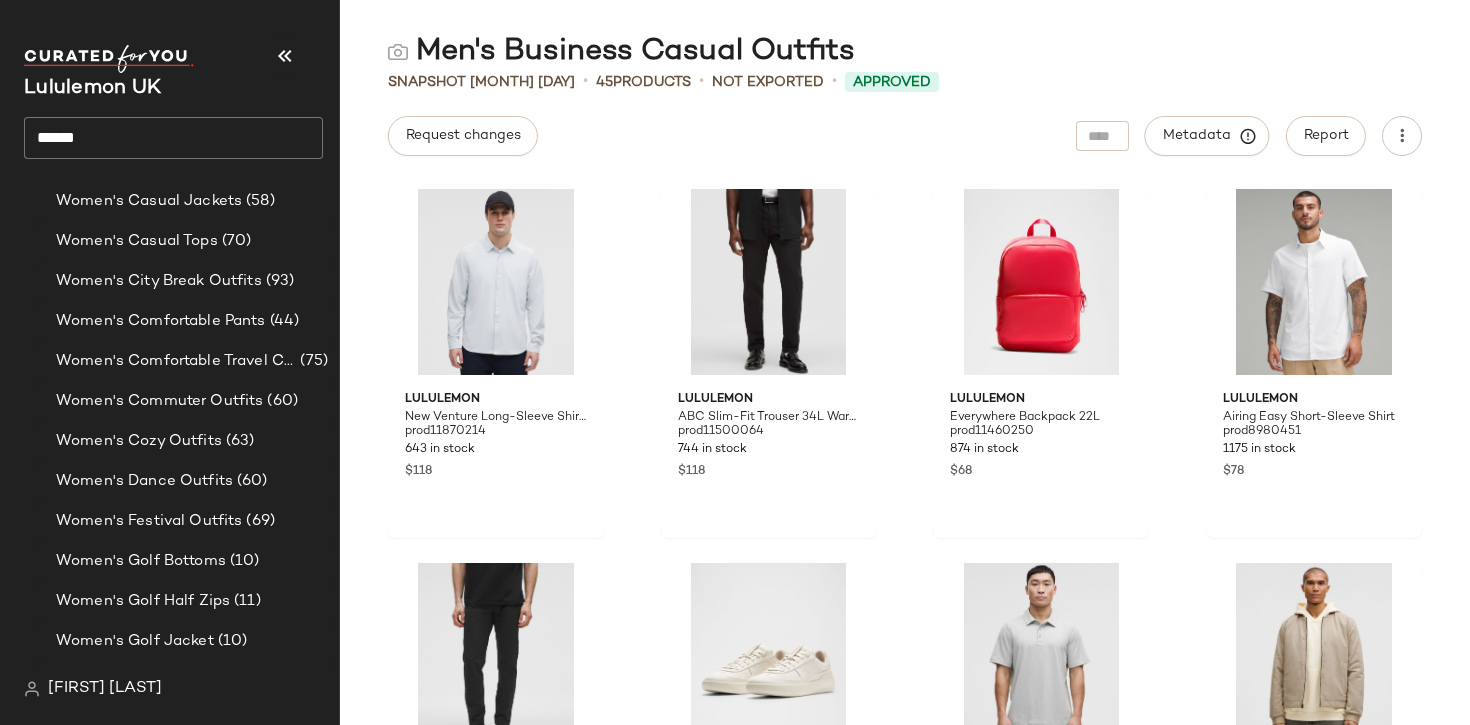 scroll, scrollTop: 3287, scrollLeft: 0, axis: vertical 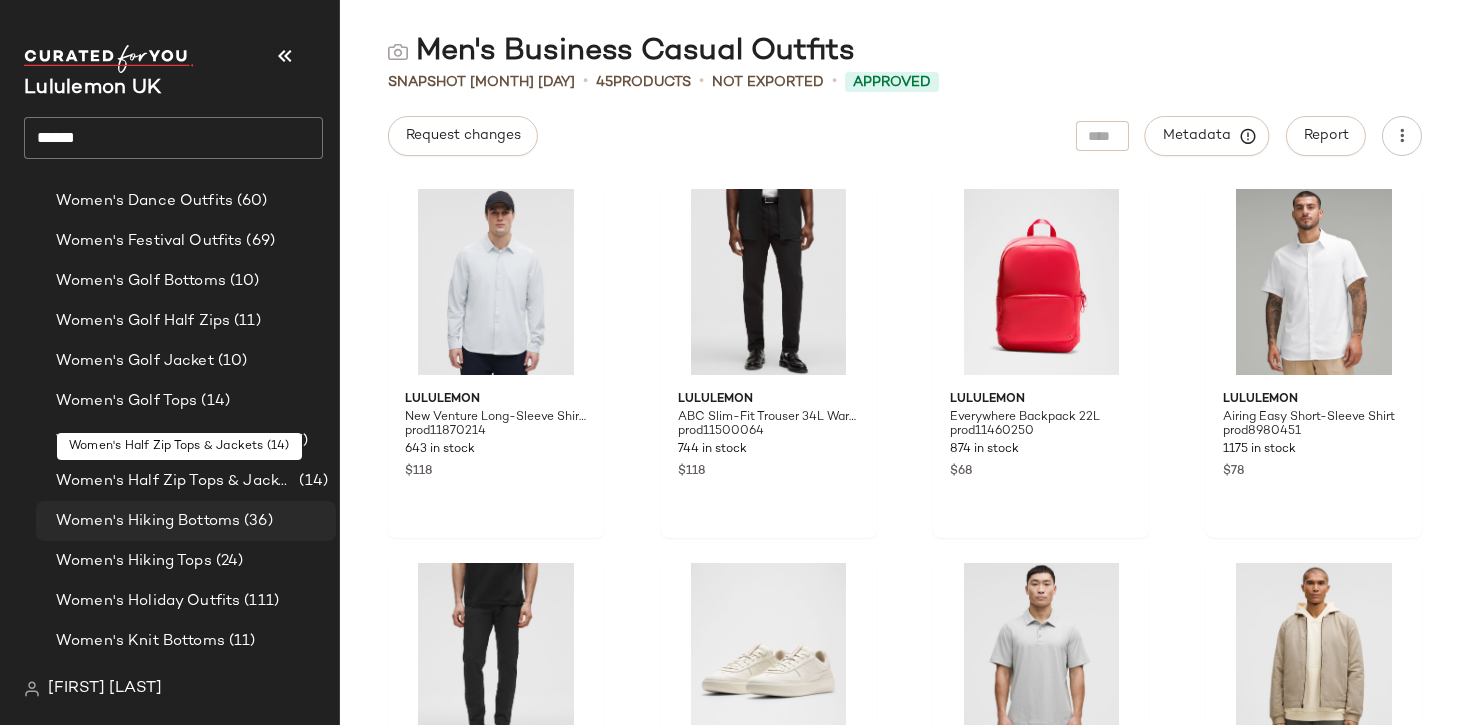 click on "Women's Hiking Bottoms" at bounding box center (148, 521) 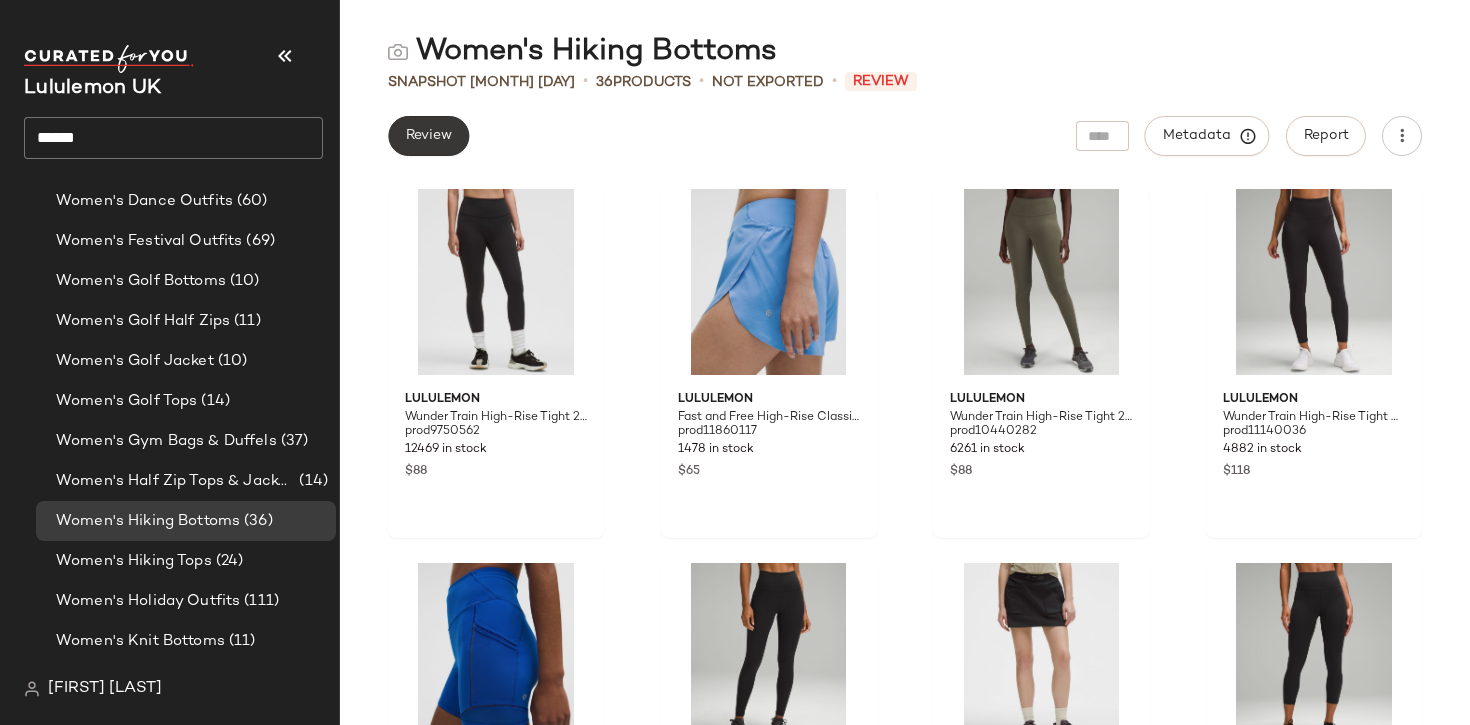 click on "Review" 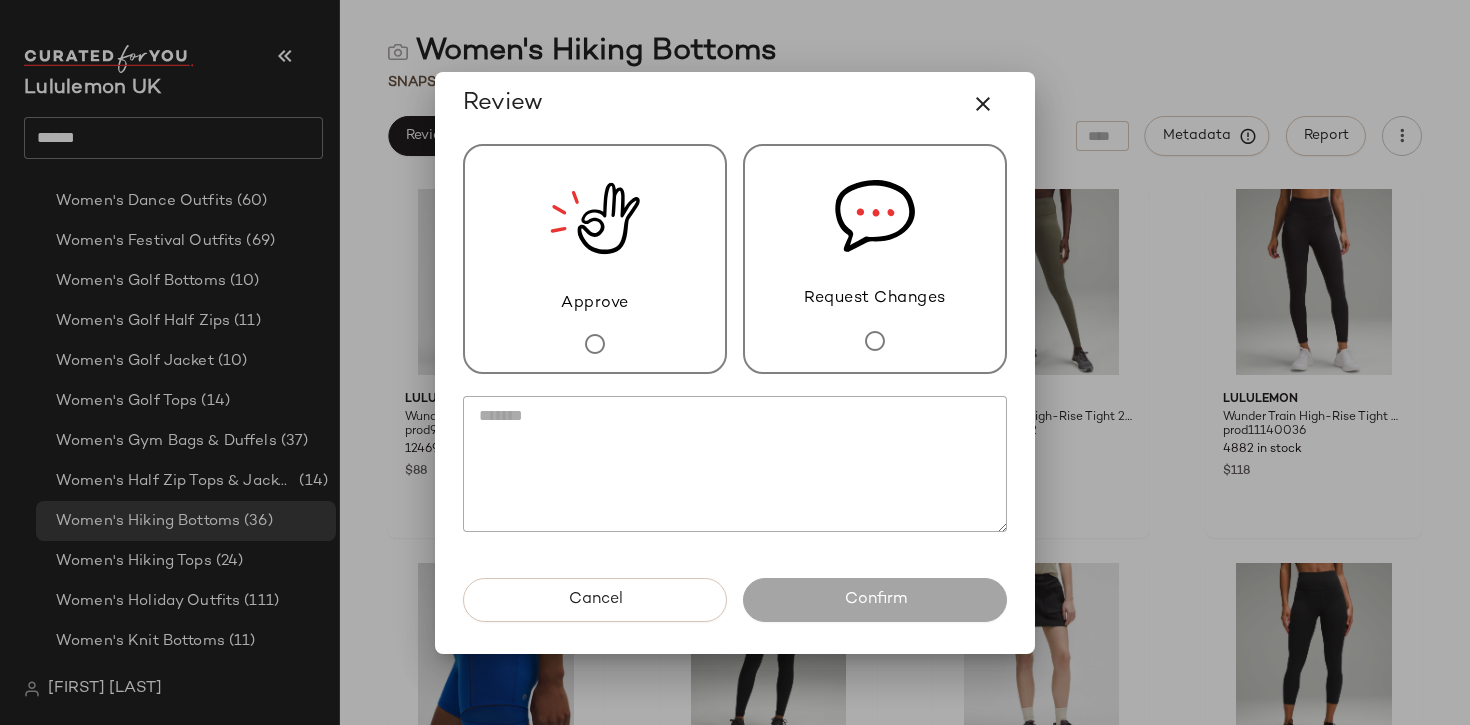 click on "Approve" at bounding box center (595, 259) 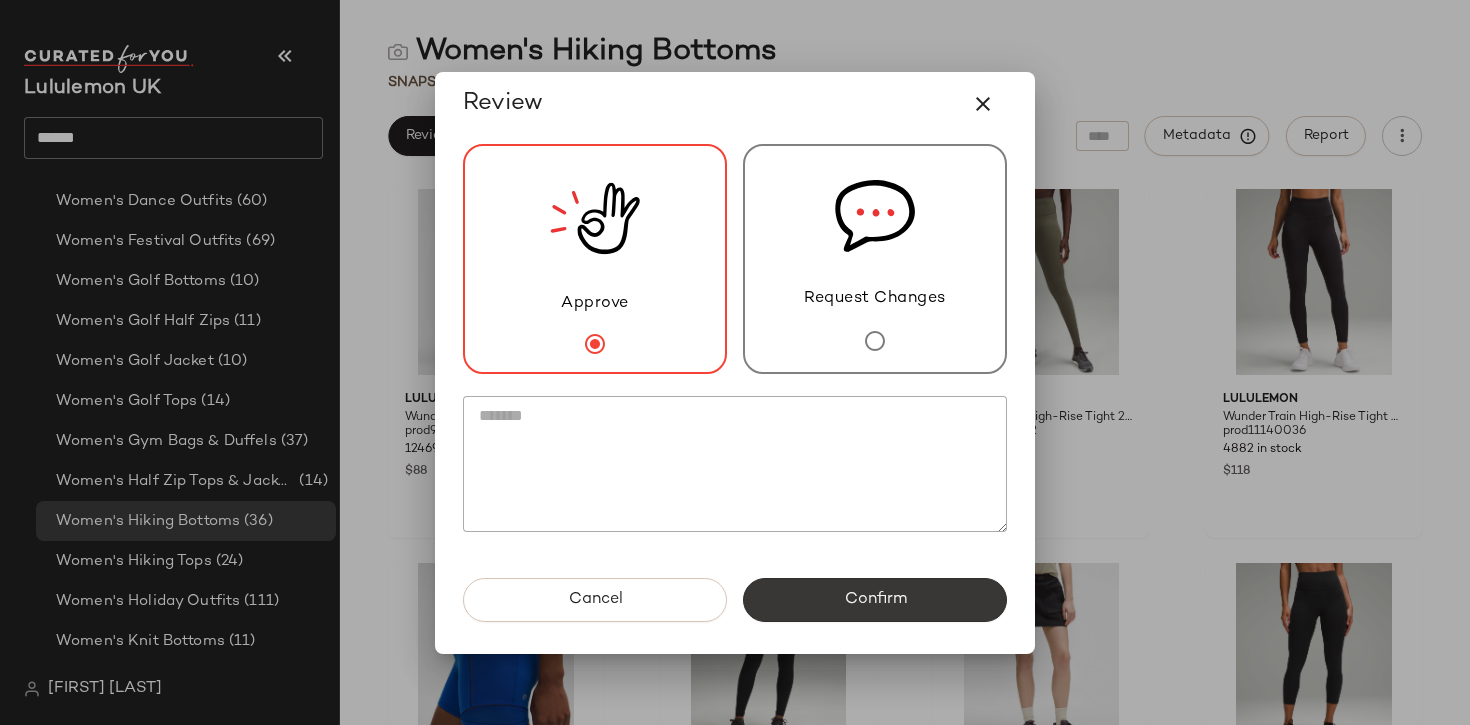 click on "Confirm" at bounding box center [875, 600] 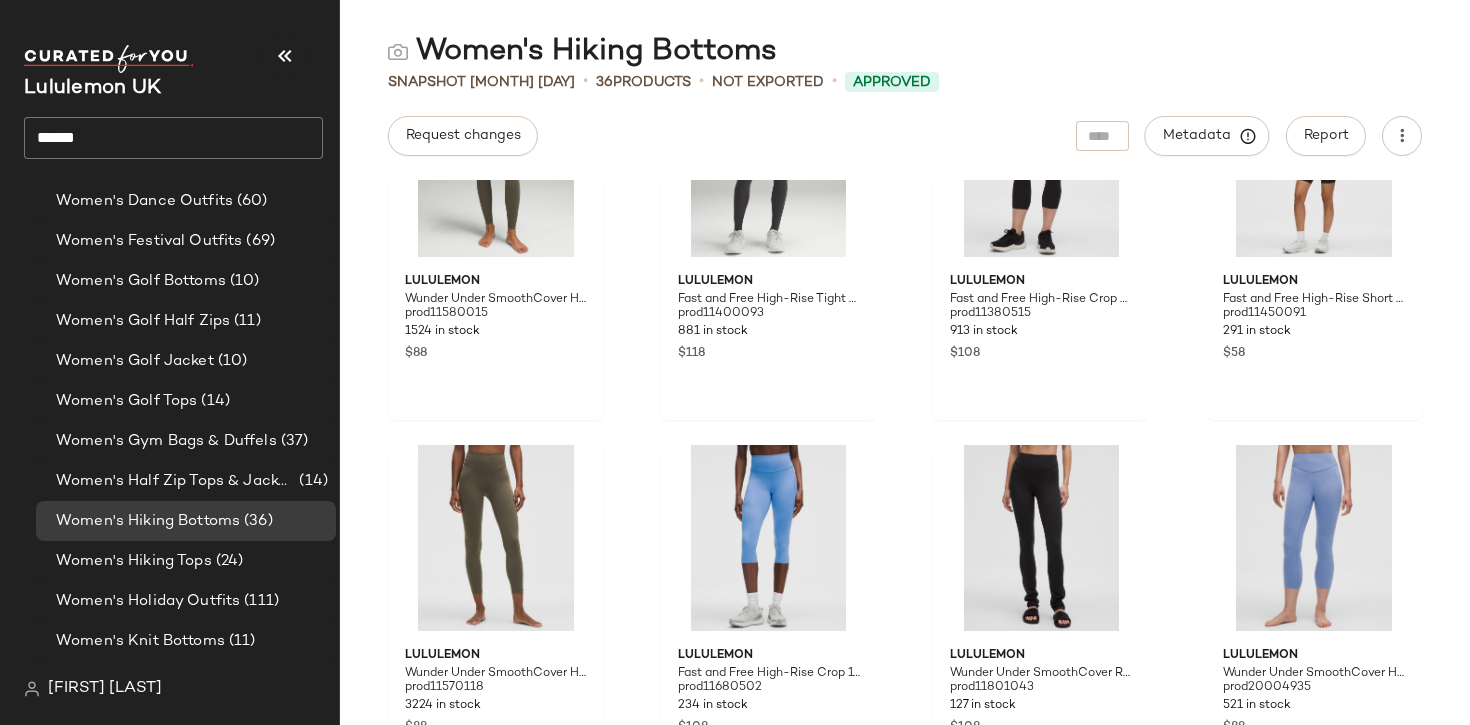 scroll, scrollTop: 2837, scrollLeft: 0, axis: vertical 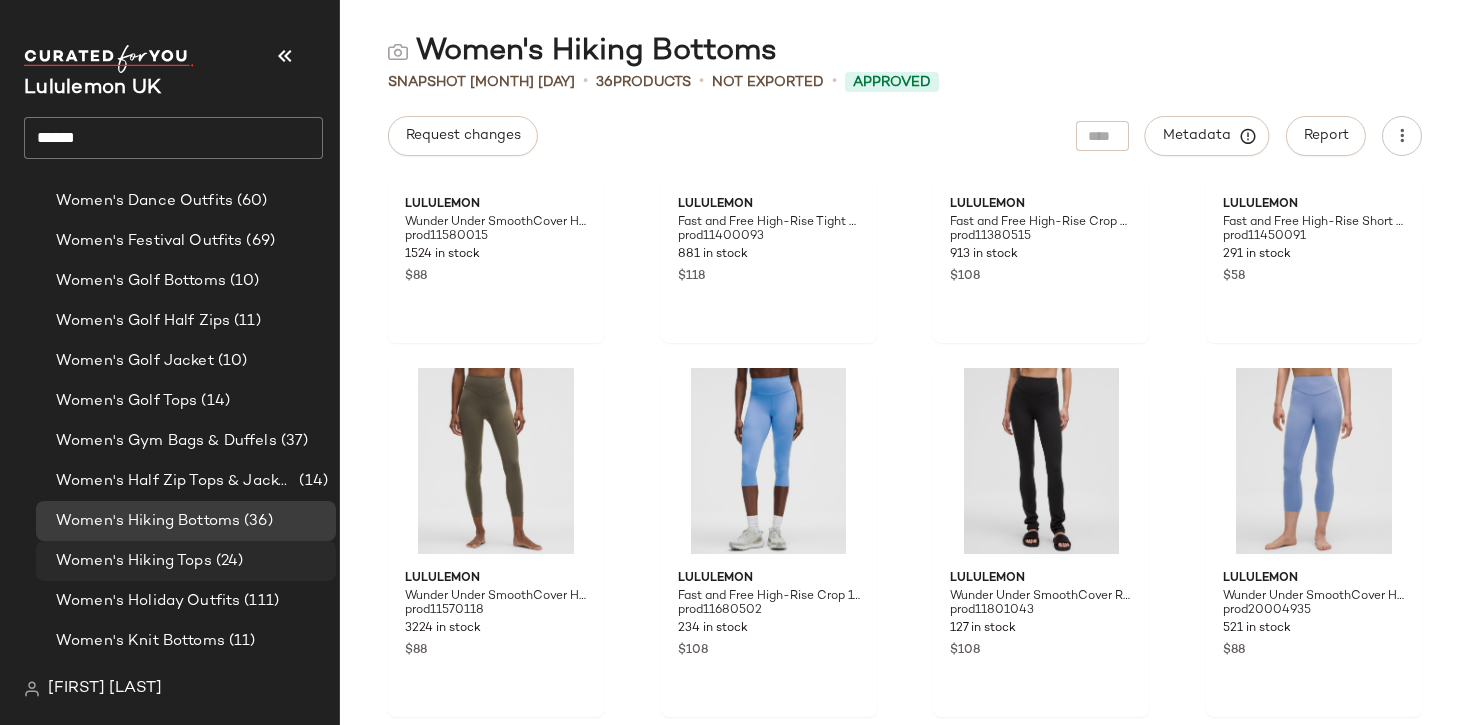 click on "Women's Hiking Tops (24)" 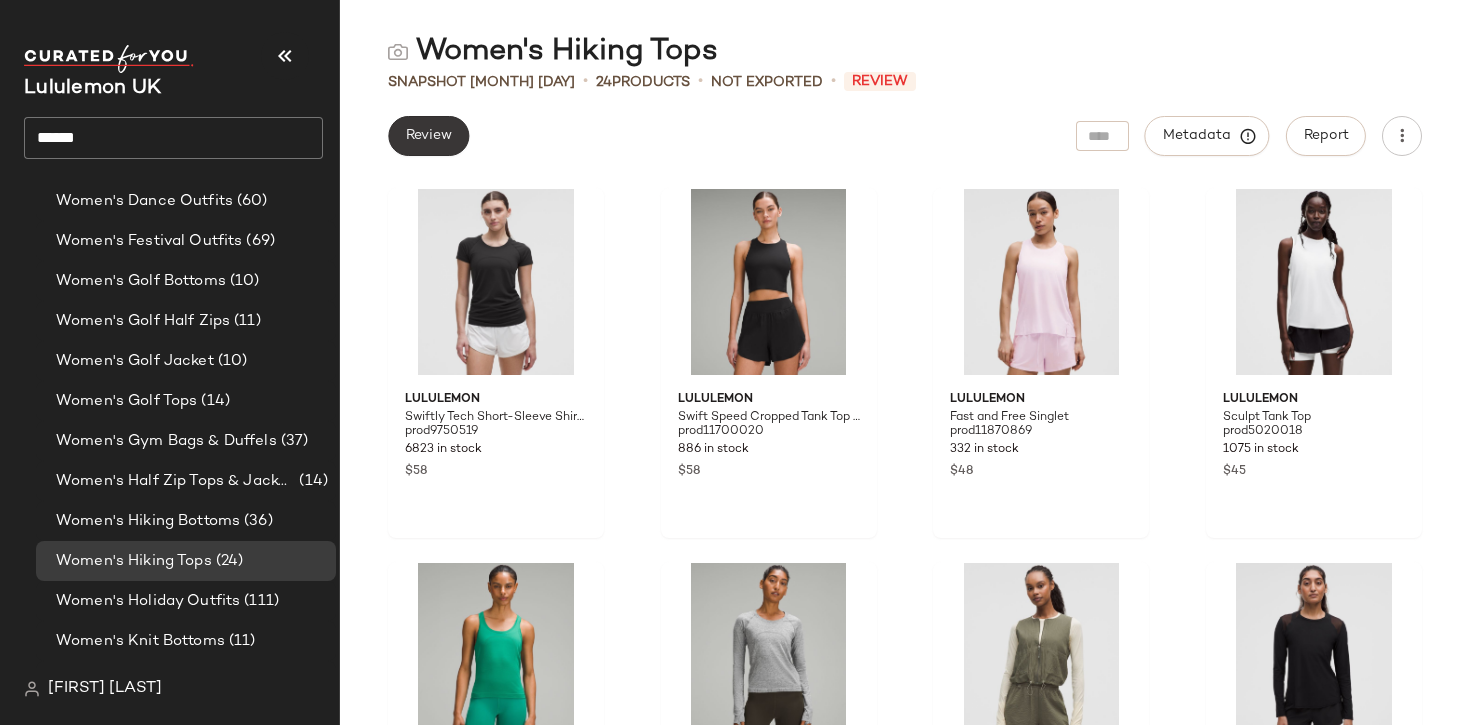 click on "Review" 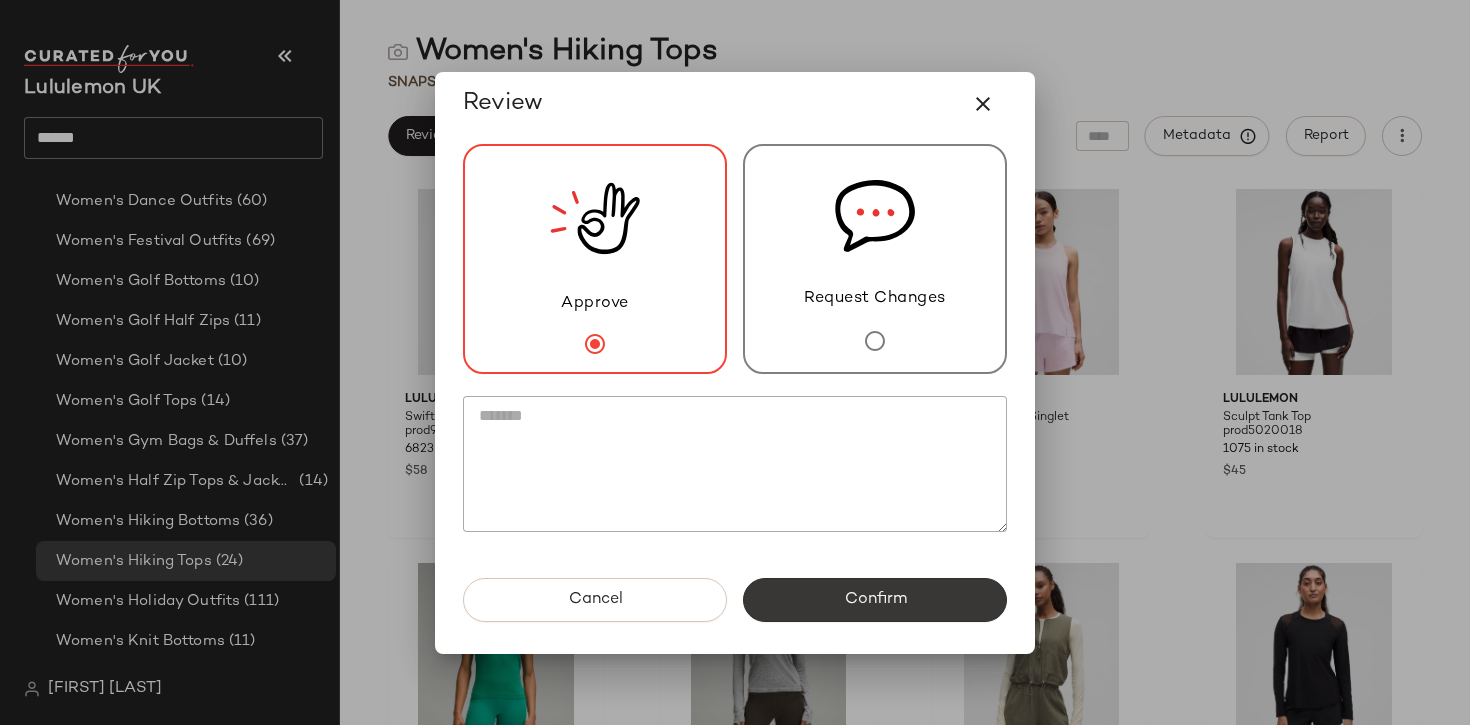 click on "Confirm" 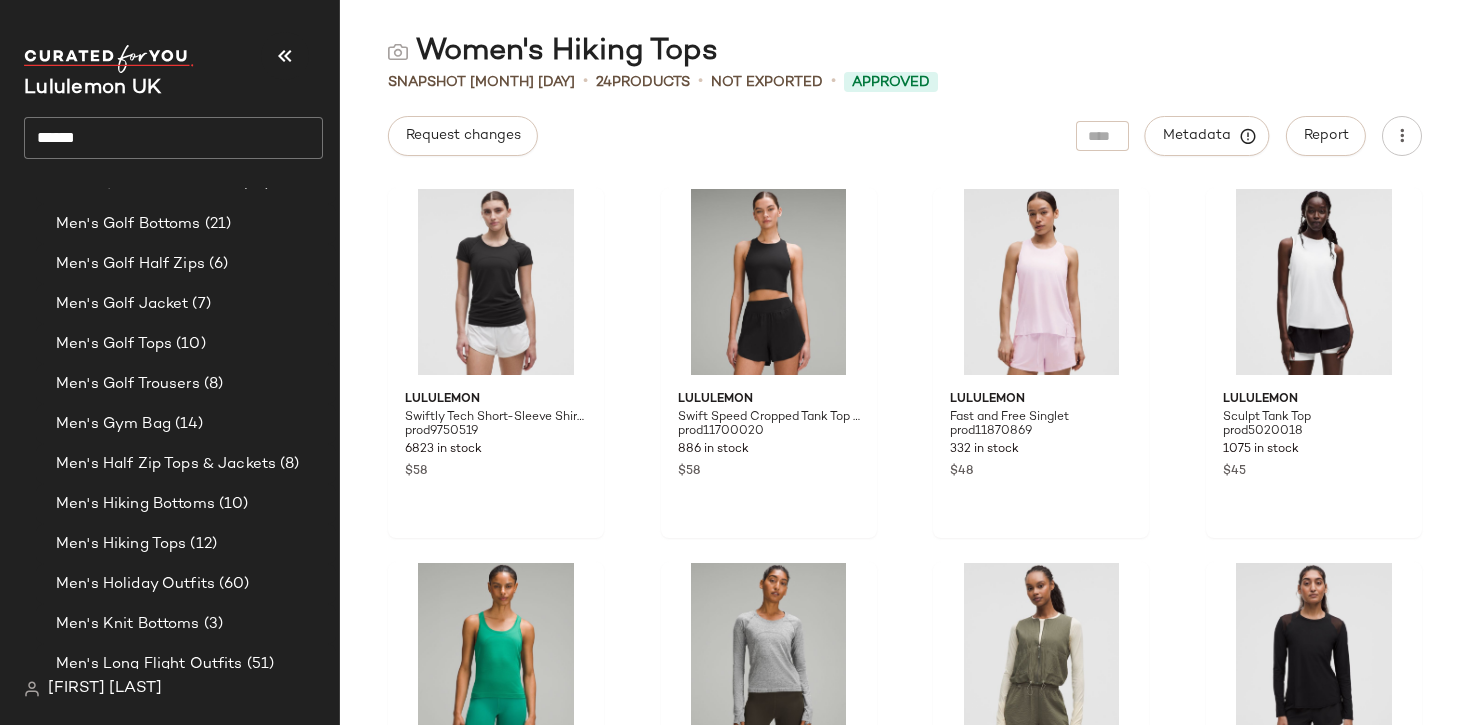 scroll, scrollTop: 860, scrollLeft: 0, axis: vertical 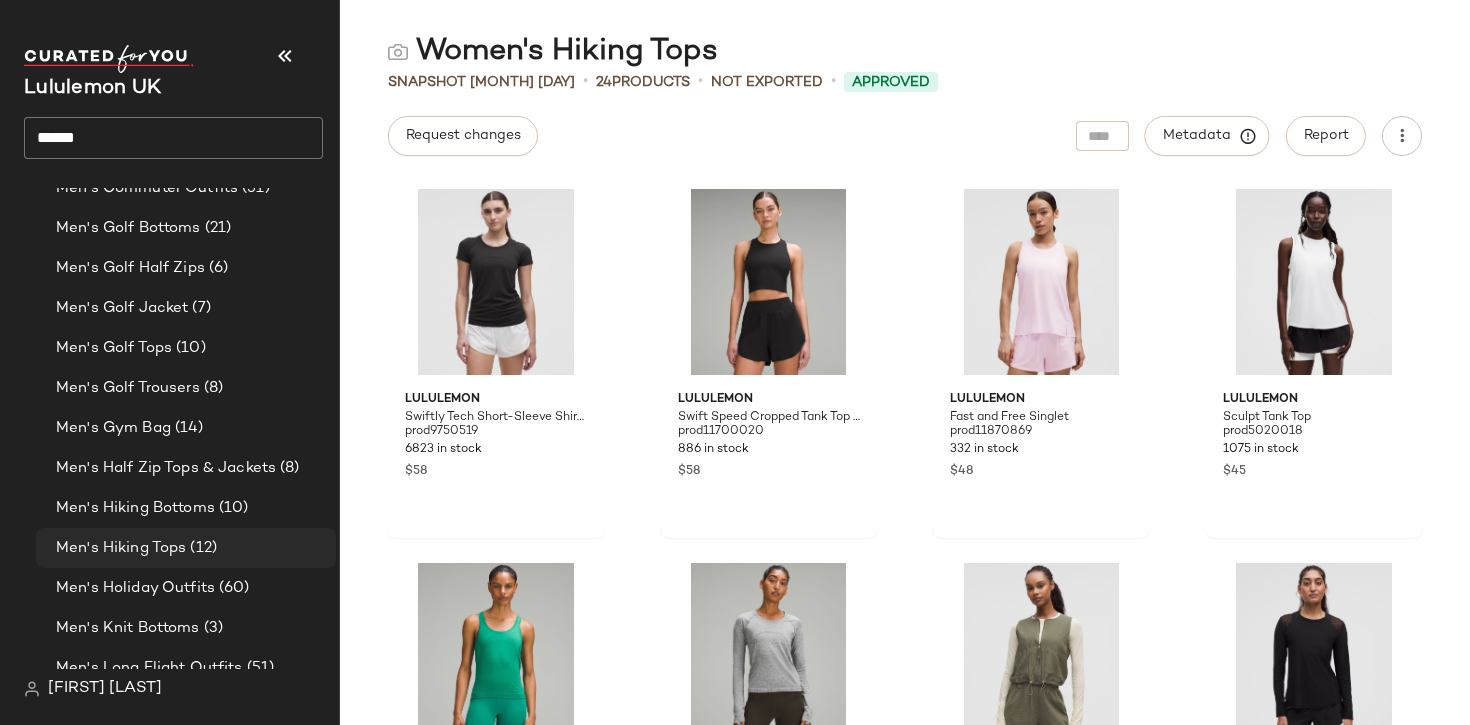 click on "Men's Hiking Tops" at bounding box center [121, 548] 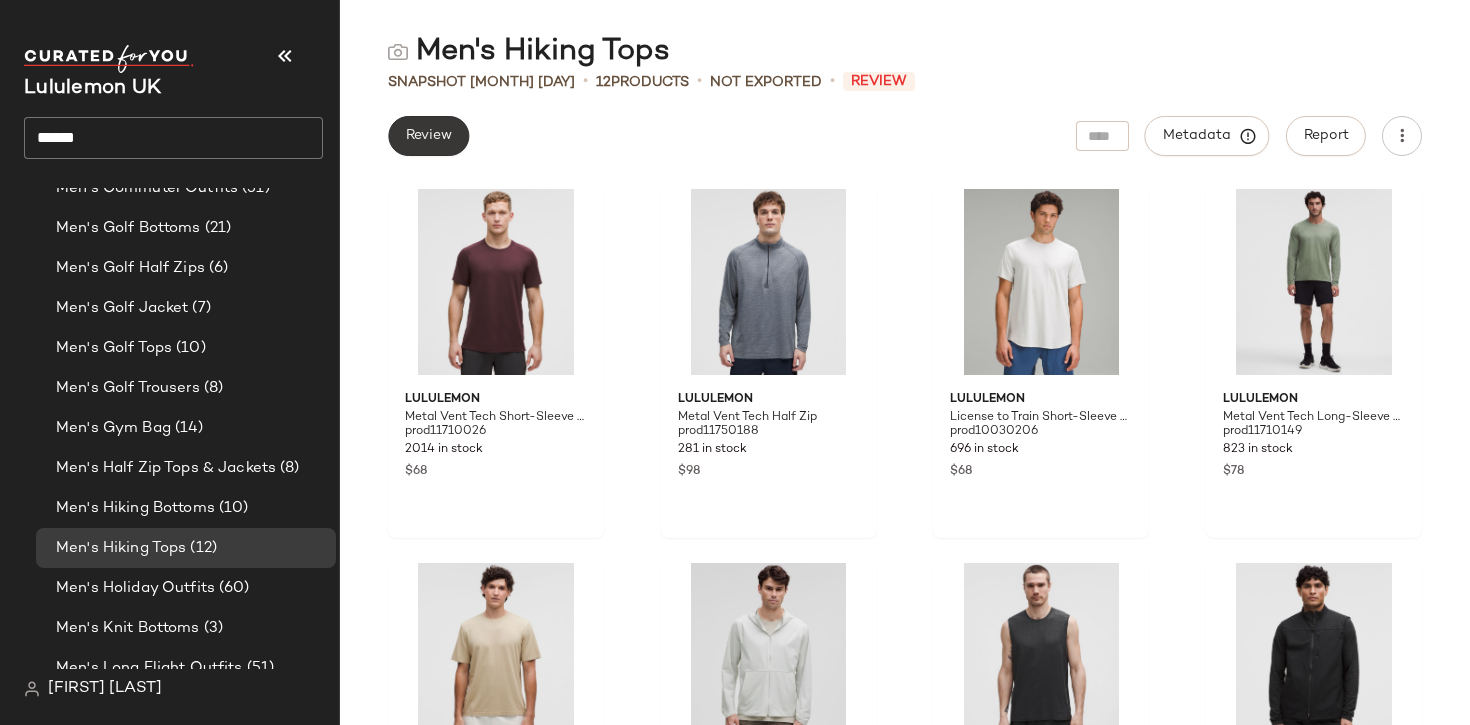 click on "Review" 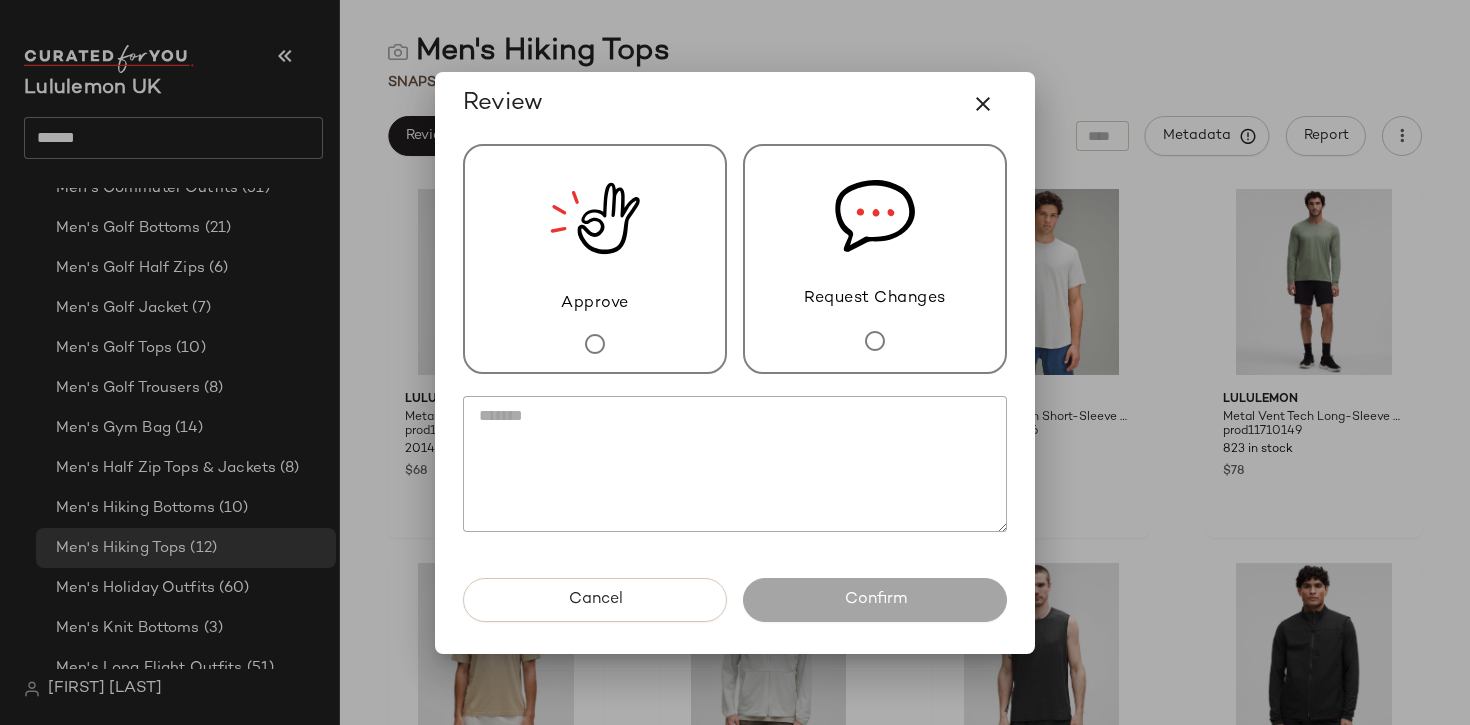 click 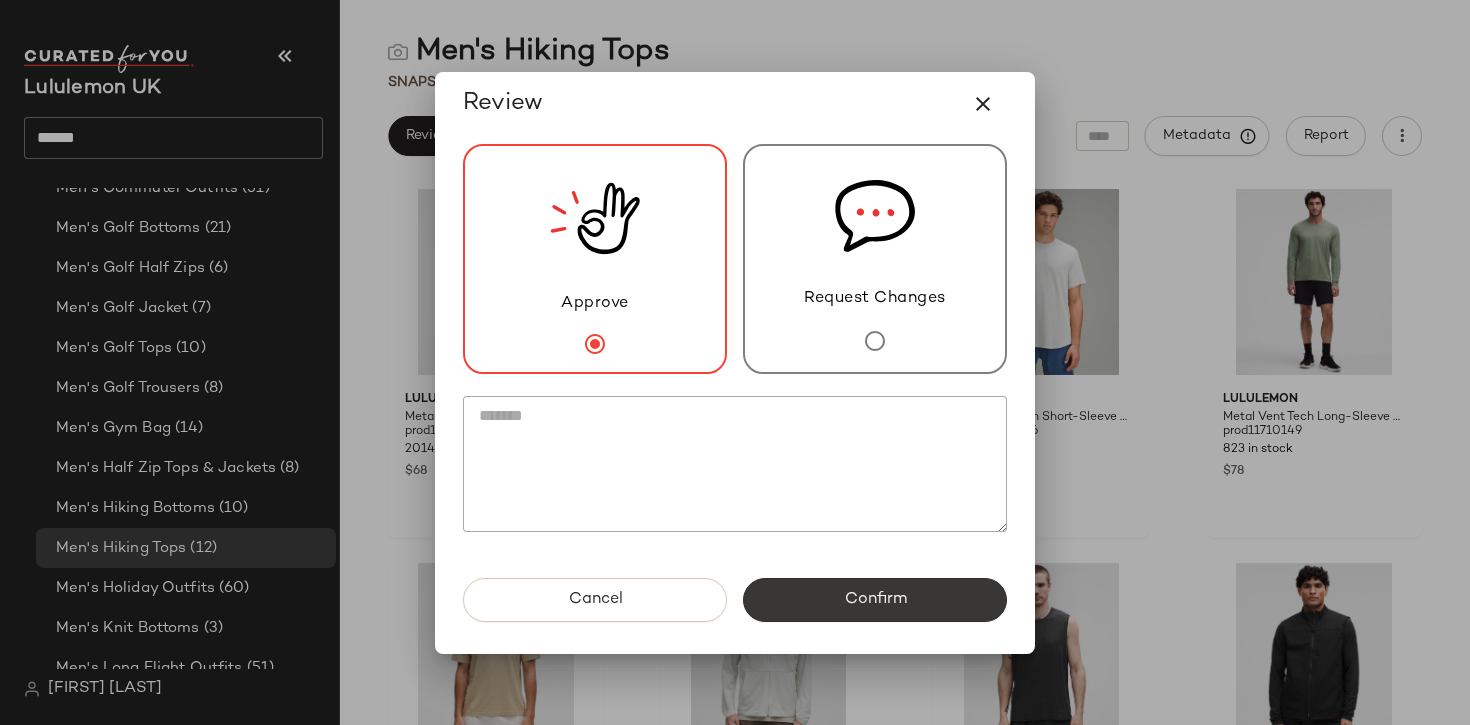 click on "Confirm" at bounding box center (875, 600) 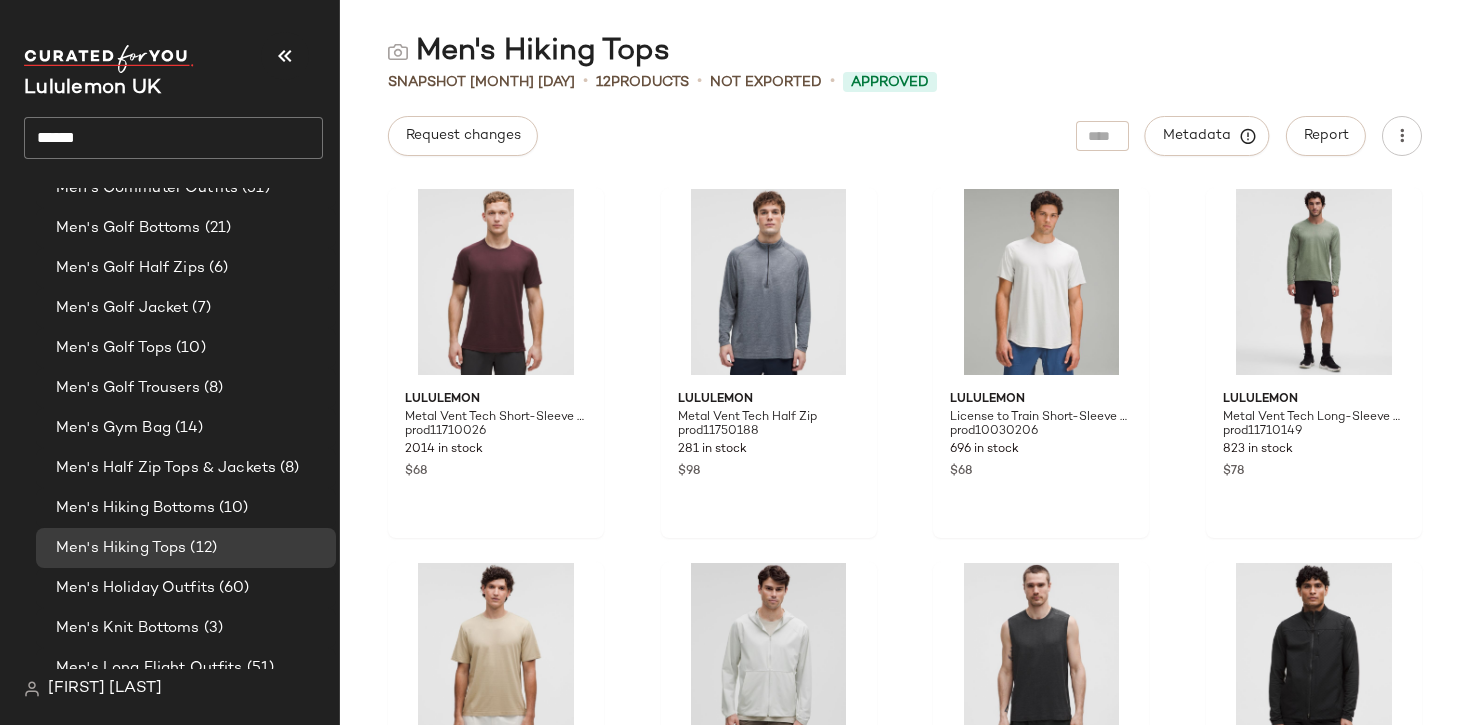 click on "Men's Hiking Bottoms" at bounding box center [135, 508] 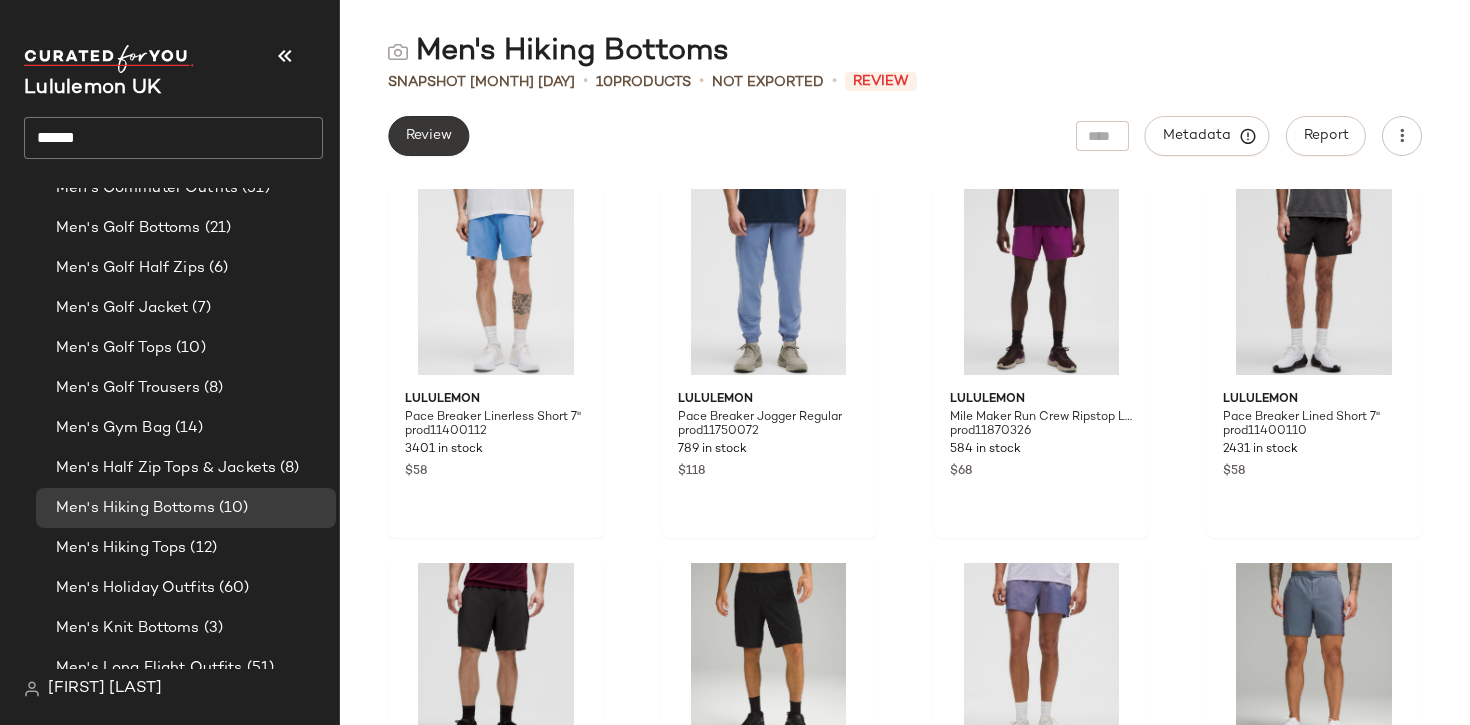click on "Review" at bounding box center [428, 136] 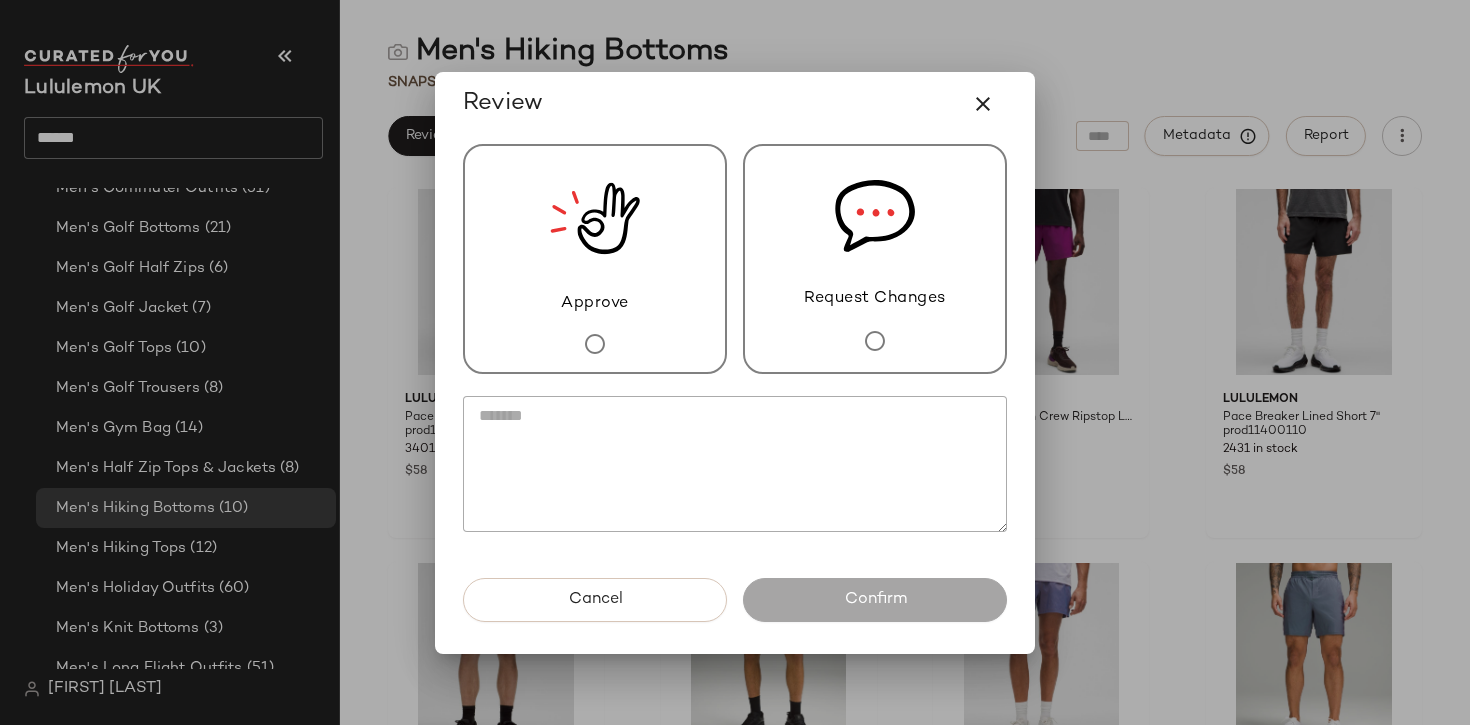 click on "Approve" at bounding box center [595, 259] 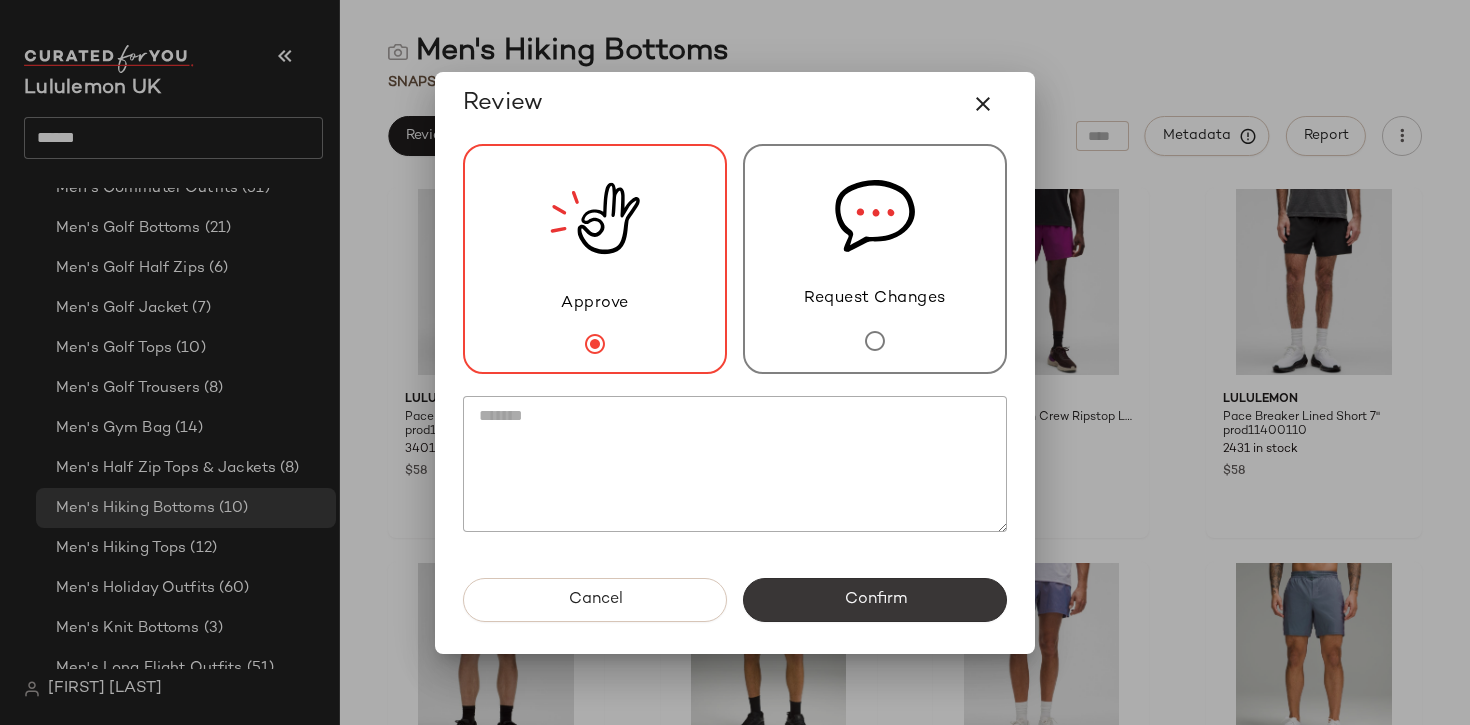 click on "Confirm" at bounding box center [875, 600] 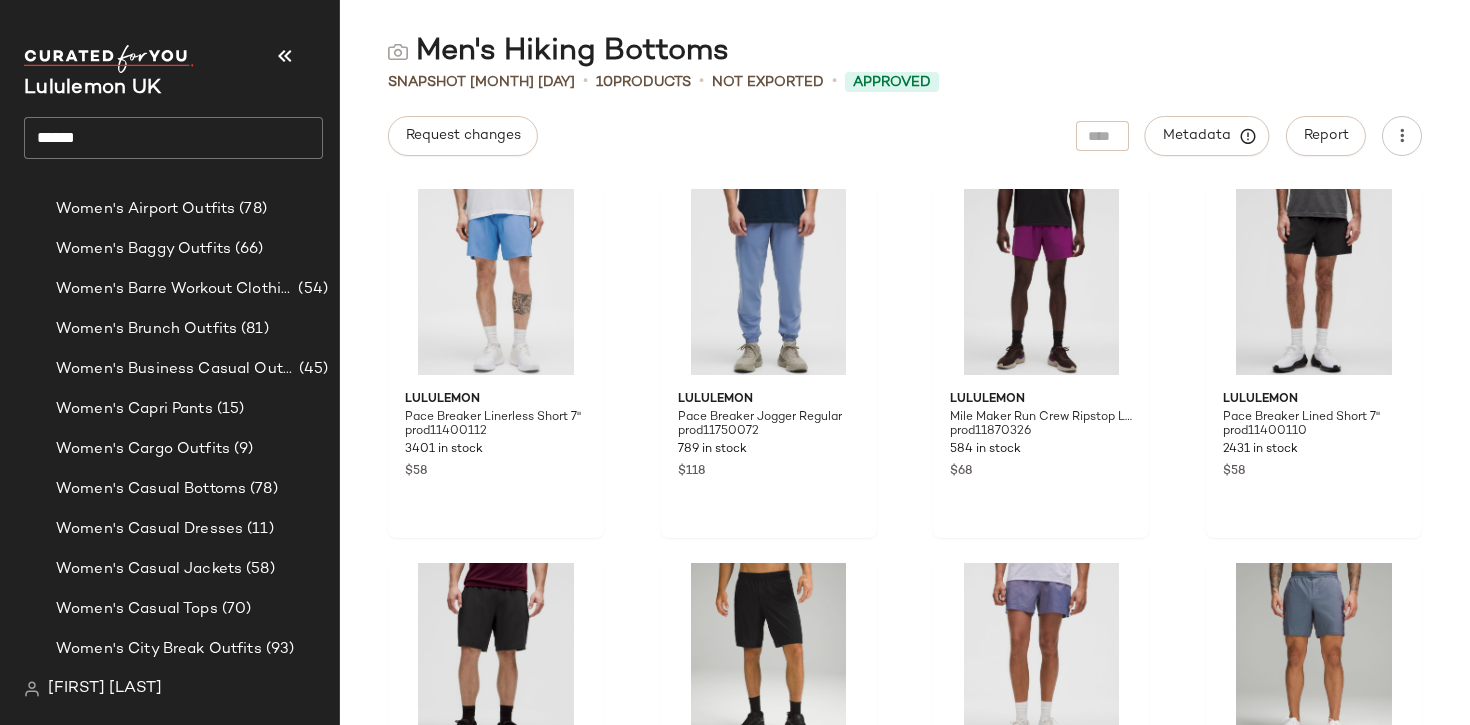 scroll, scrollTop: 2656, scrollLeft: 0, axis: vertical 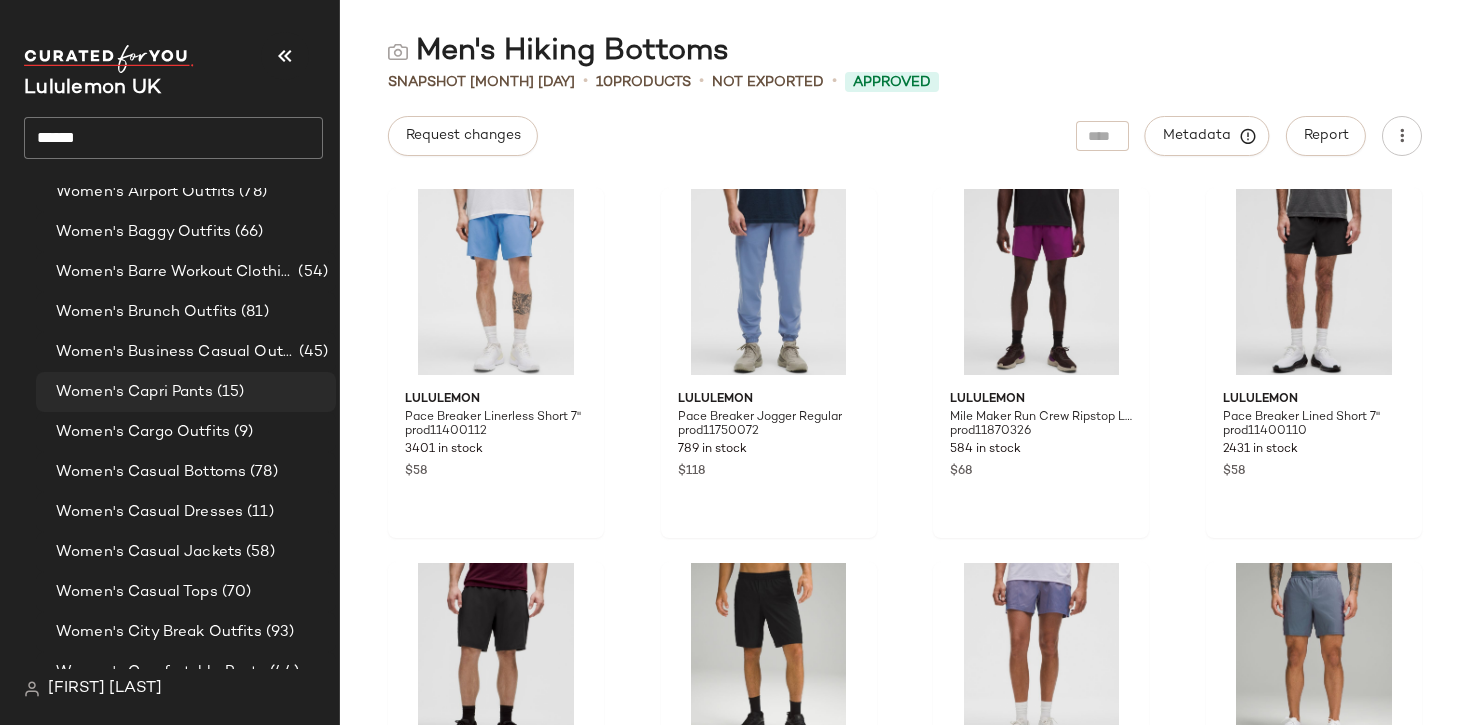 click on "Women's Capri Pants (15)" 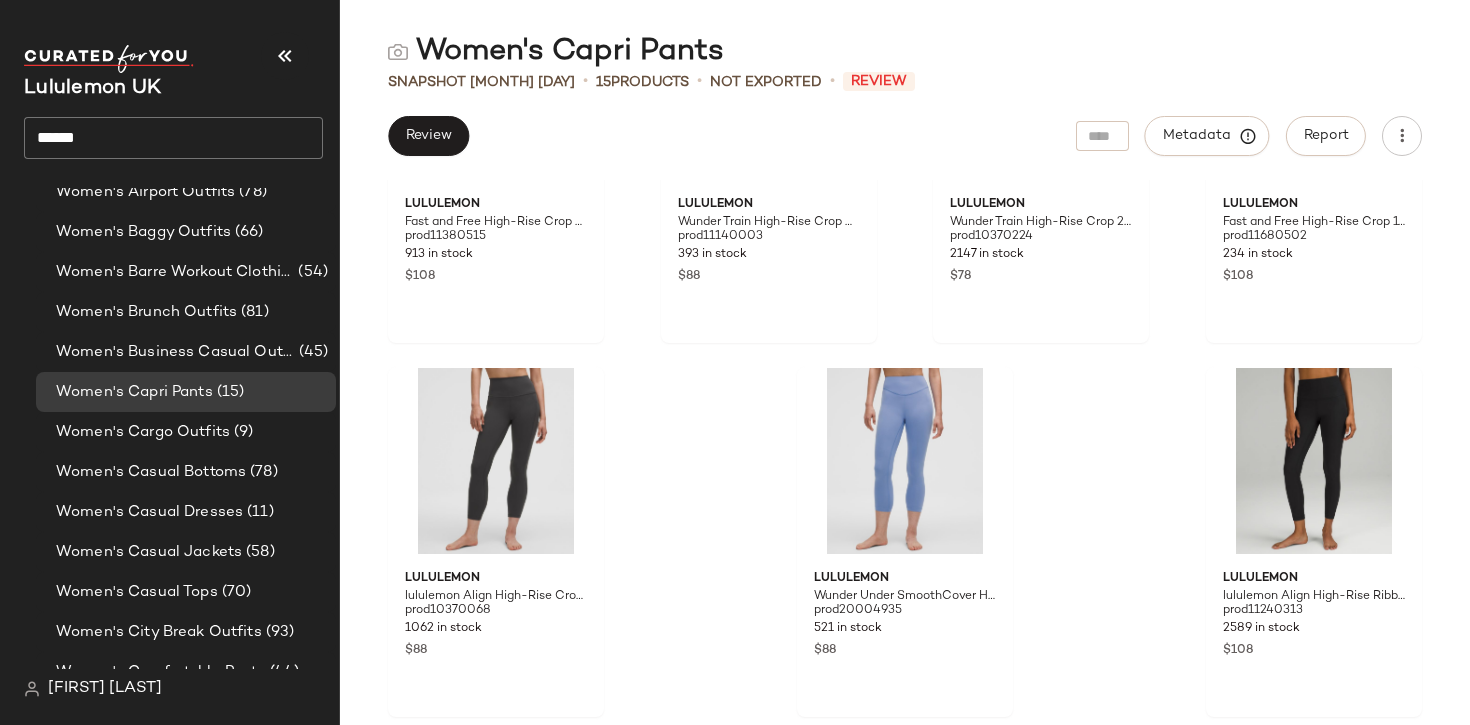 scroll, scrollTop: 0, scrollLeft: 0, axis: both 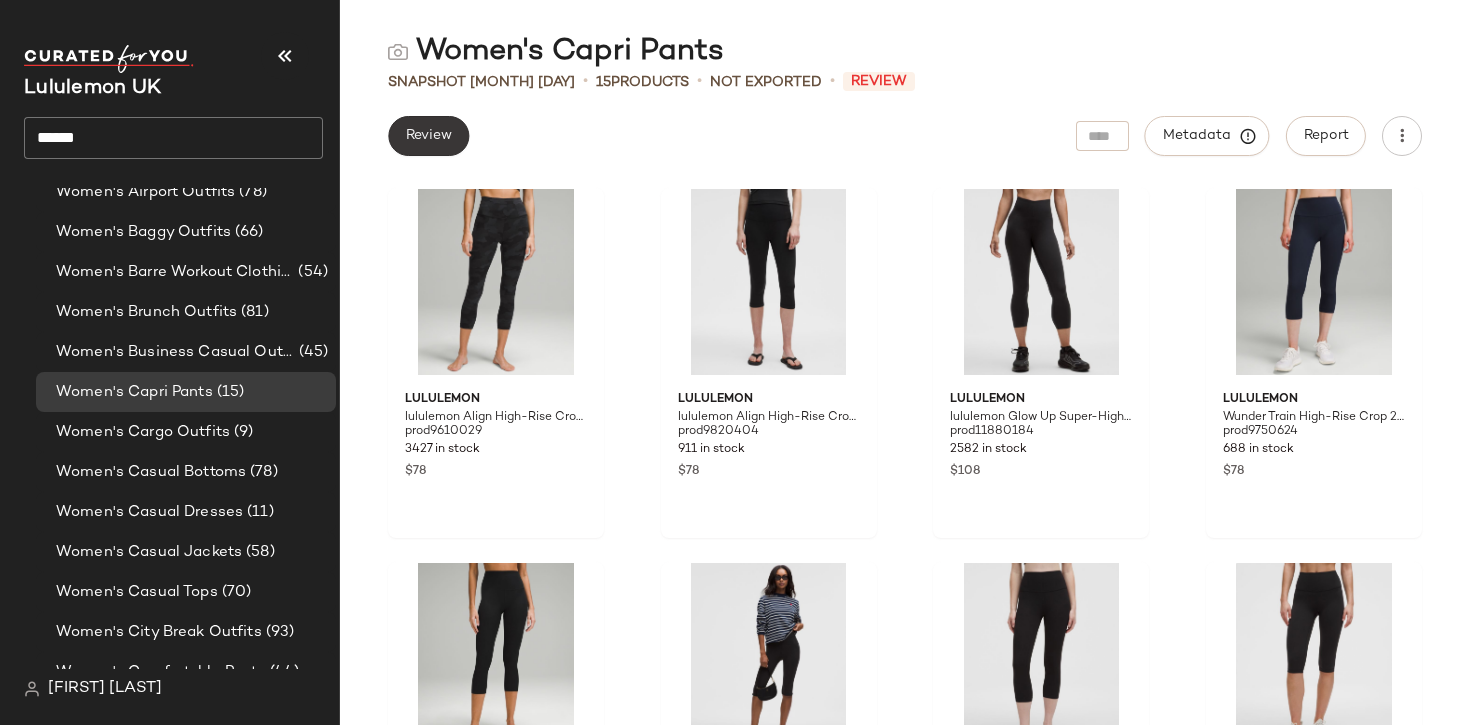 click on "Review" at bounding box center (428, 136) 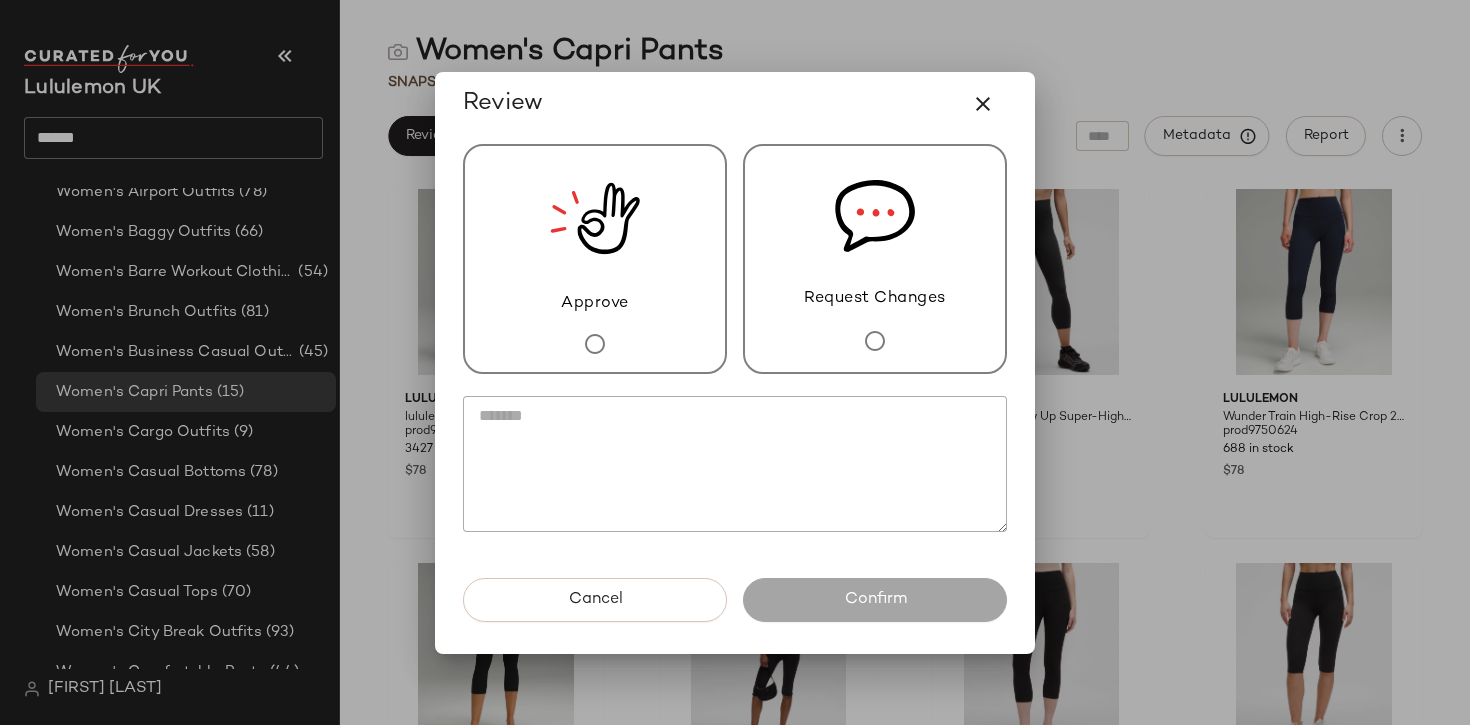 click 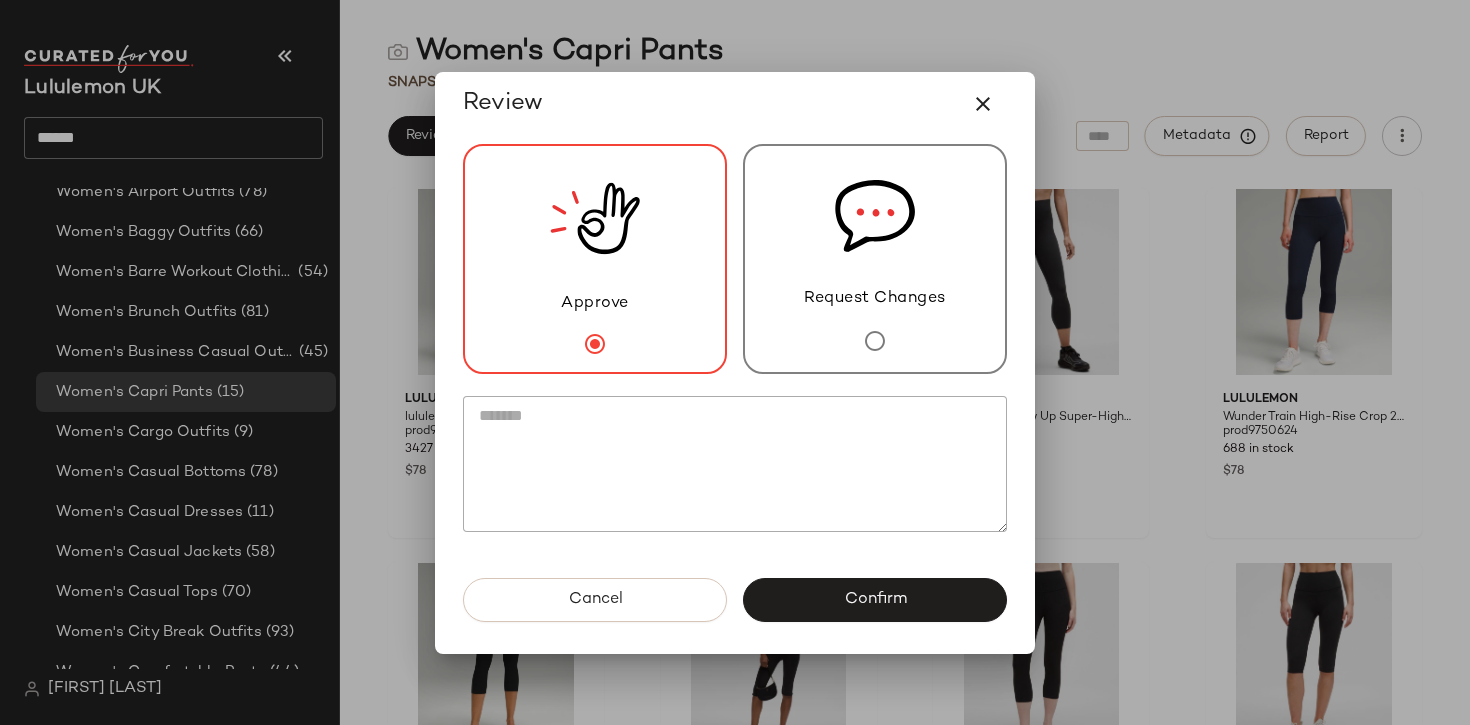 click on "Confirm" at bounding box center (875, 600) 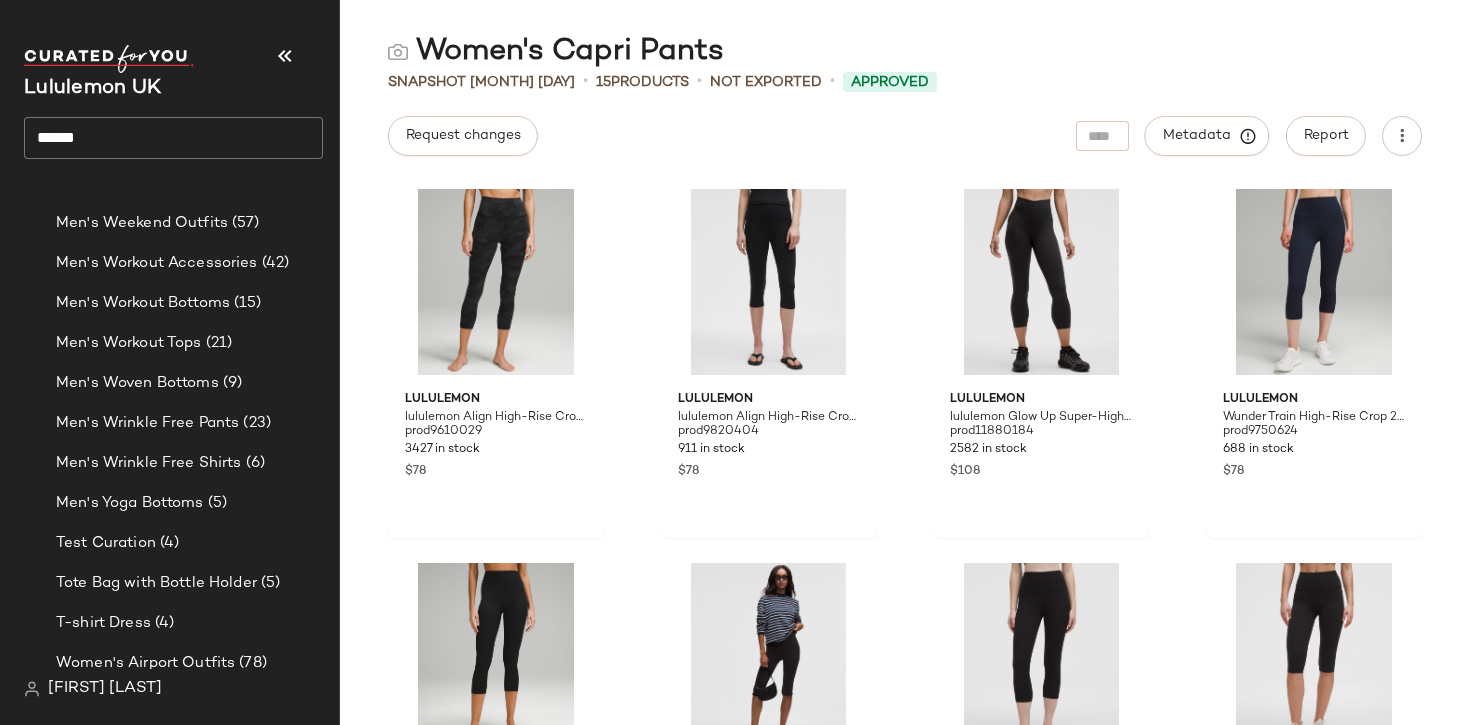 scroll, scrollTop: 2199, scrollLeft: 0, axis: vertical 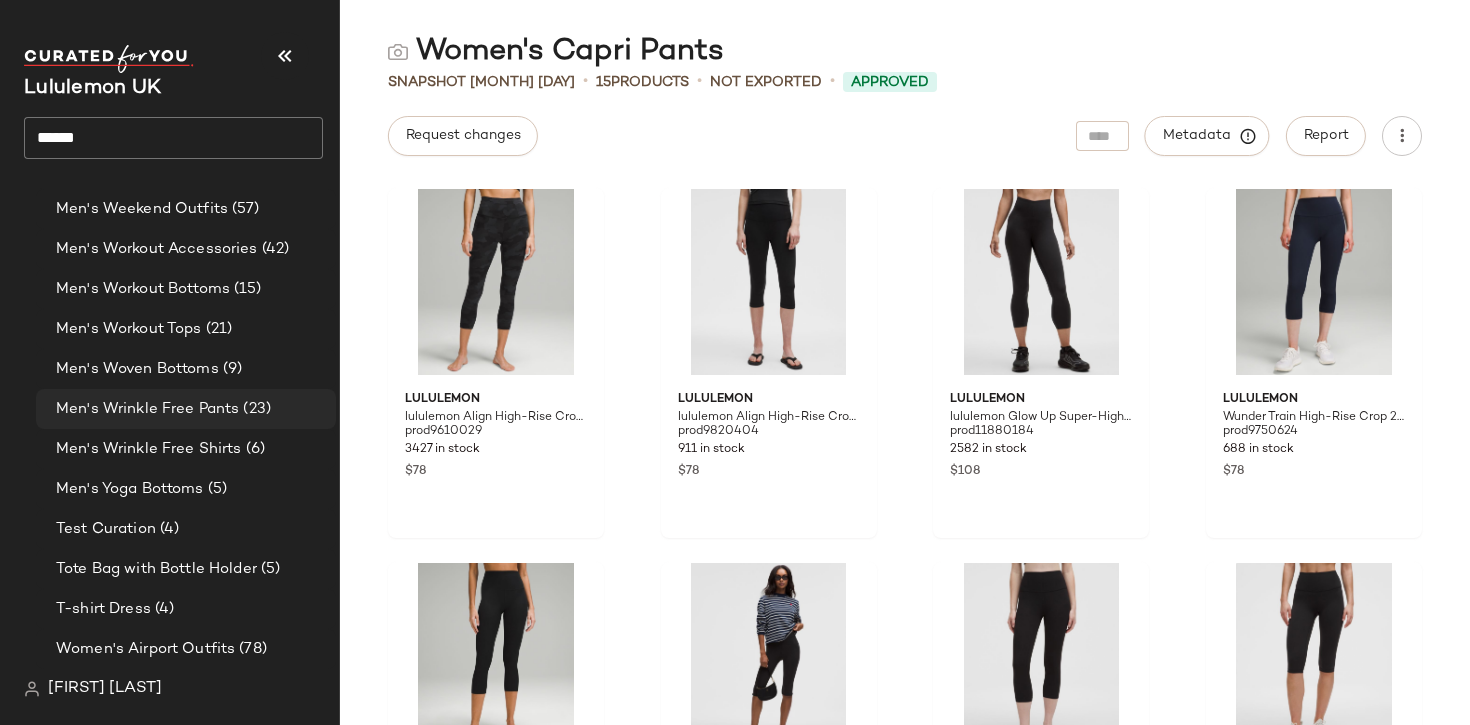 click on "Men's Wrinkle Free Pants" at bounding box center [147, 409] 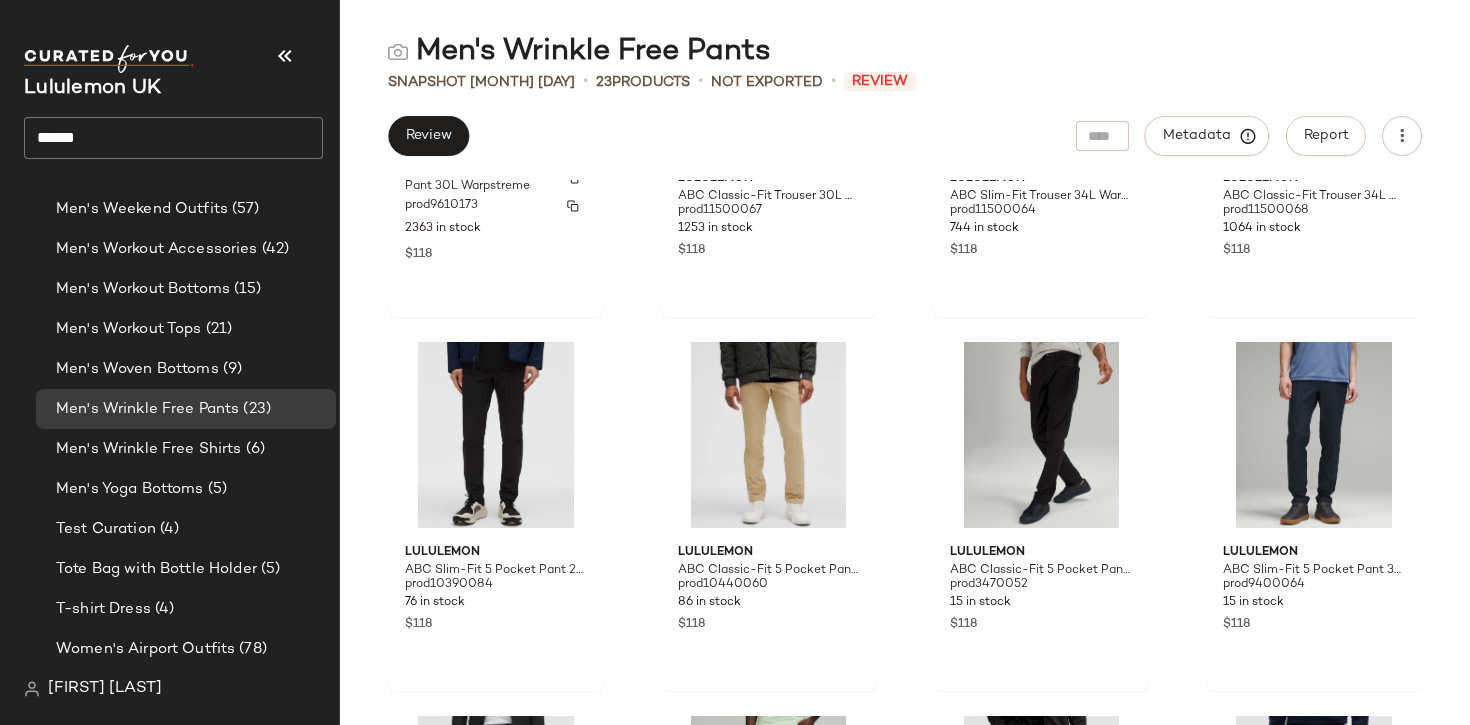 scroll, scrollTop: 0, scrollLeft: 0, axis: both 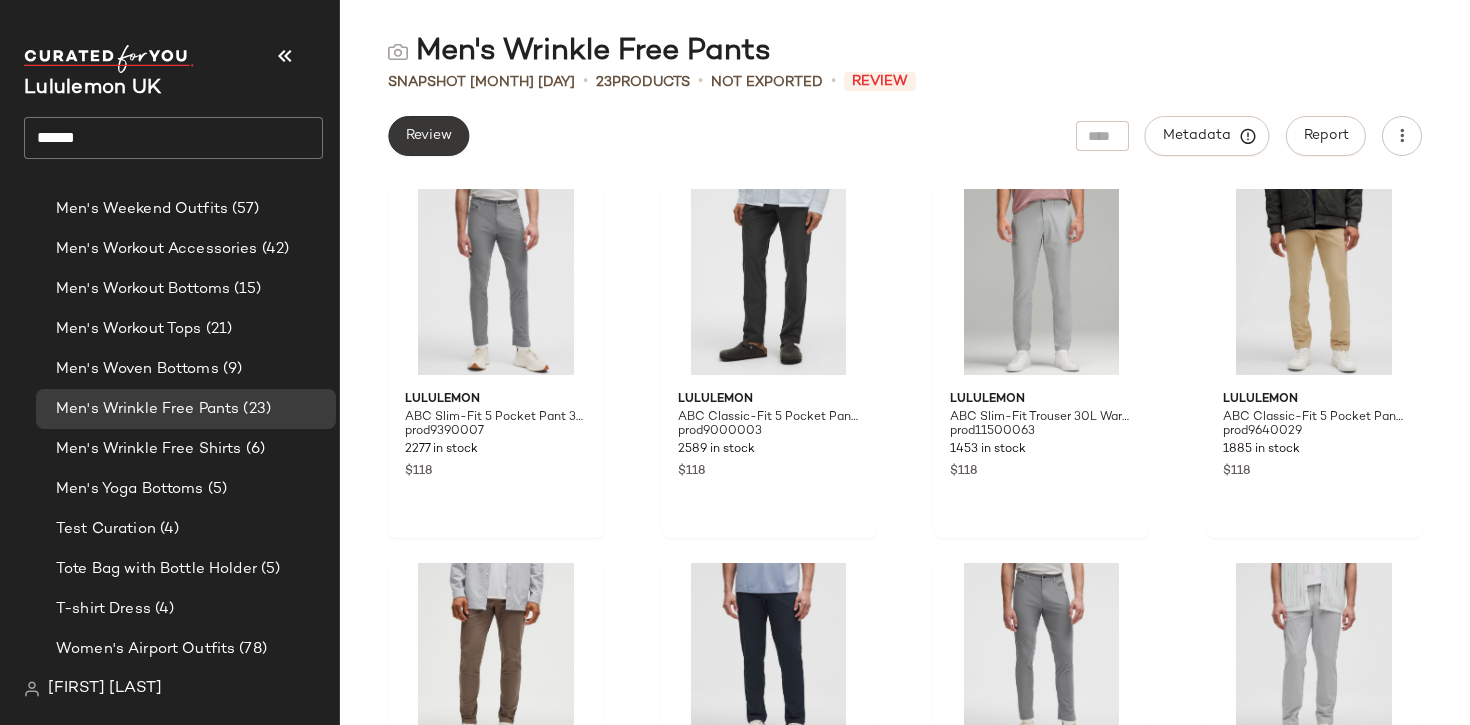 click on "Review" at bounding box center (428, 136) 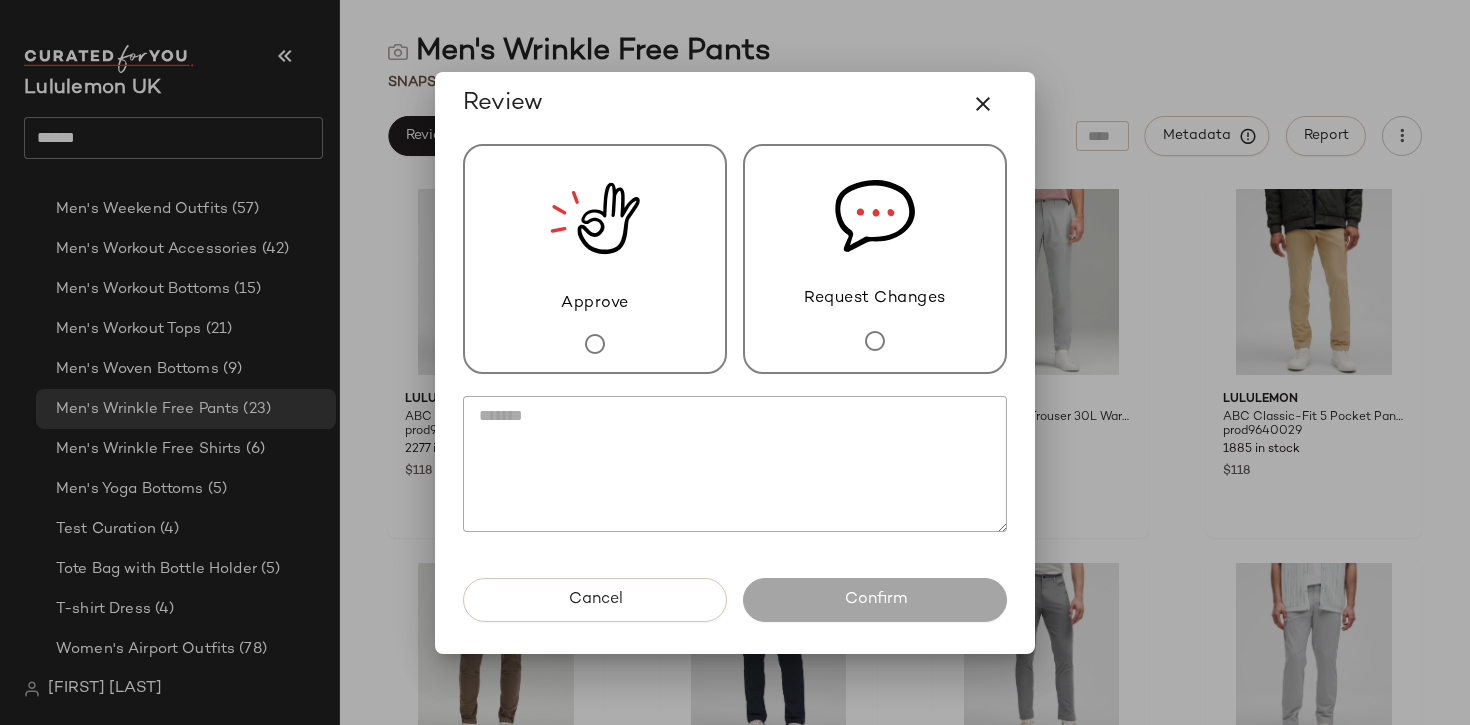 click 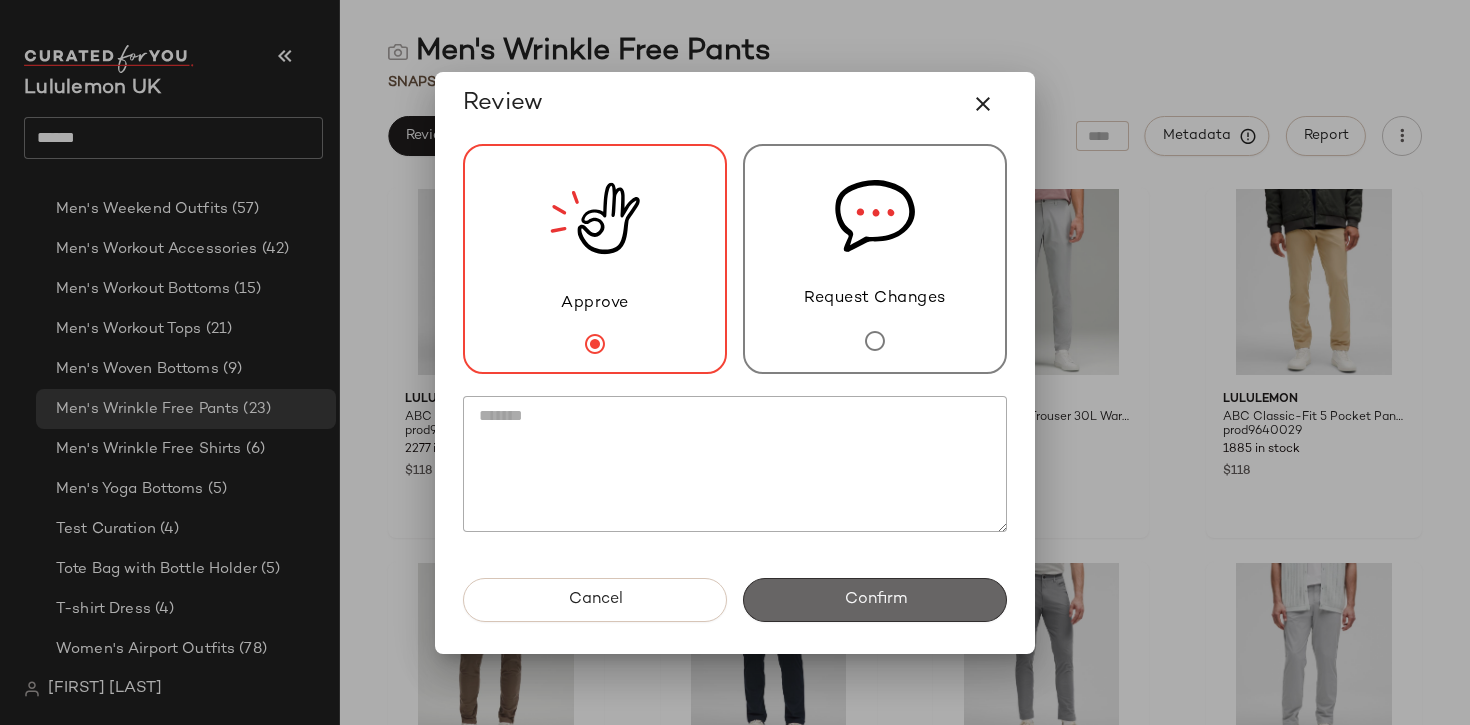 click on "Confirm" at bounding box center [875, 600] 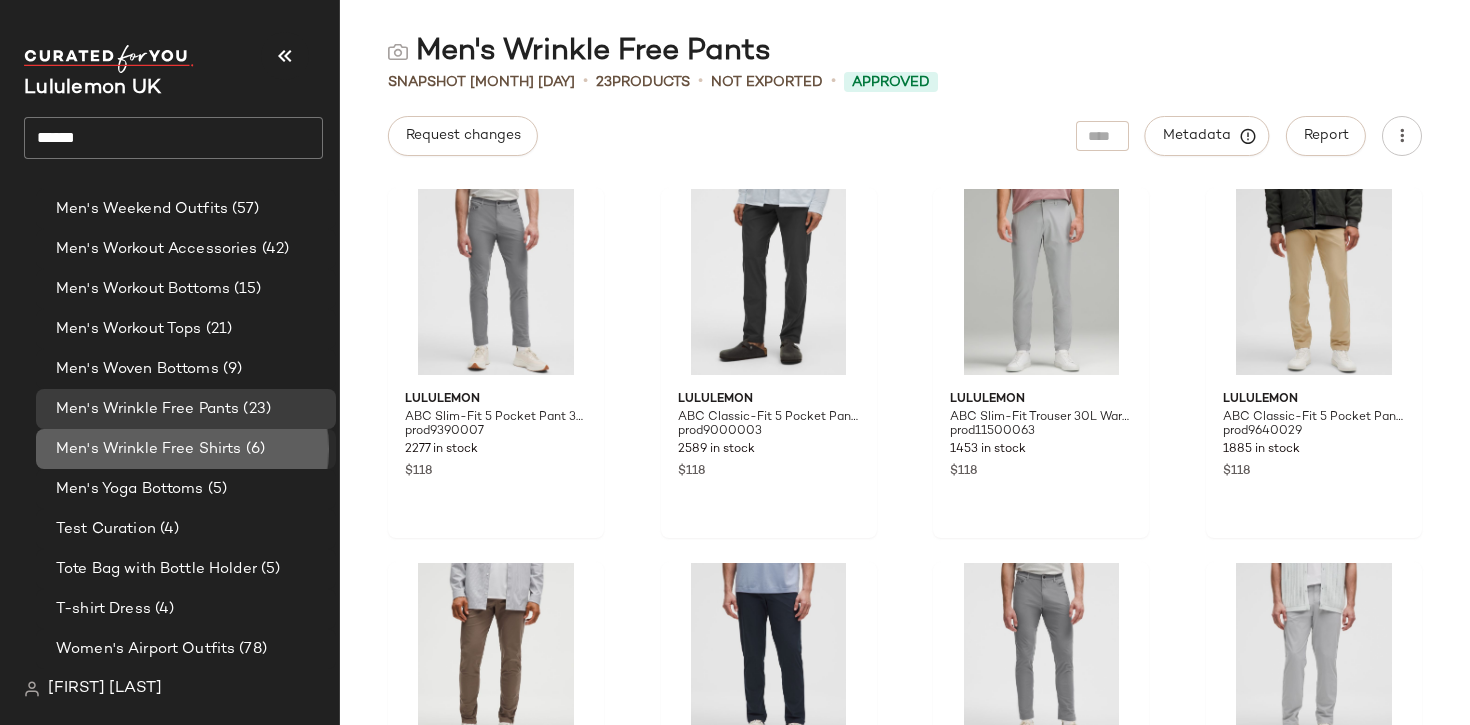 click on "Men's Wrinkle Free Shirts" at bounding box center (149, 449) 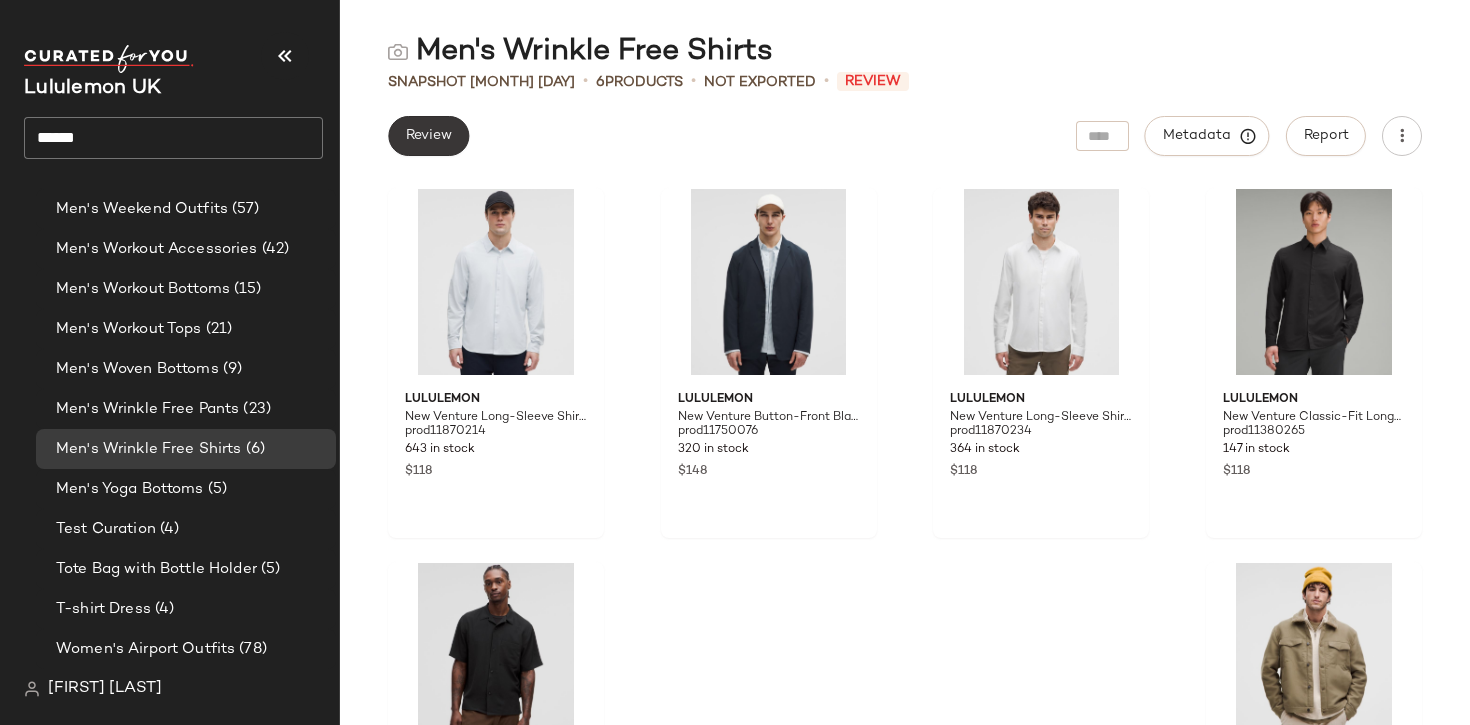 click on "Review" 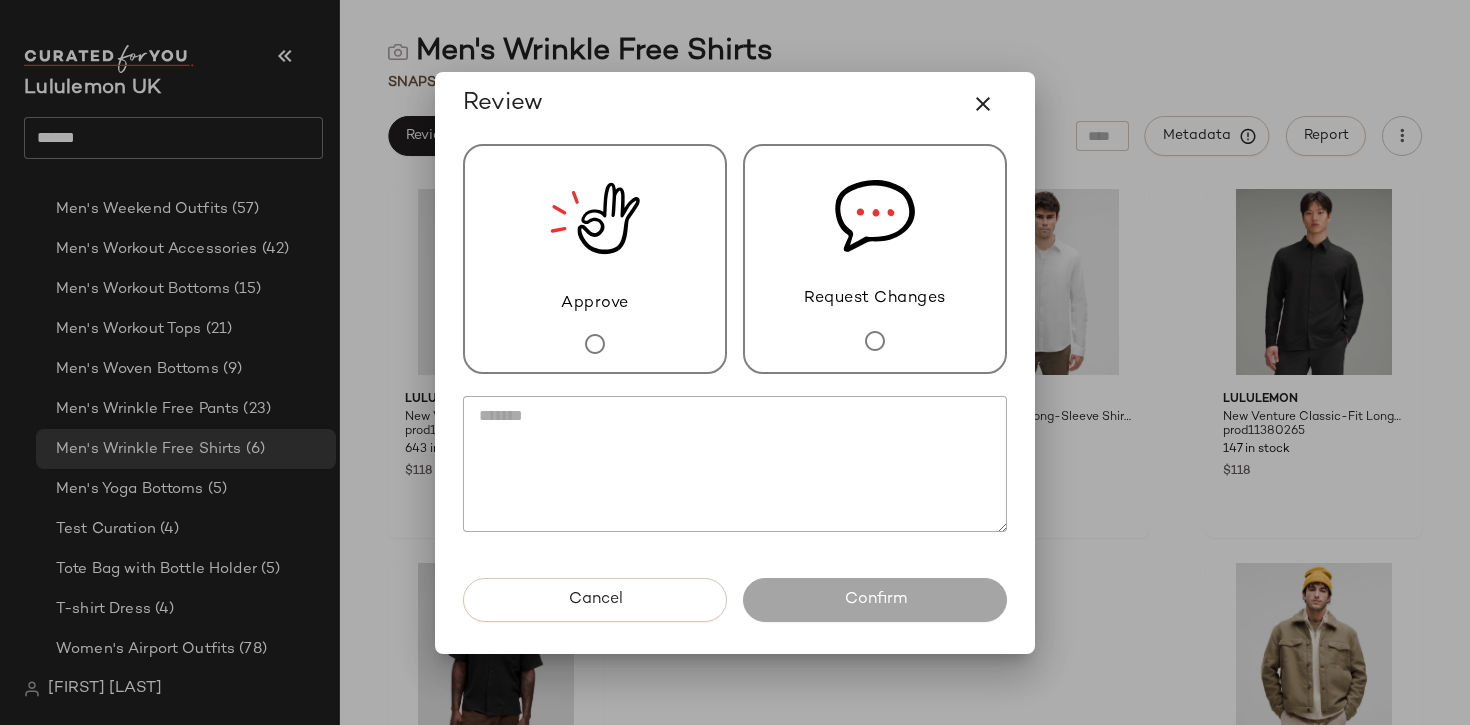click on "Approve" at bounding box center [595, 259] 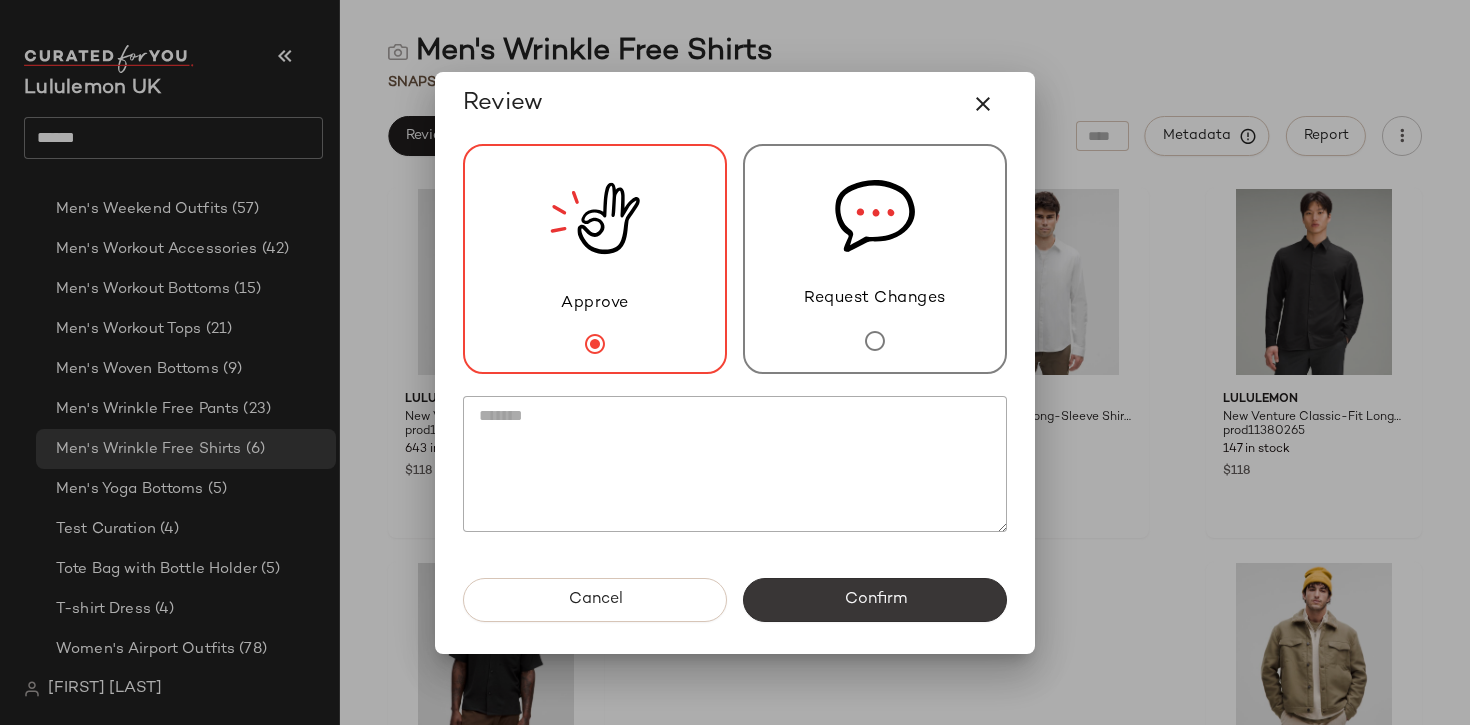 click on "Confirm" at bounding box center [875, 600] 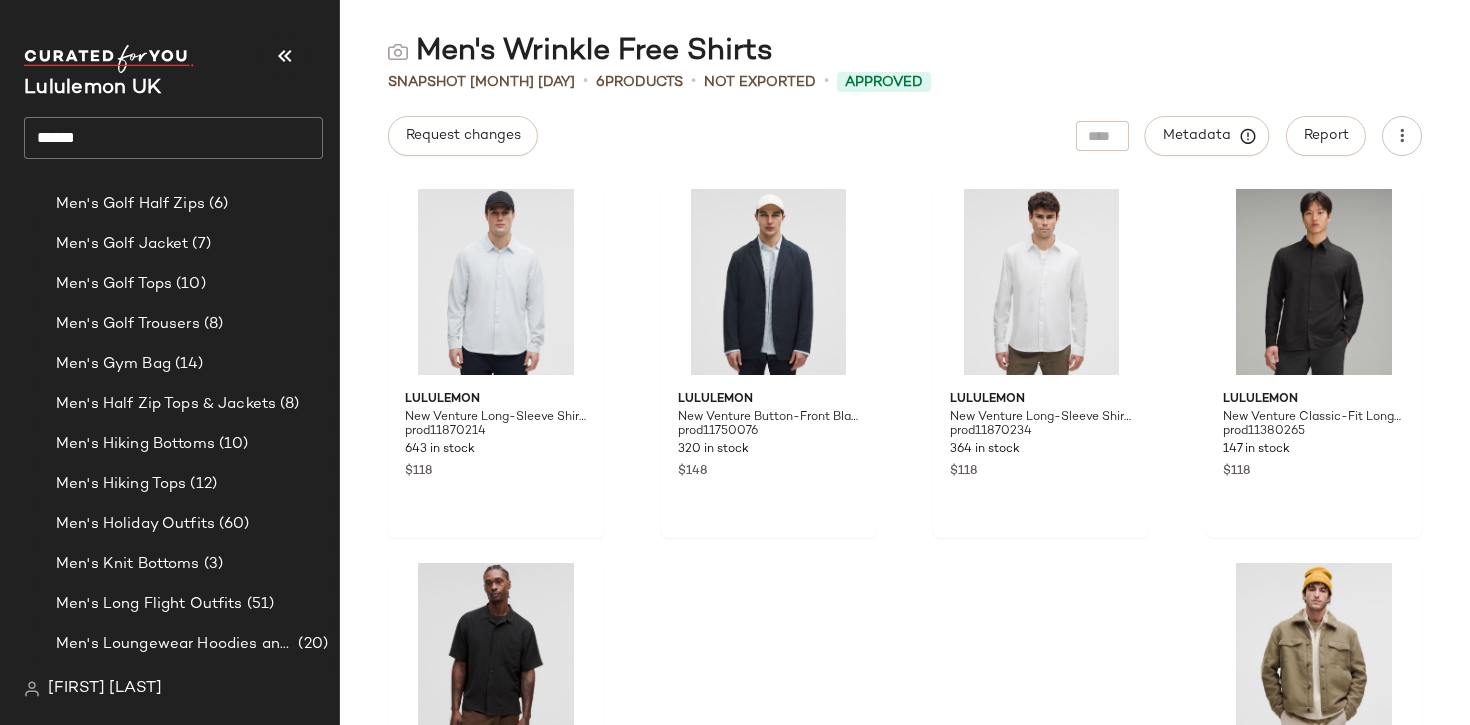 scroll, scrollTop: 915, scrollLeft: 0, axis: vertical 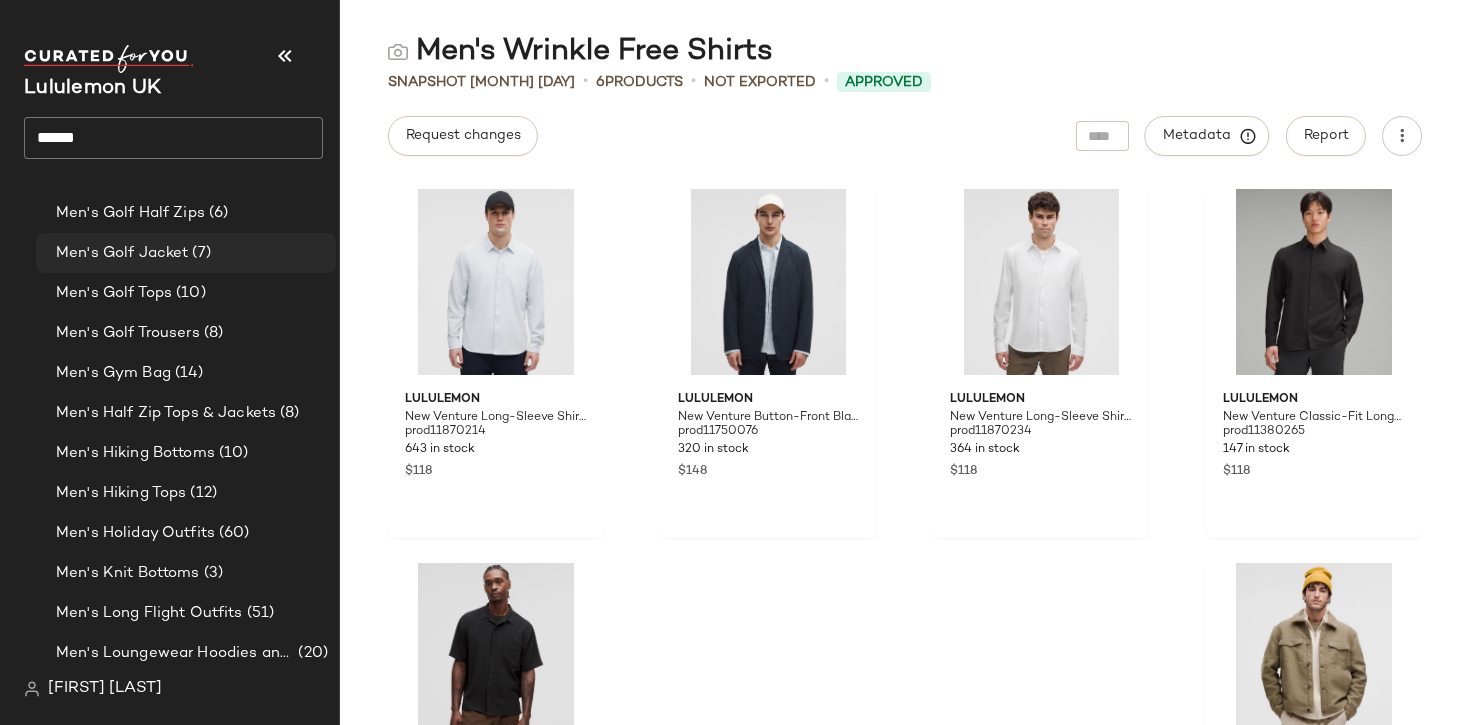 click on "Men's Golf Jacket" at bounding box center (122, 253) 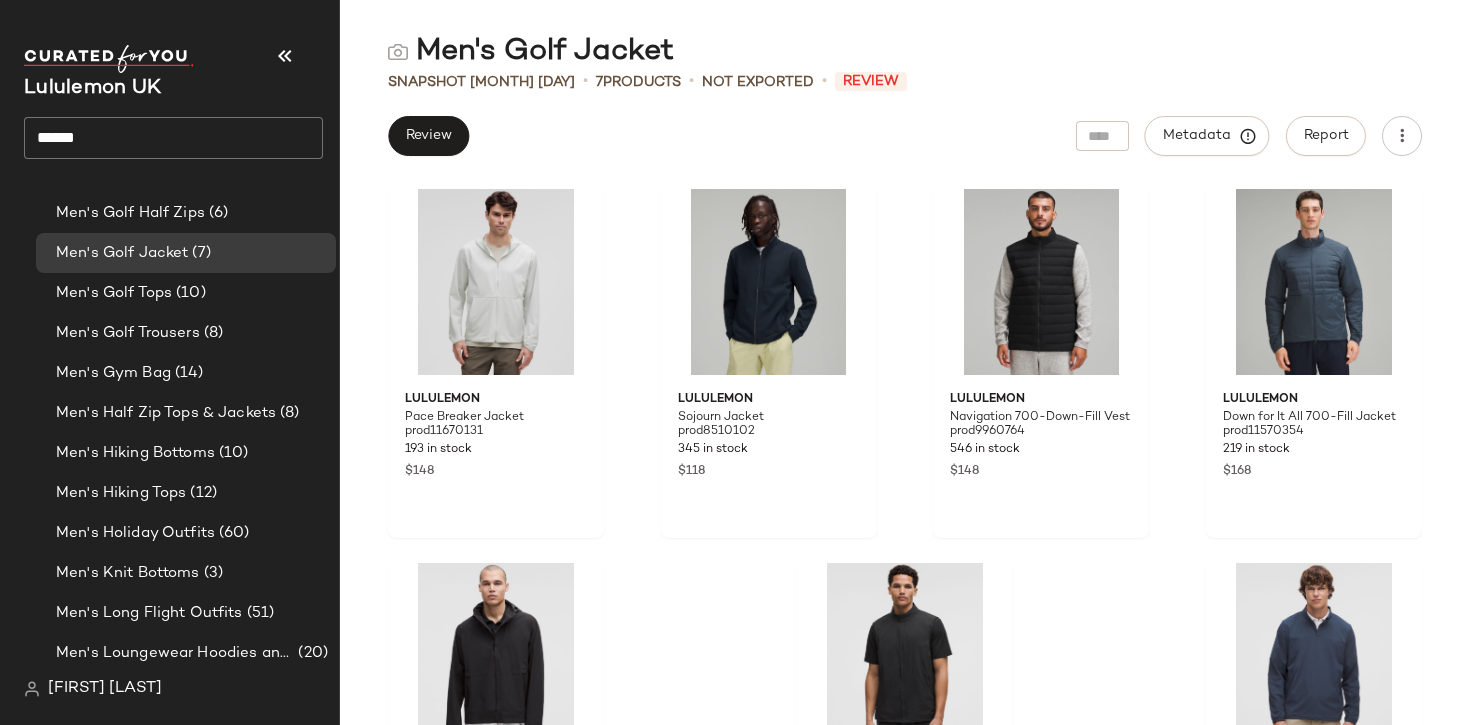 click on "Review" at bounding box center [428, 136] 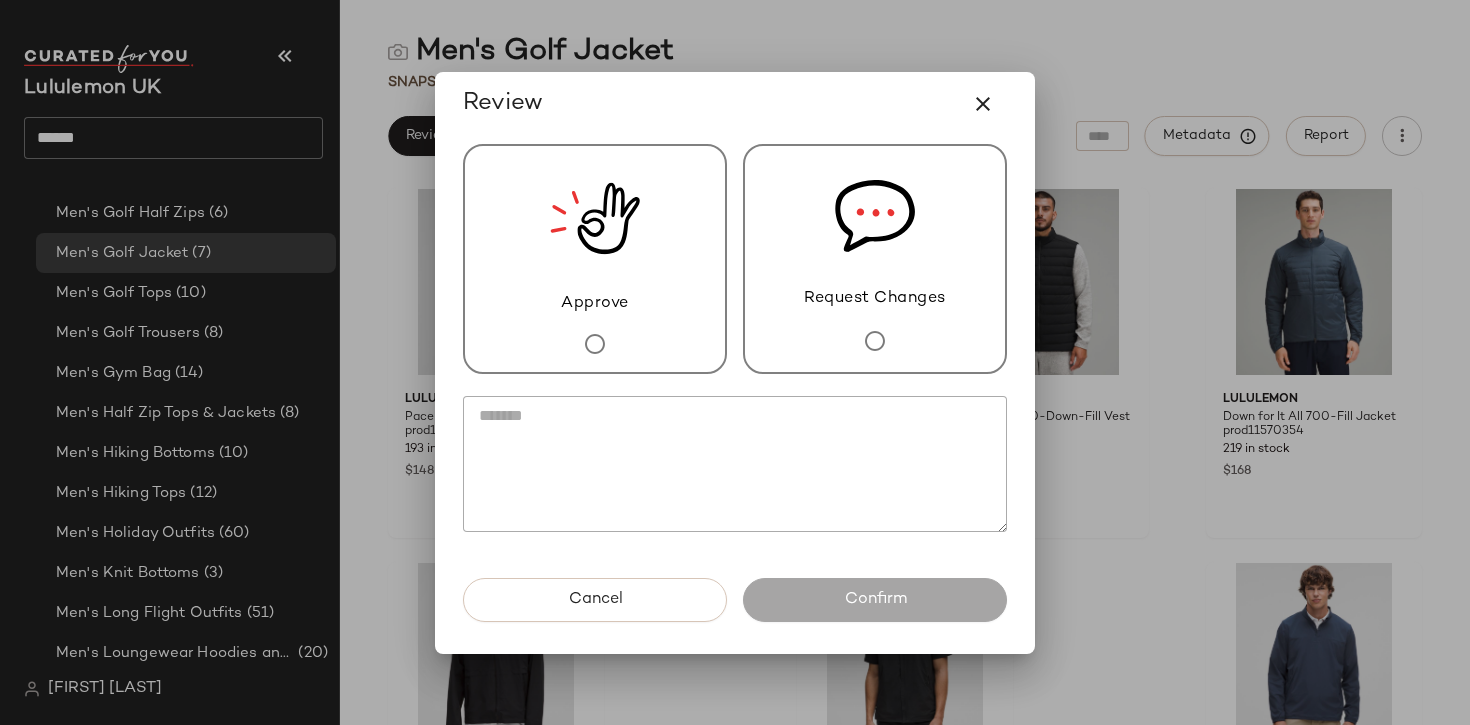 click on "Approve" at bounding box center (595, 259) 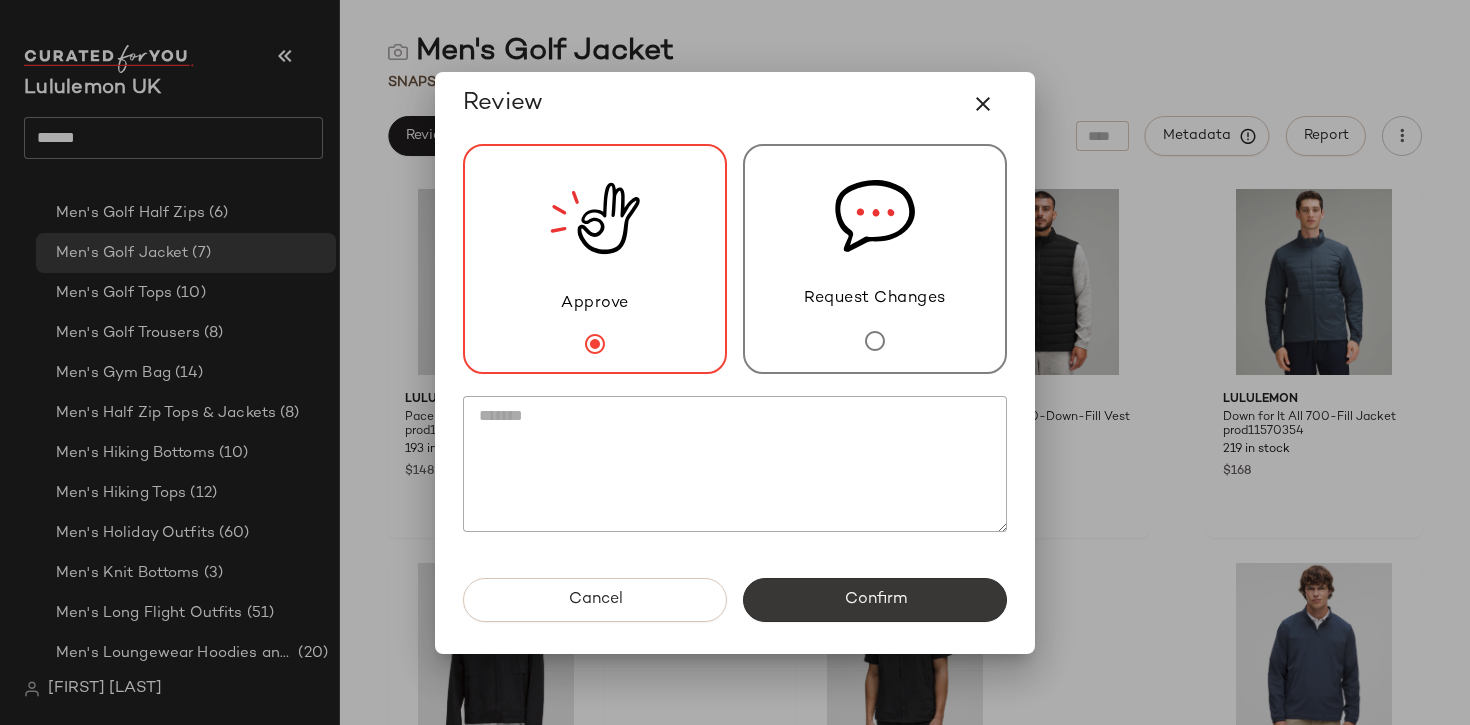 click on "Confirm" at bounding box center (875, 600) 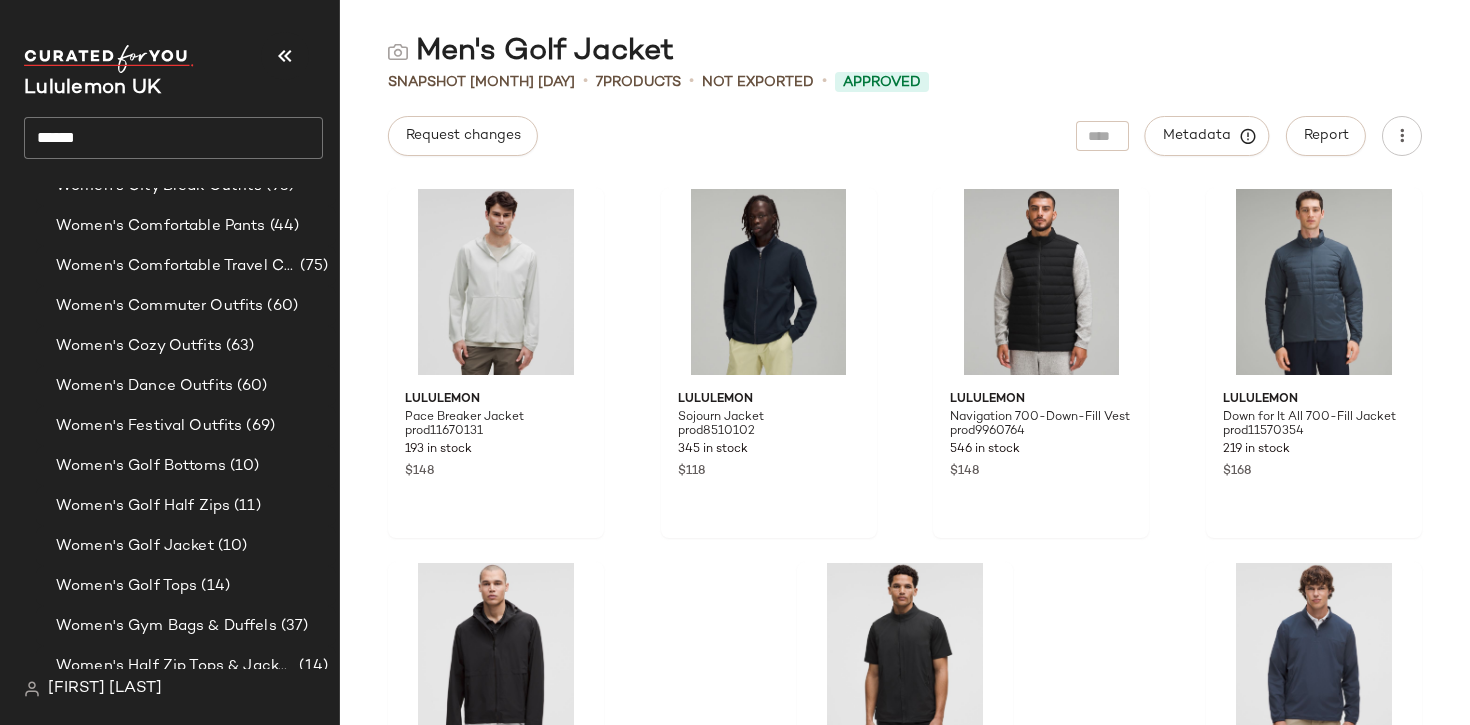 scroll, scrollTop: 3239, scrollLeft: 0, axis: vertical 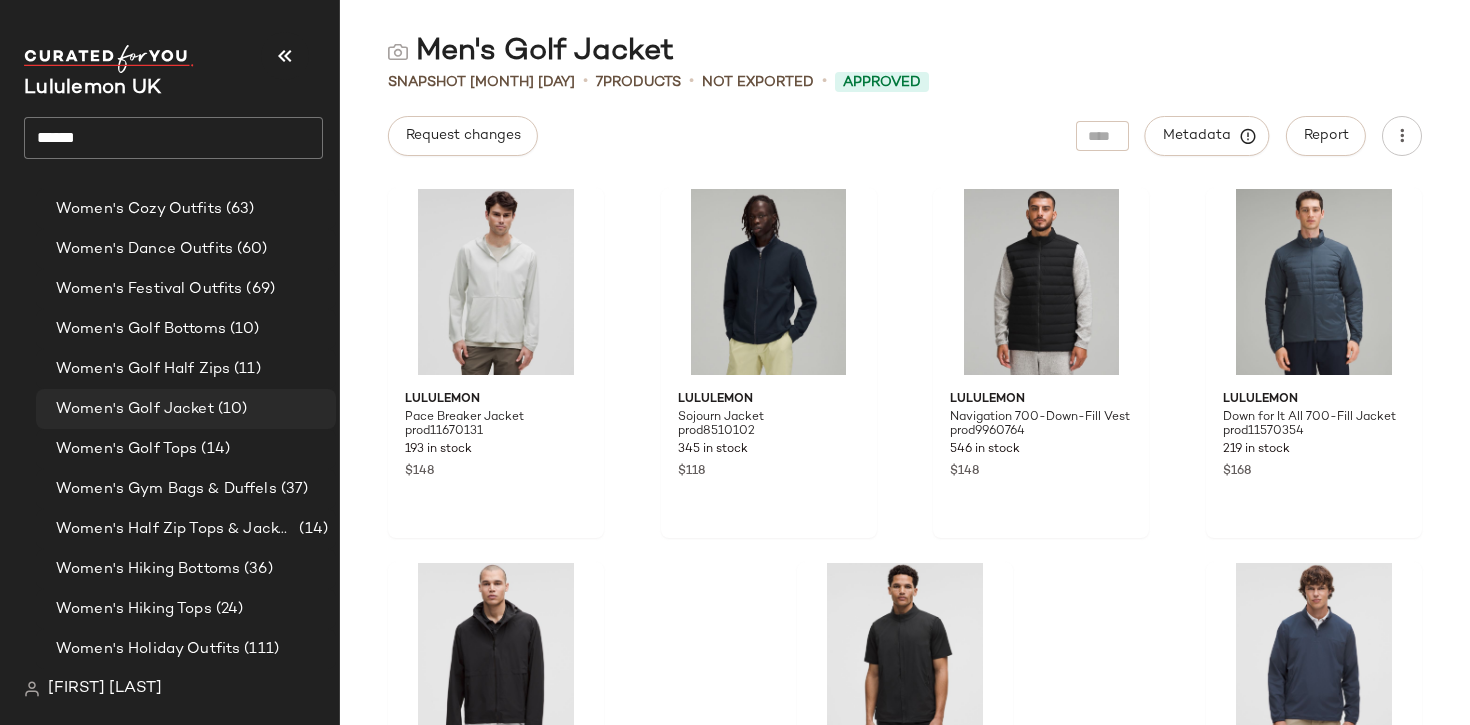 click on "Women's Golf Jacket" at bounding box center (135, 409) 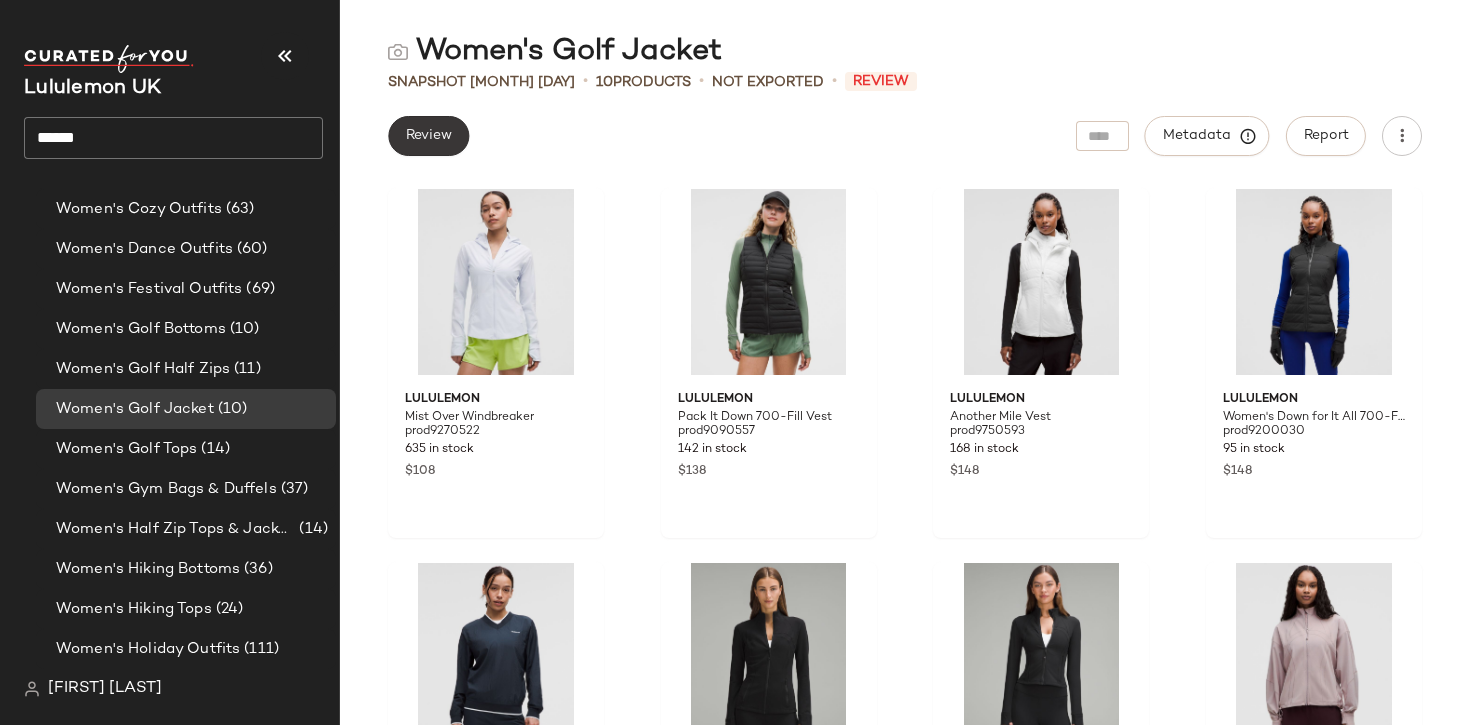 click on "Review" 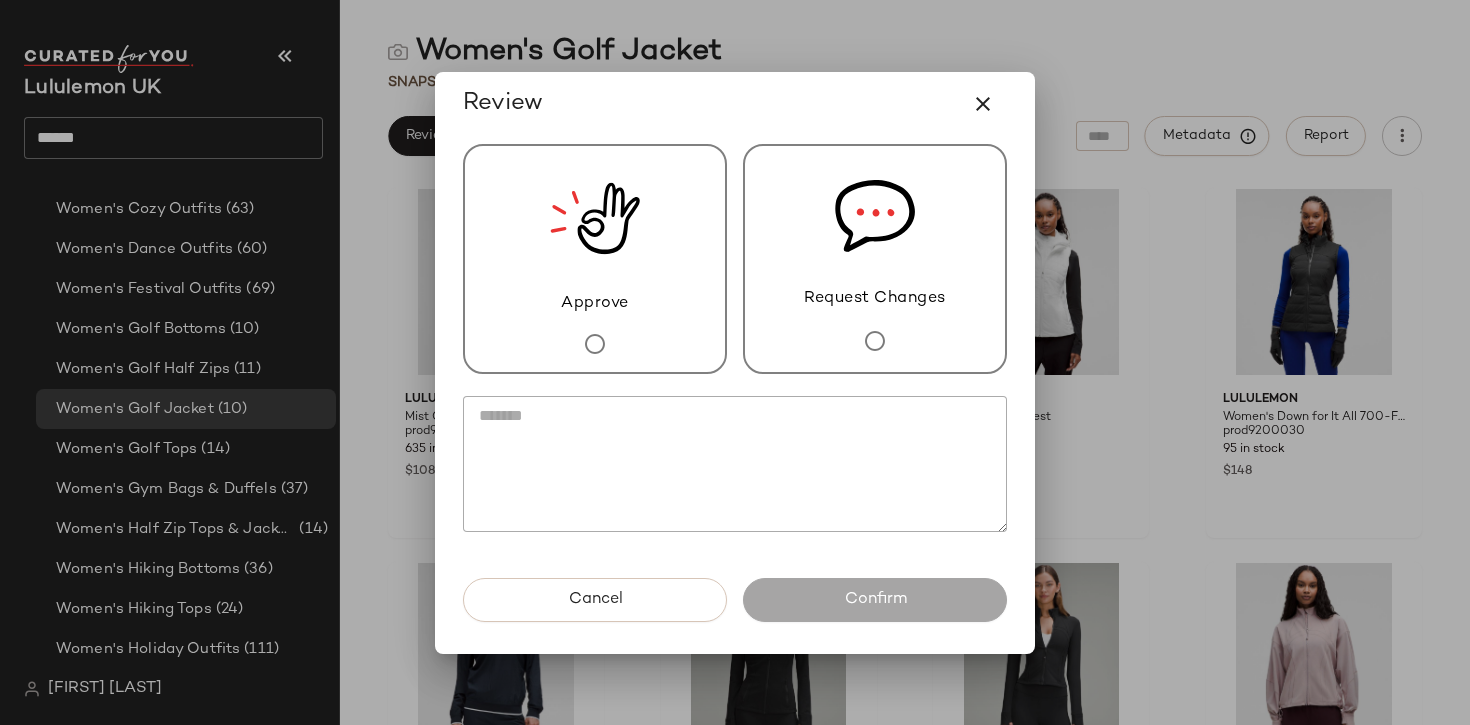 click on "Approve" at bounding box center [595, 304] 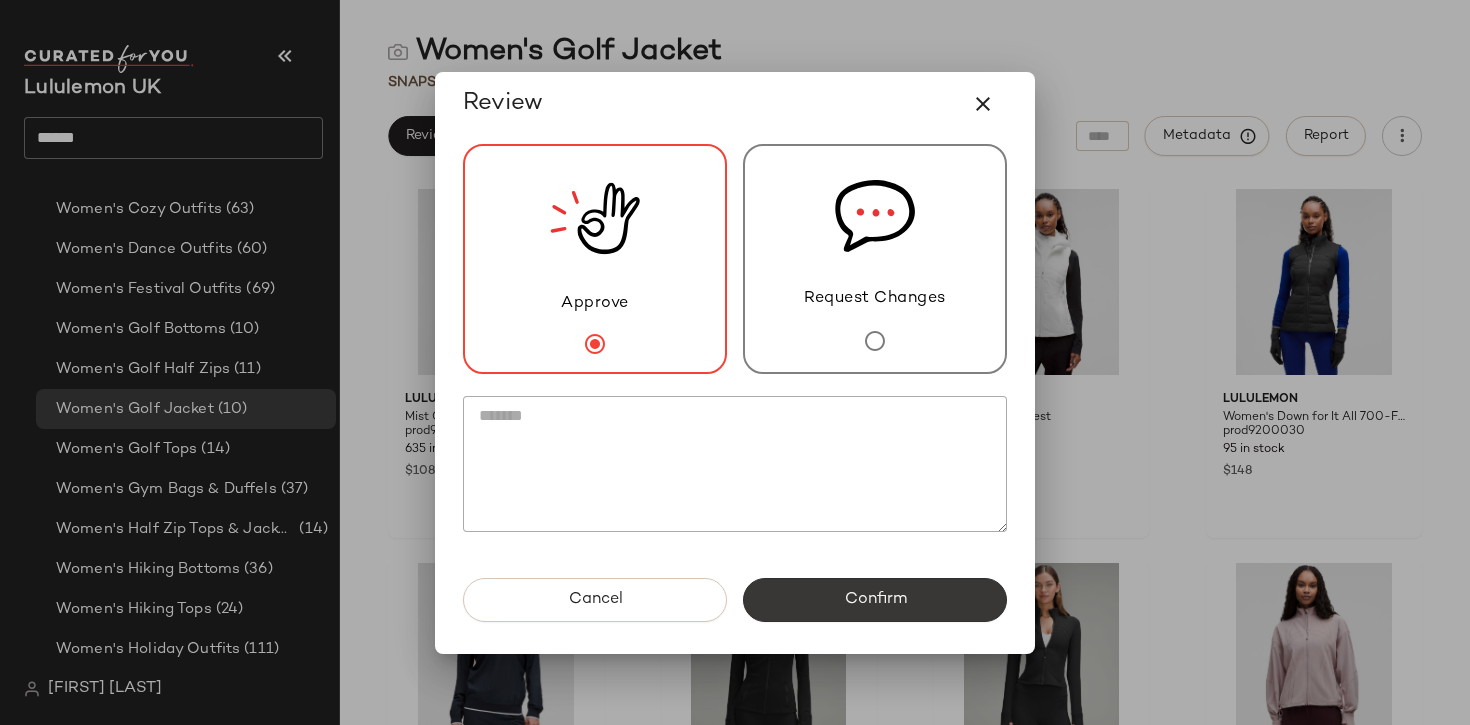 click on "Confirm" at bounding box center (875, 600) 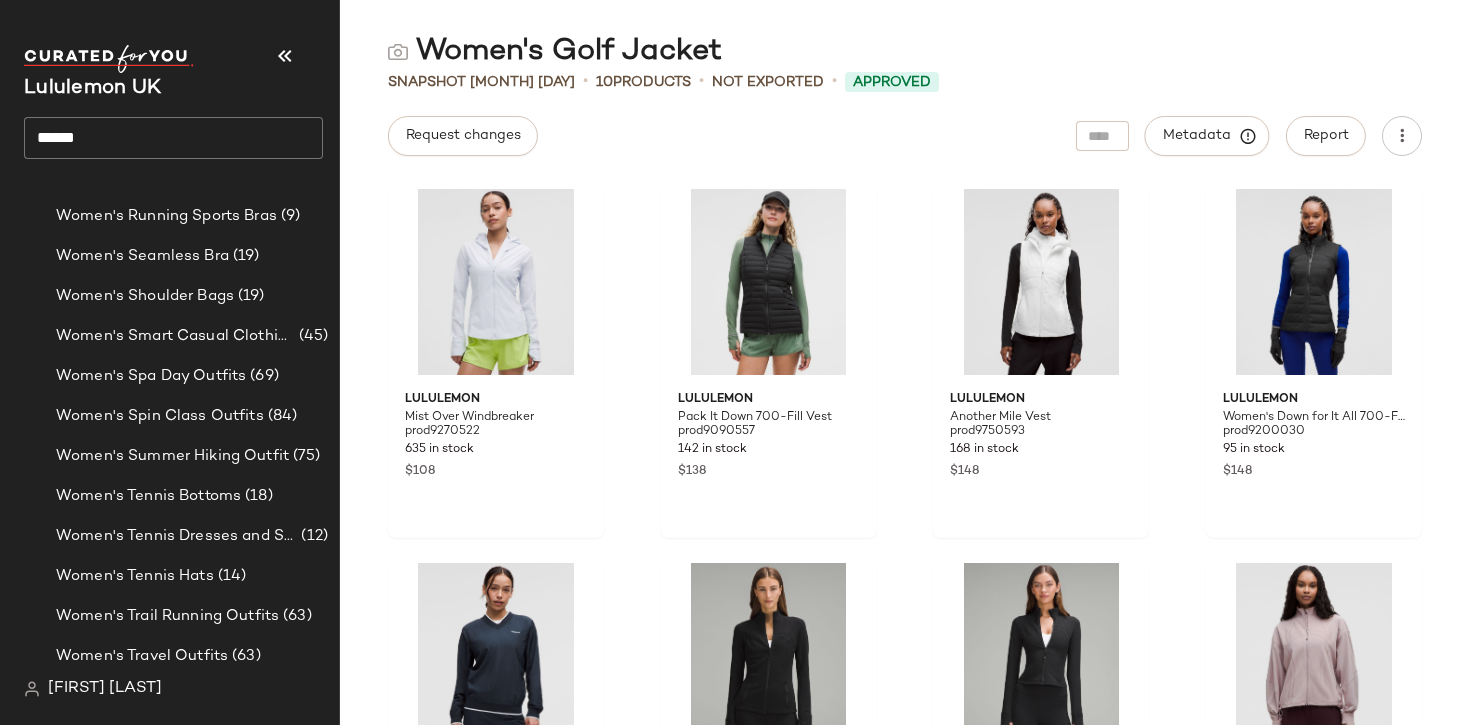 scroll, scrollTop: 4919, scrollLeft: 0, axis: vertical 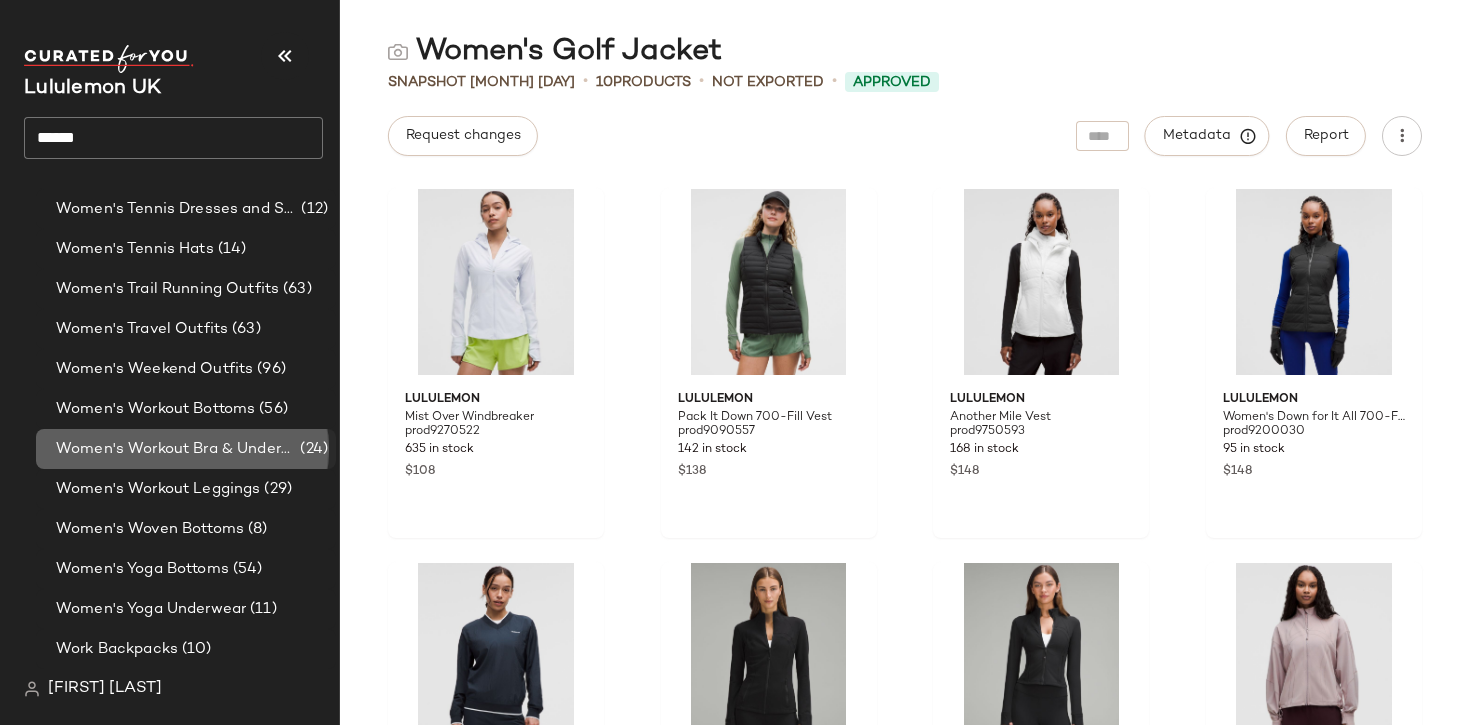 click on "Women's Workout Bra & Underwear" at bounding box center (176, 449) 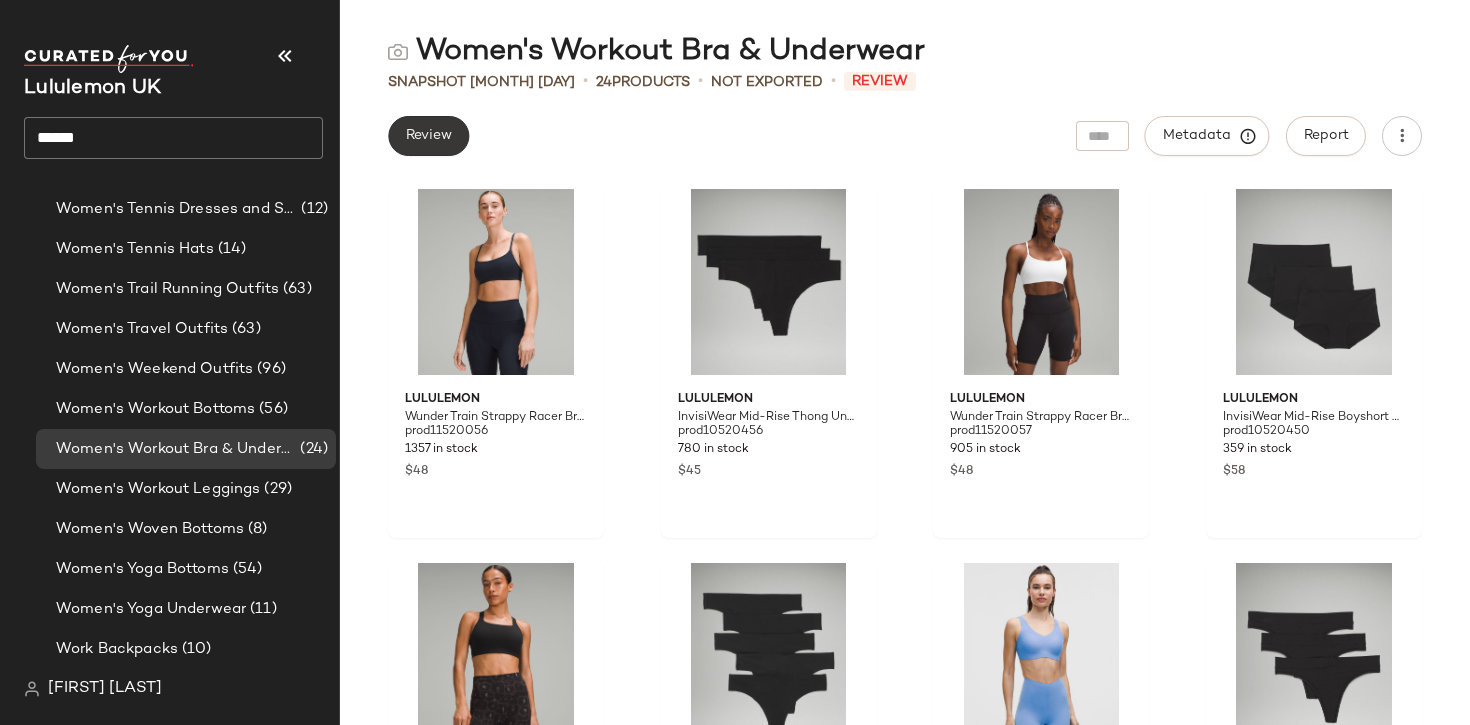 click on "Review" at bounding box center (428, 136) 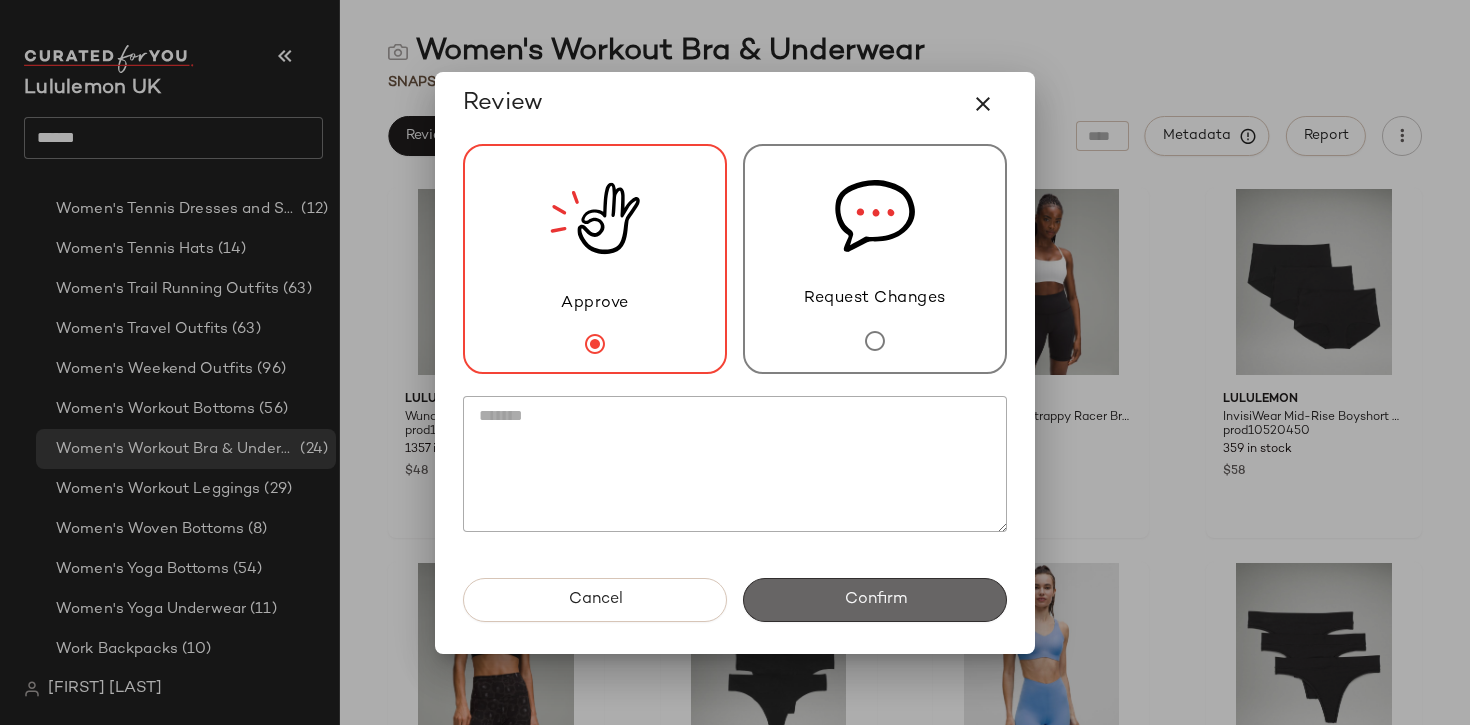 click on "Confirm" at bounding box center [875, 600] 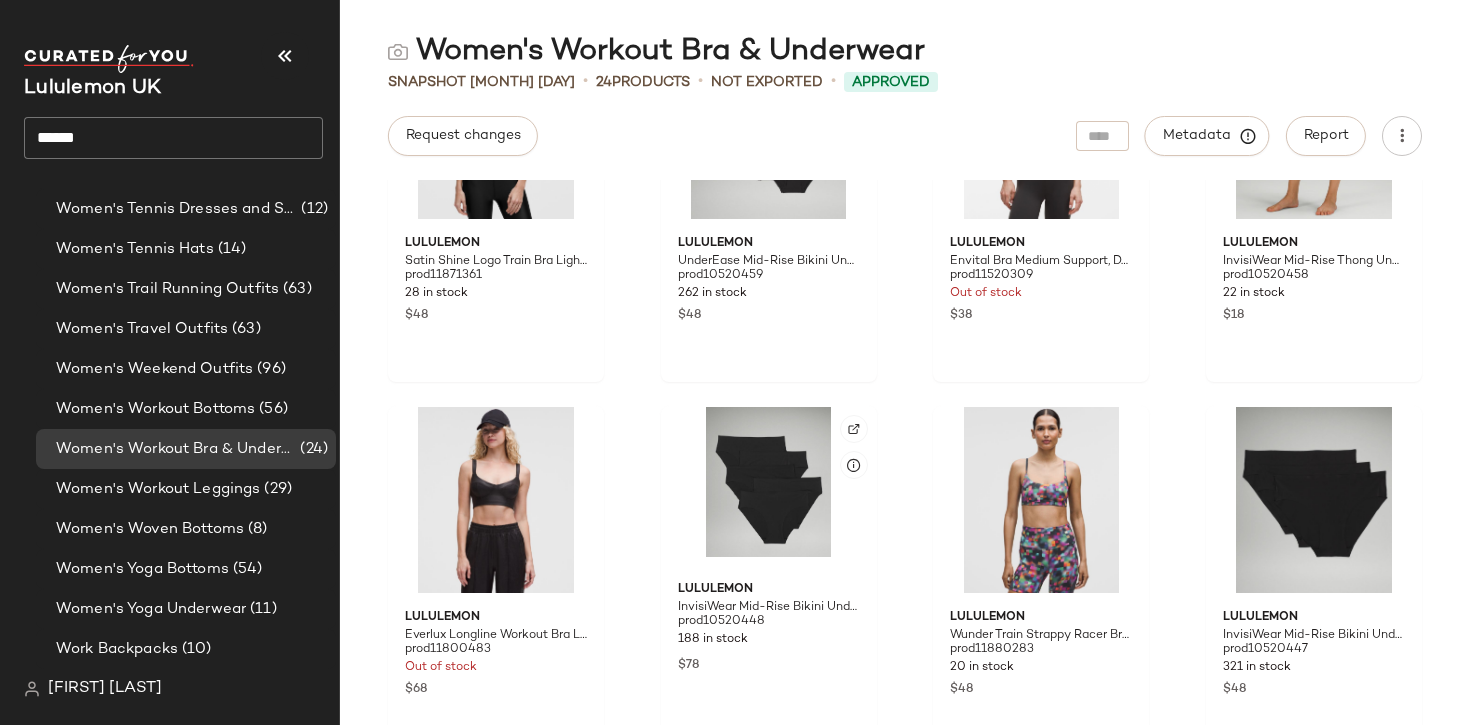 scroll, scrollTop: 1715, scrollLeft: 0, axis: vertical 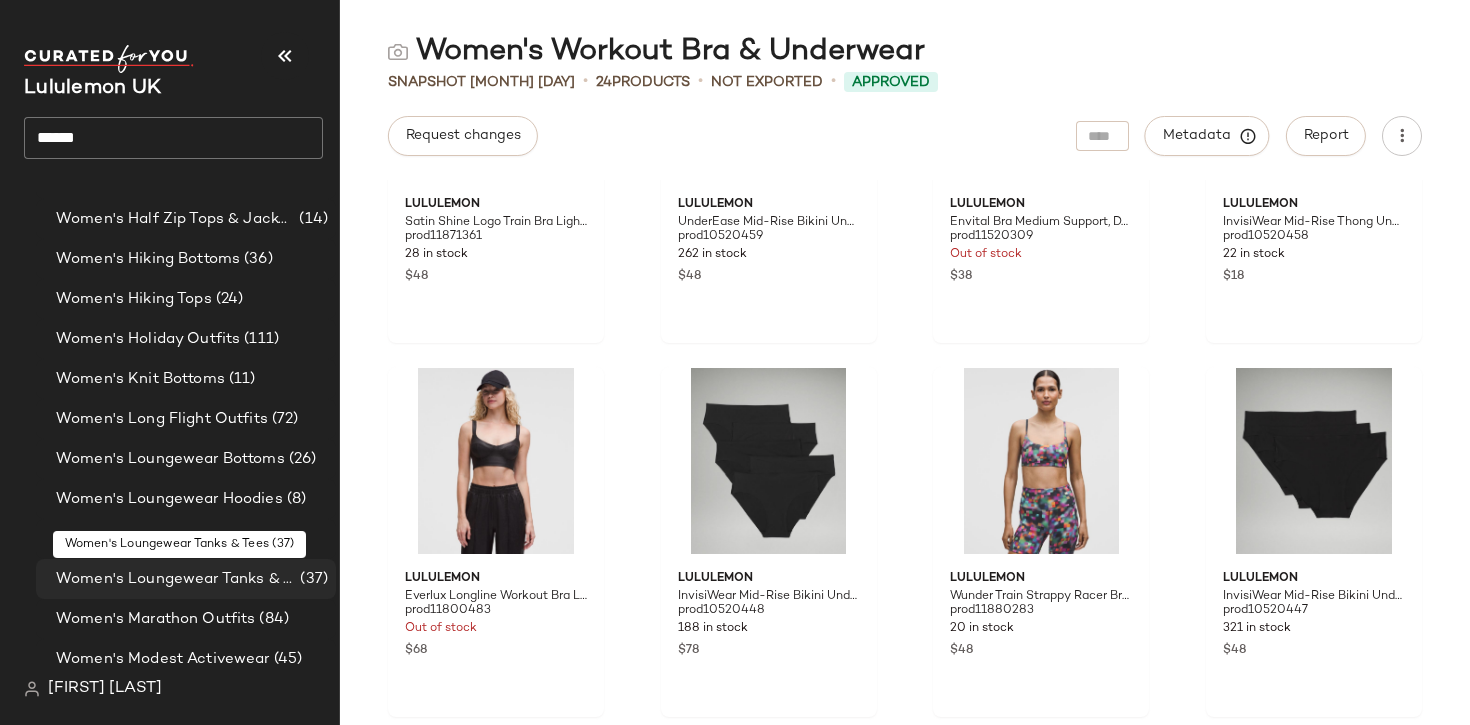 click on "Women's Loungewear Tanks & Tees" at bounding box center (176, 579) 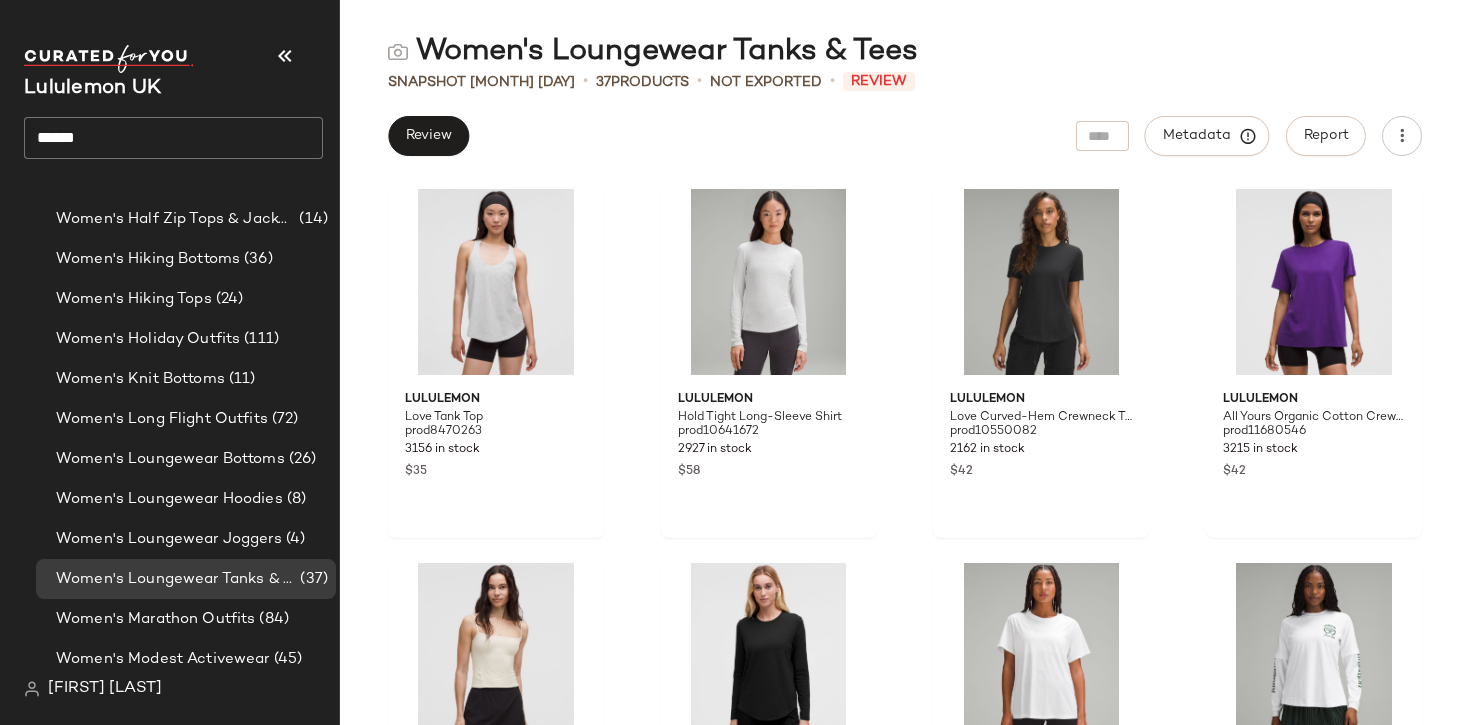 click on "Women's Loungewear Tanks & Tees Snapshot [MONTH] [DAY] • 37 Products • Not Exported • Review Review Metadata Report lululemon Love Tank Top prod8470263 3156 in stock $35 lululemon Hold Tight Long-Sleeve Shirt prod10641672 2927 in stock $58 lululemon Love Curved-Hem Crewneck T-Shirt prod10550082 2162 in stock $42 lululemon All Yours Organic Cotton Crewneck T-Shirt prod11680546 3215 in stock $42 lululemon Wundermost Ultra-Soft Nulu Spaghetti-Strap Adjustable Cami prod11870949 1554 in stock $38 lululemon Love Long-Sleeve Shirt prod10550097 1769 in stock $48 lululemon All Yours Cotton T-Shirt prod9370070 1383 in stock $48 lululemon Layered Long-Sleeve T-Shirt Tennis Club prod11750619 885 in stock $88 lululemon Hold Tight Short-Sleeve Shirt prod9960704 1143 in stock $48 lululemon All Yours Long-Sleeve Shirt prod10710031 731 in stock $58 lululemon Organic Cotton Baby Tee Tennis Club prod20000947 372 in stock $48 lululemon Wundermost Ultra-Soft Nulu Scoop-Neck Tank Top prod20005723 604 in stock" at bounding box center [905, 378] 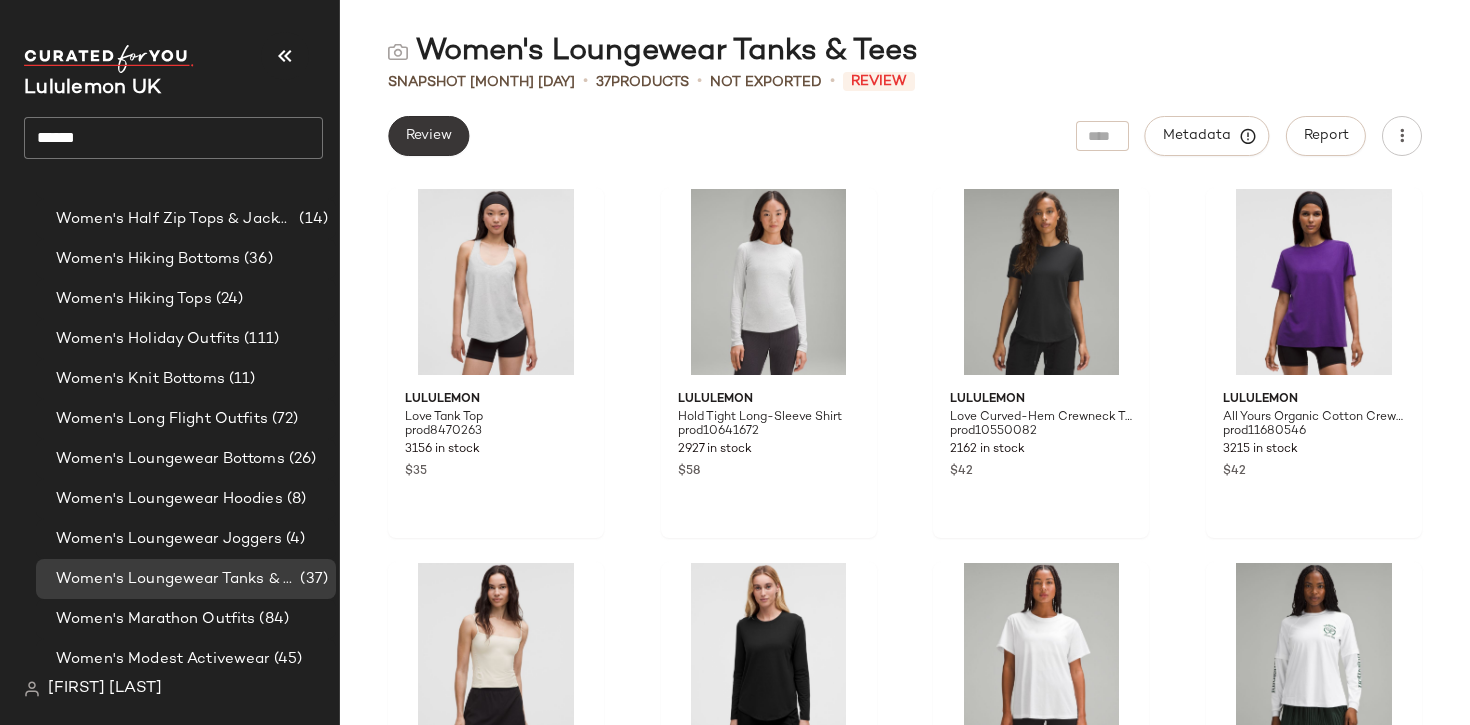 click on "Review" at bounding box center [428, 136] 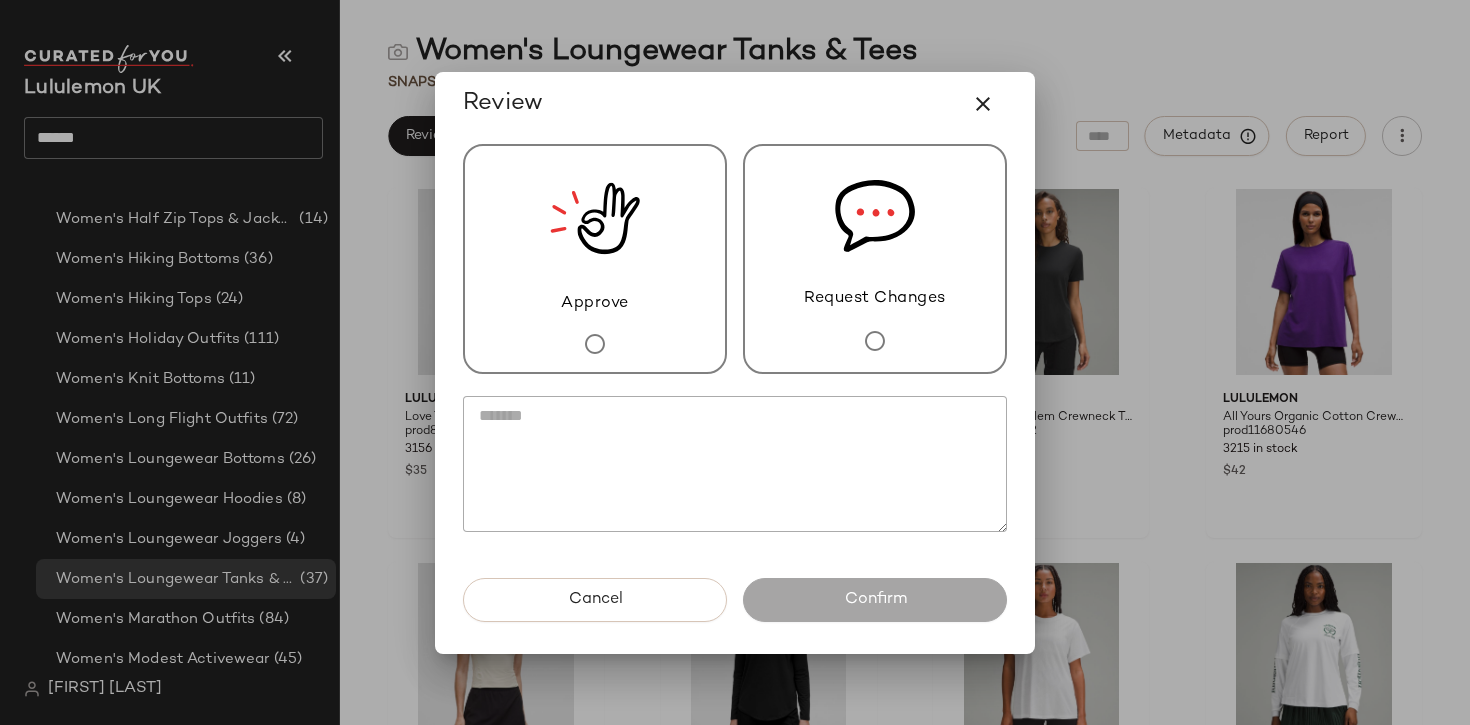 click on "Approve" at bounding box center [595, 259] 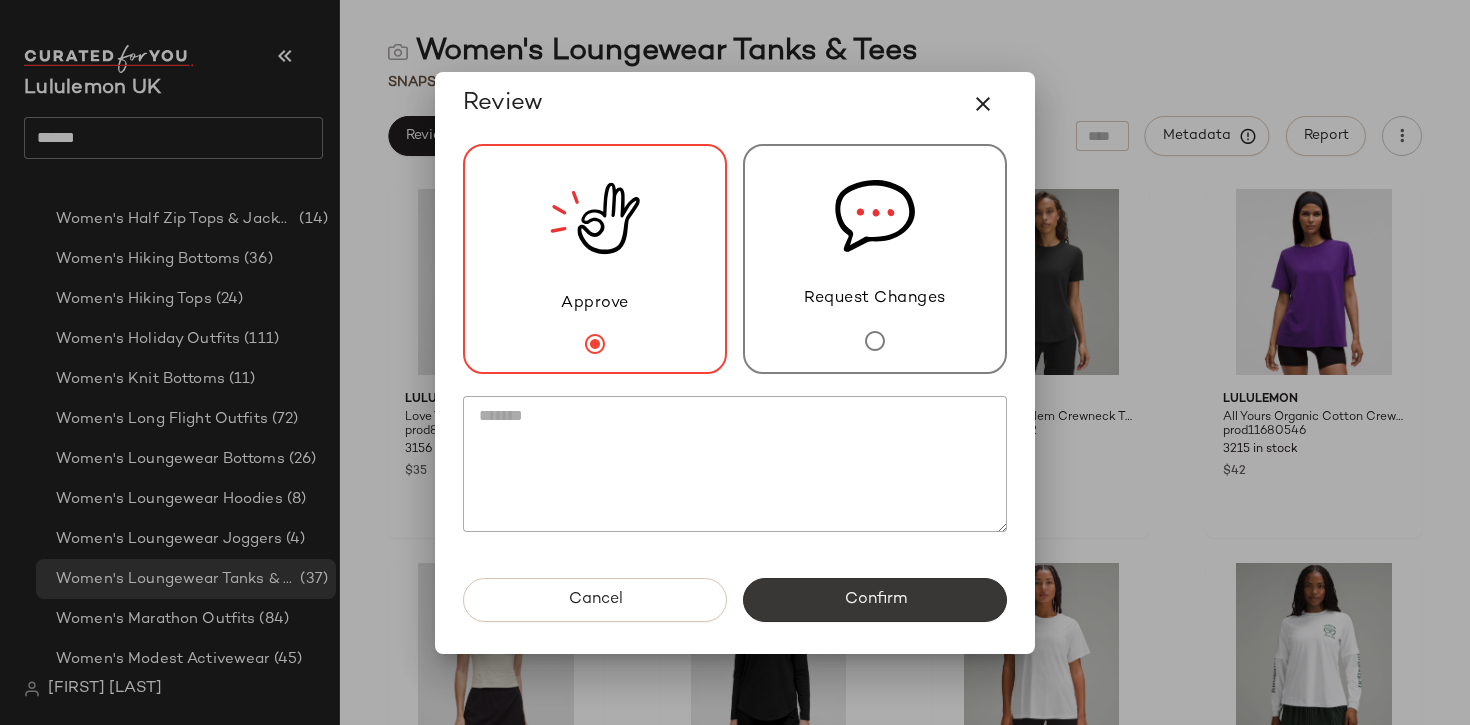 click on "Confirm" 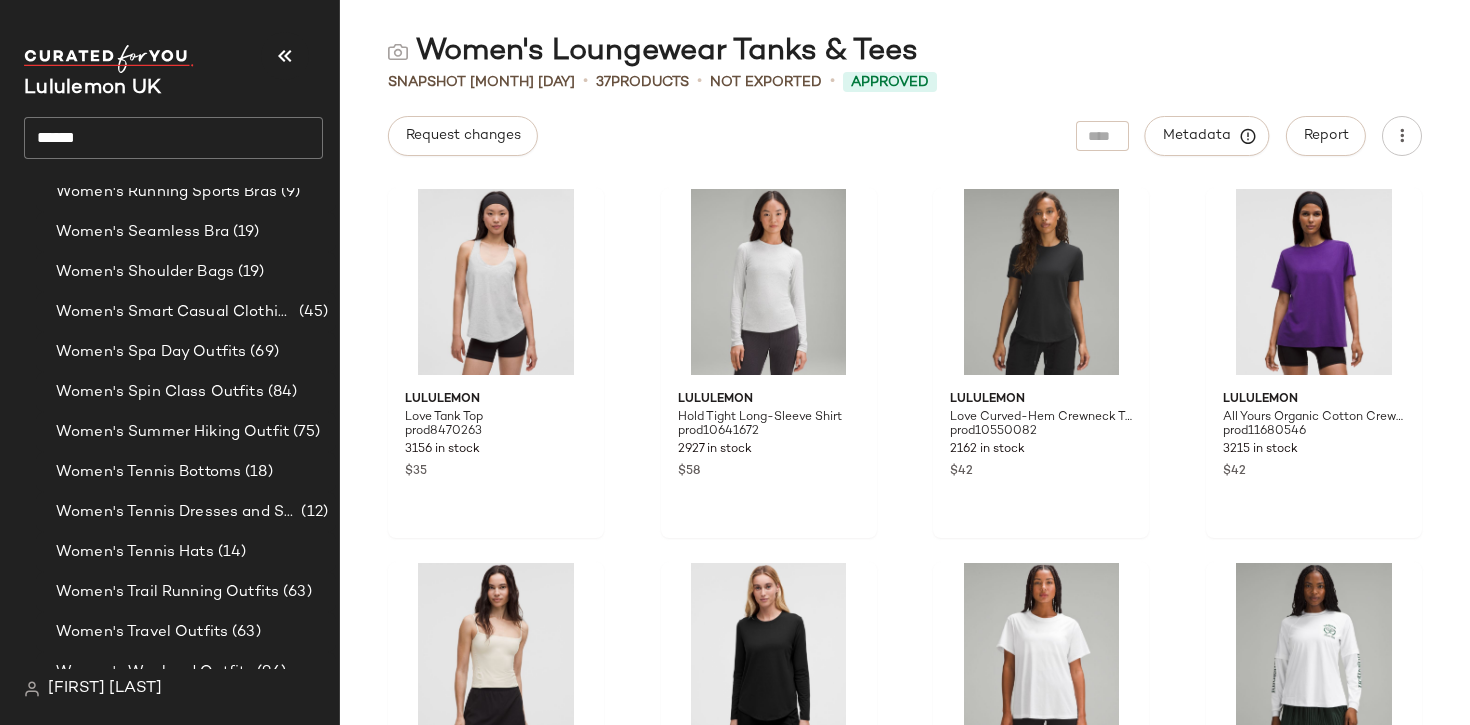scroll, scrollTop: 4617, scrollLeft: 0, axis: vertical 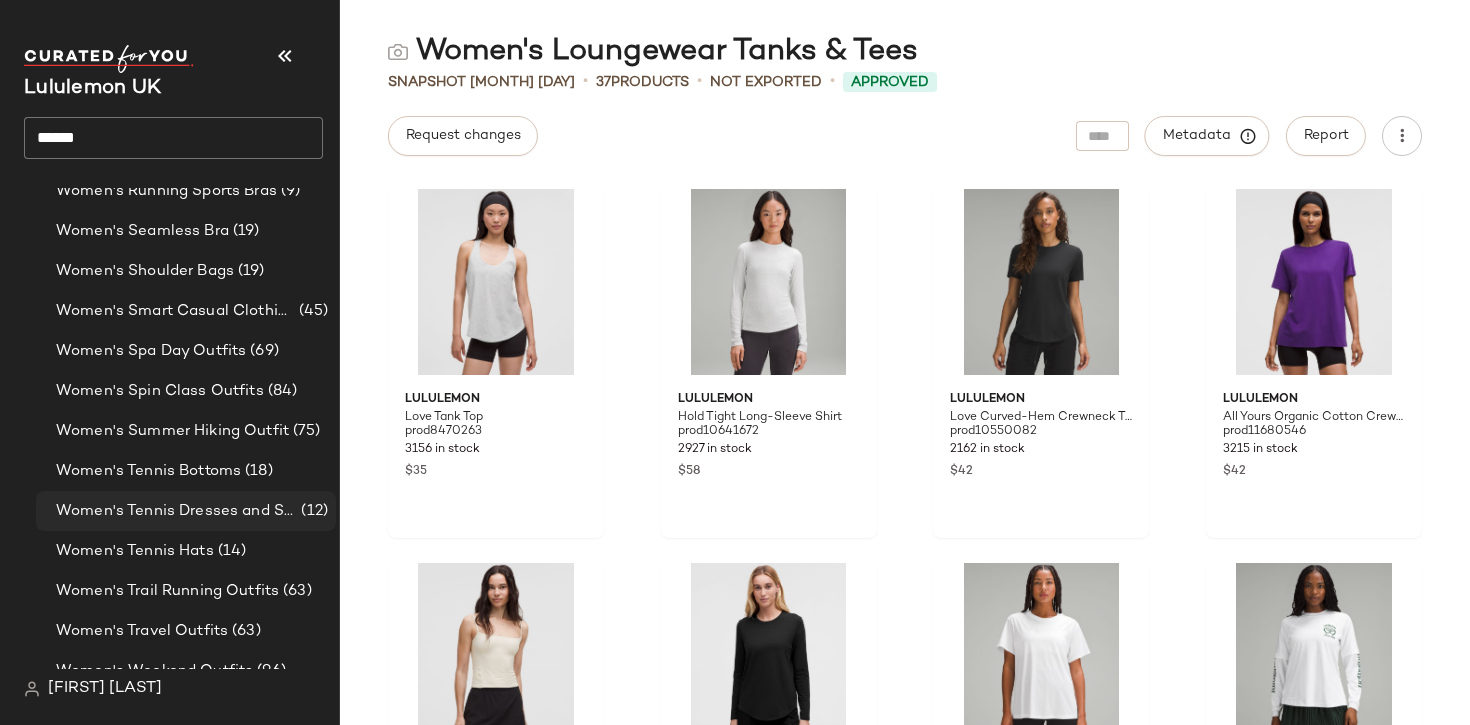 click on "Women's Tennis Dresses and Skirts" at bounding box center (176, 511) 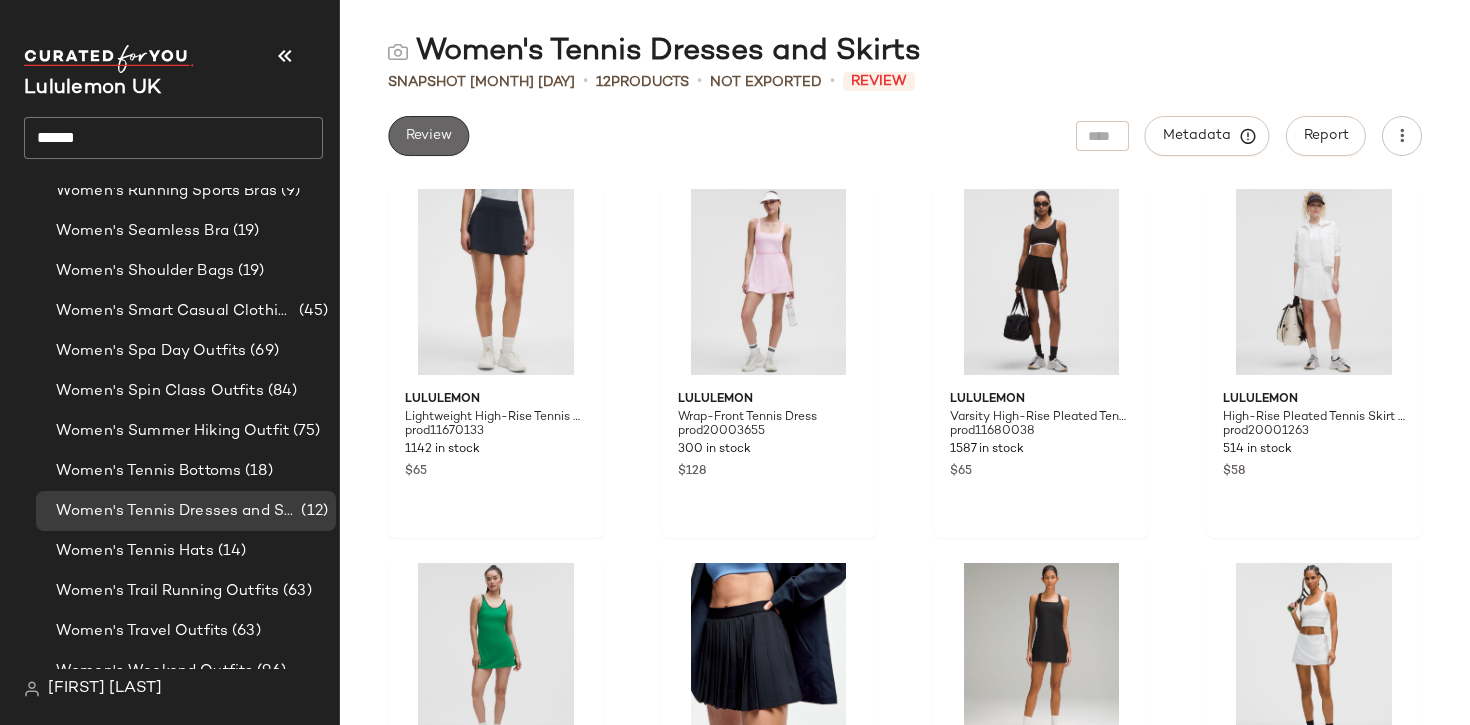 click on "Review" 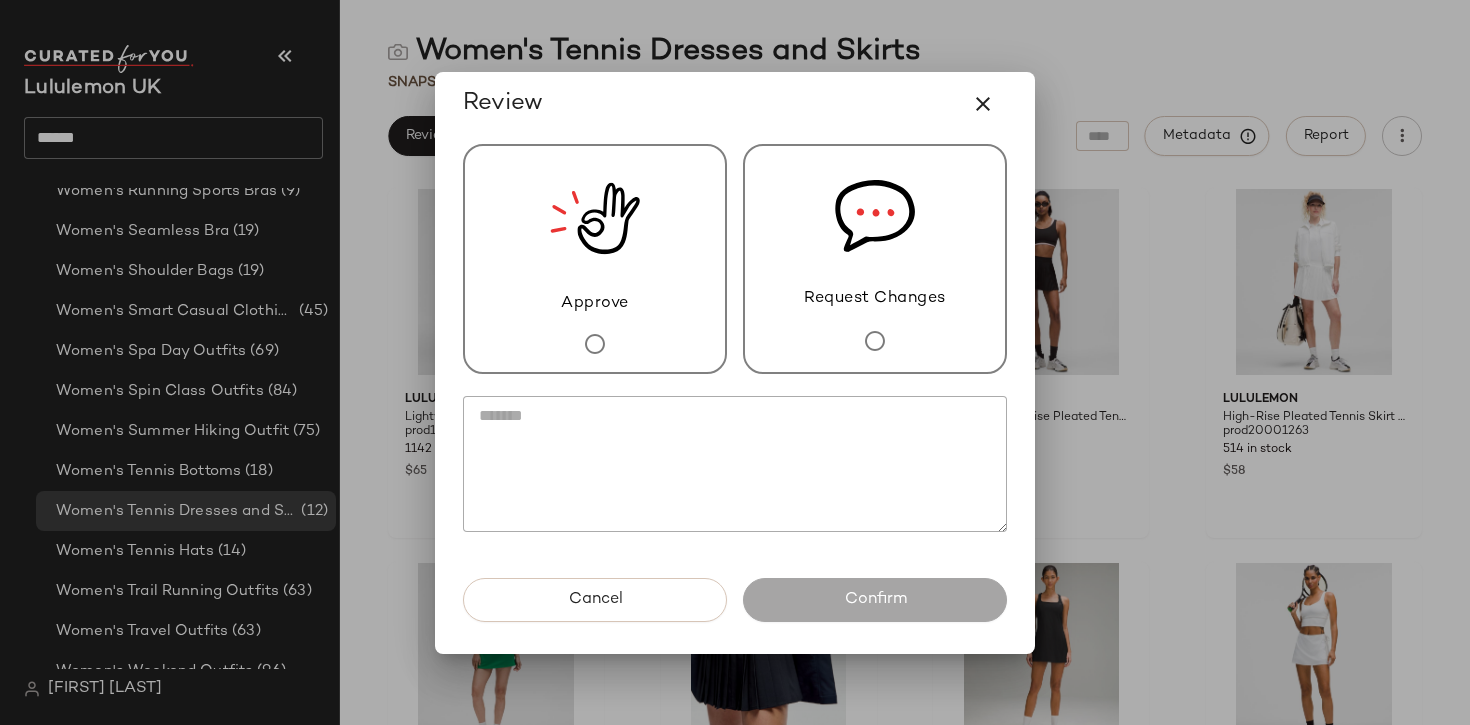 click 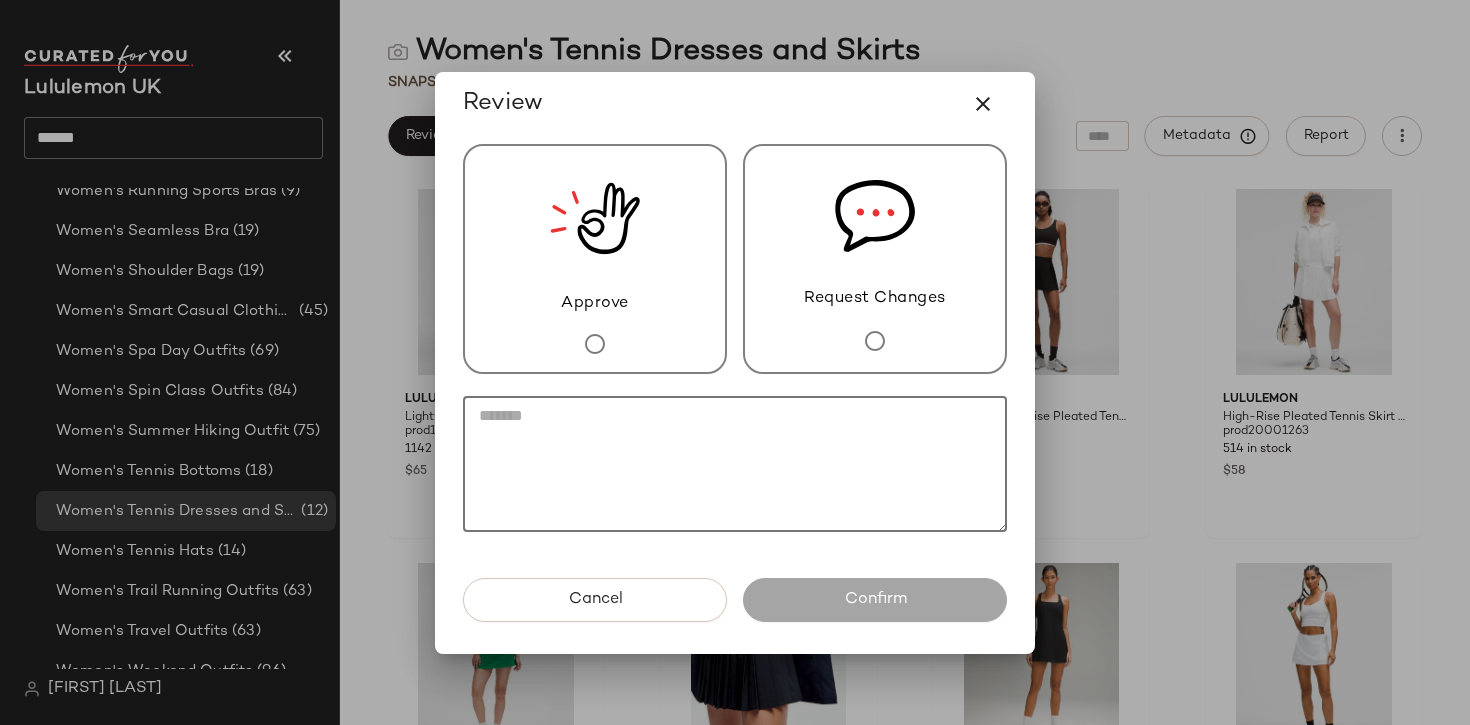 click on "Approve" at bounding box center [595, 259] 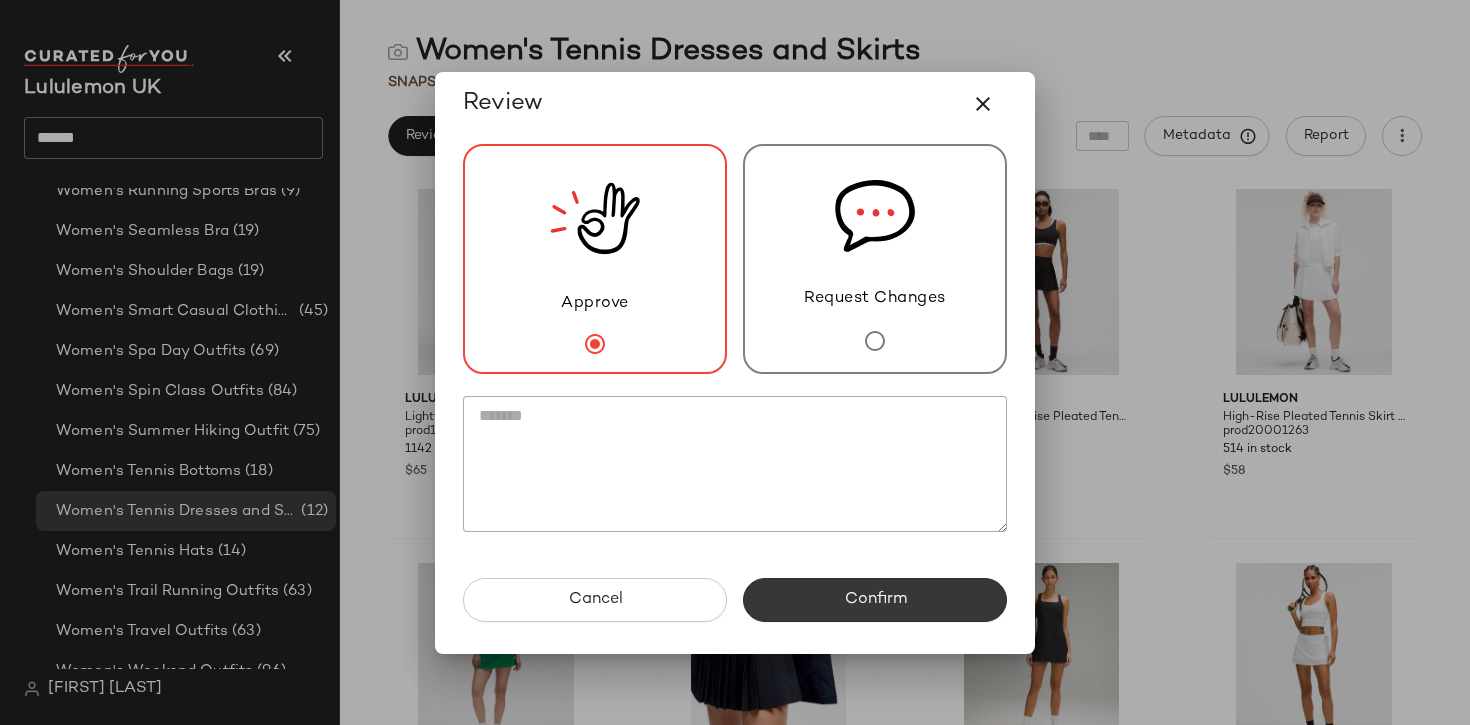 click on "Confirm" at bounding box center (875, 600) 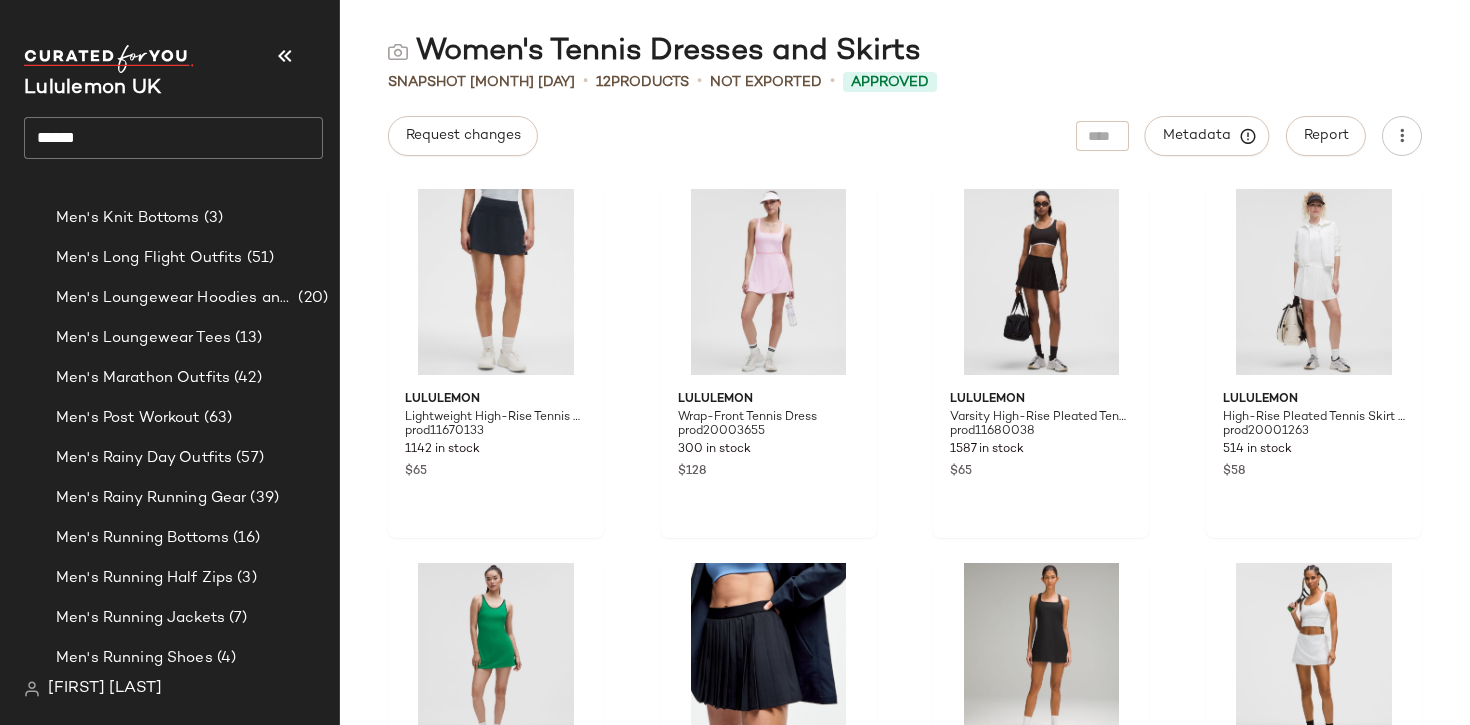scroll, scrollTop: 1267, scrollLeft: 0, axis: vertical 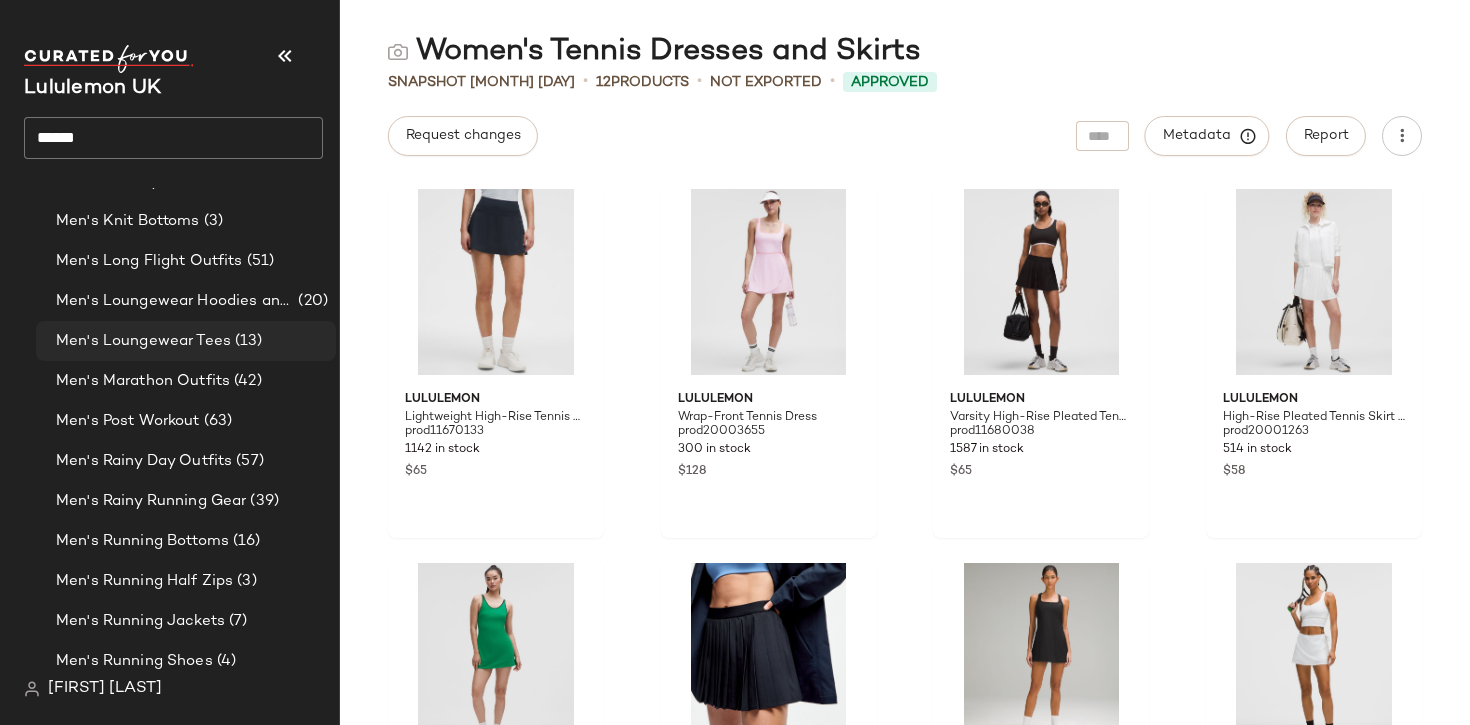click on "Men's Loungewear Tees" at bounding box center [143, 341] 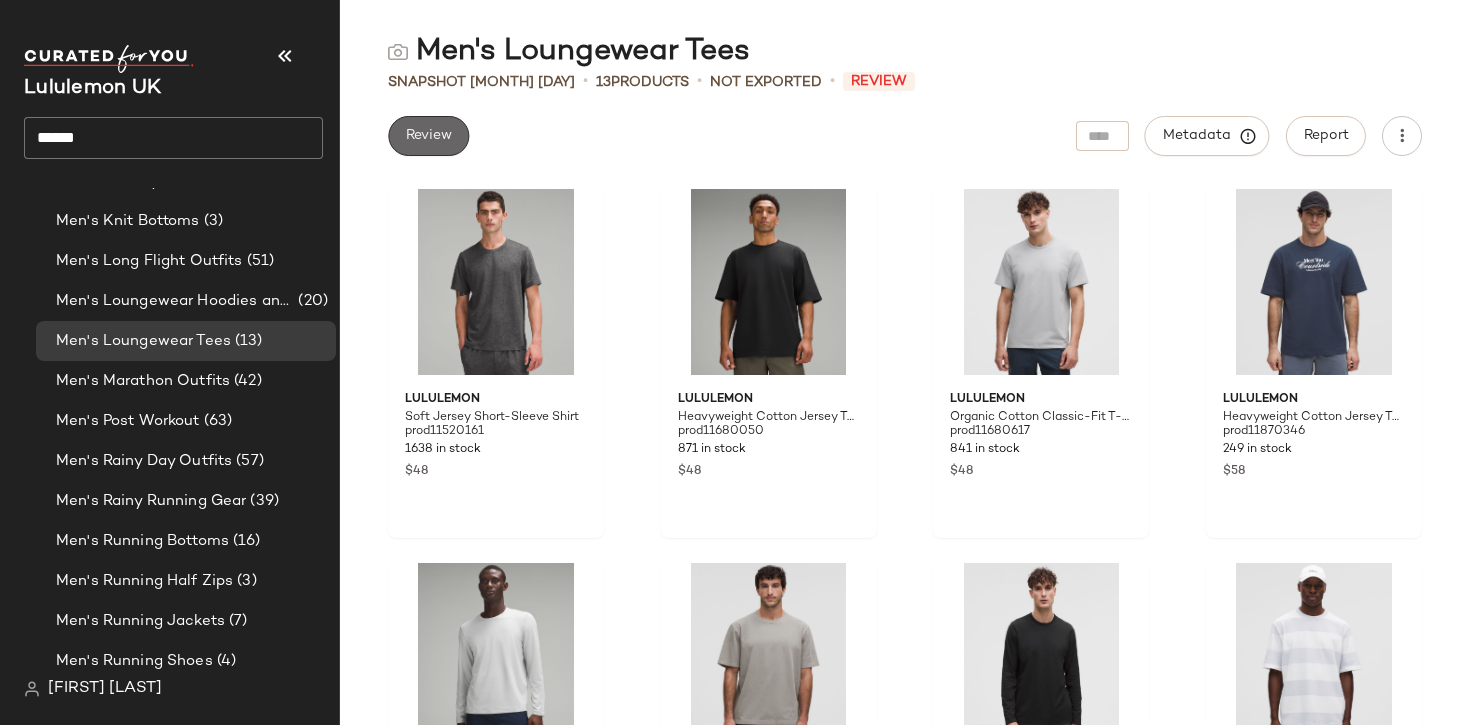 click on "Review" at bounding box center [428, 136] 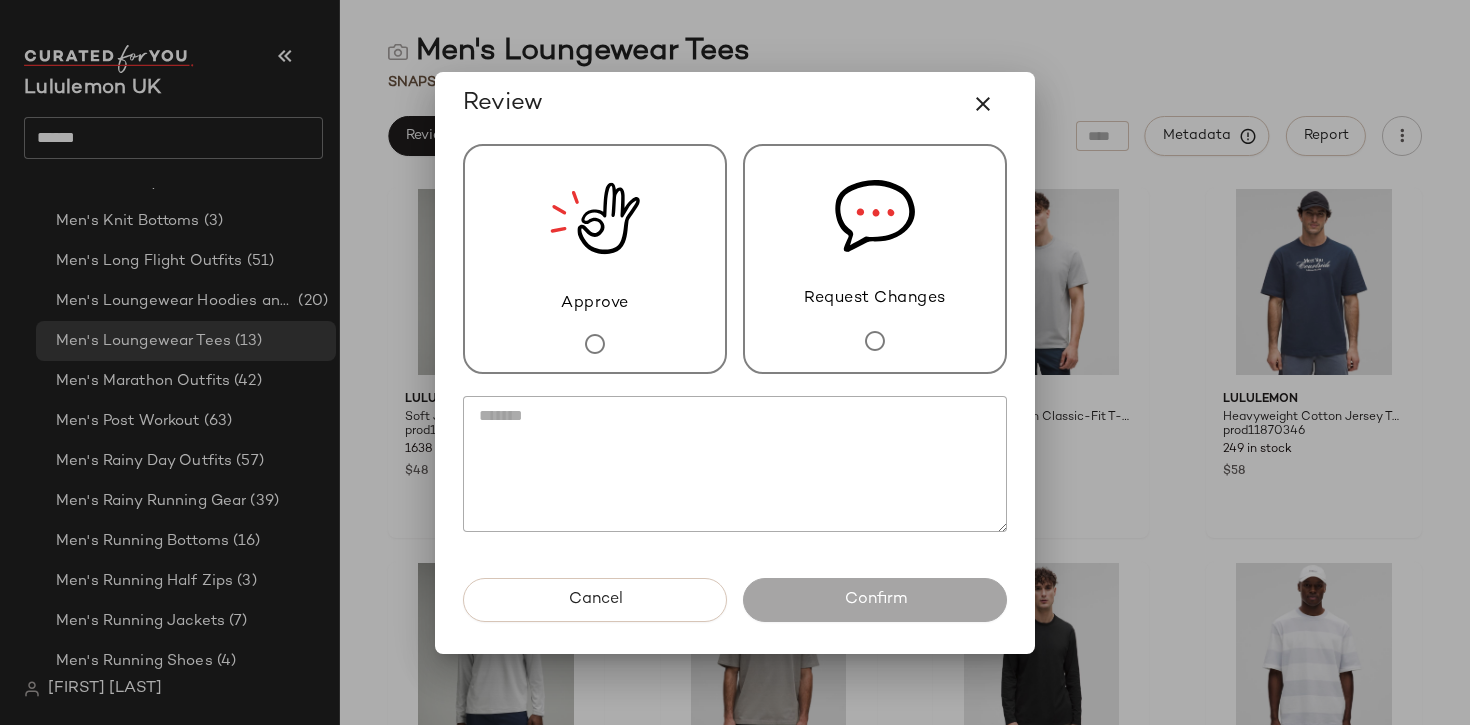 click 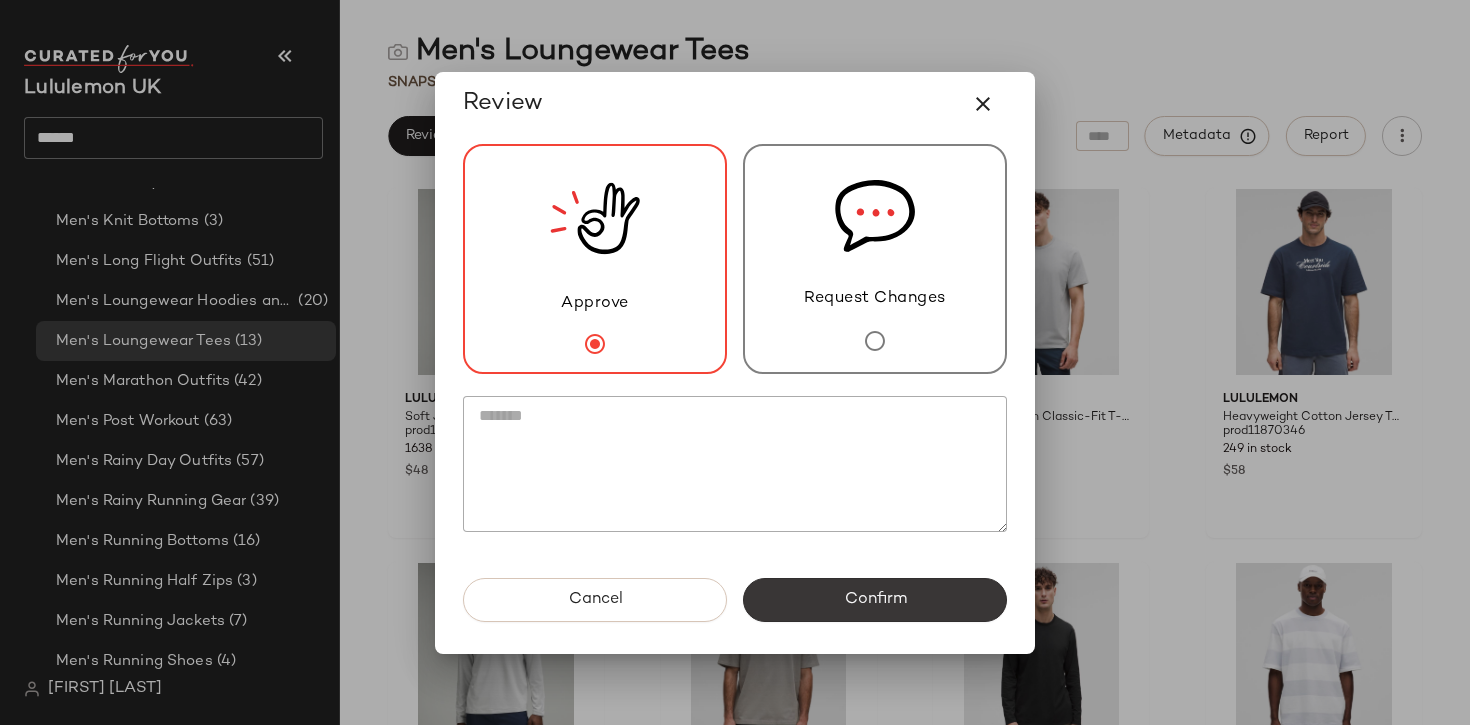 click on "Confirm" at bounding box center [875, 600] 